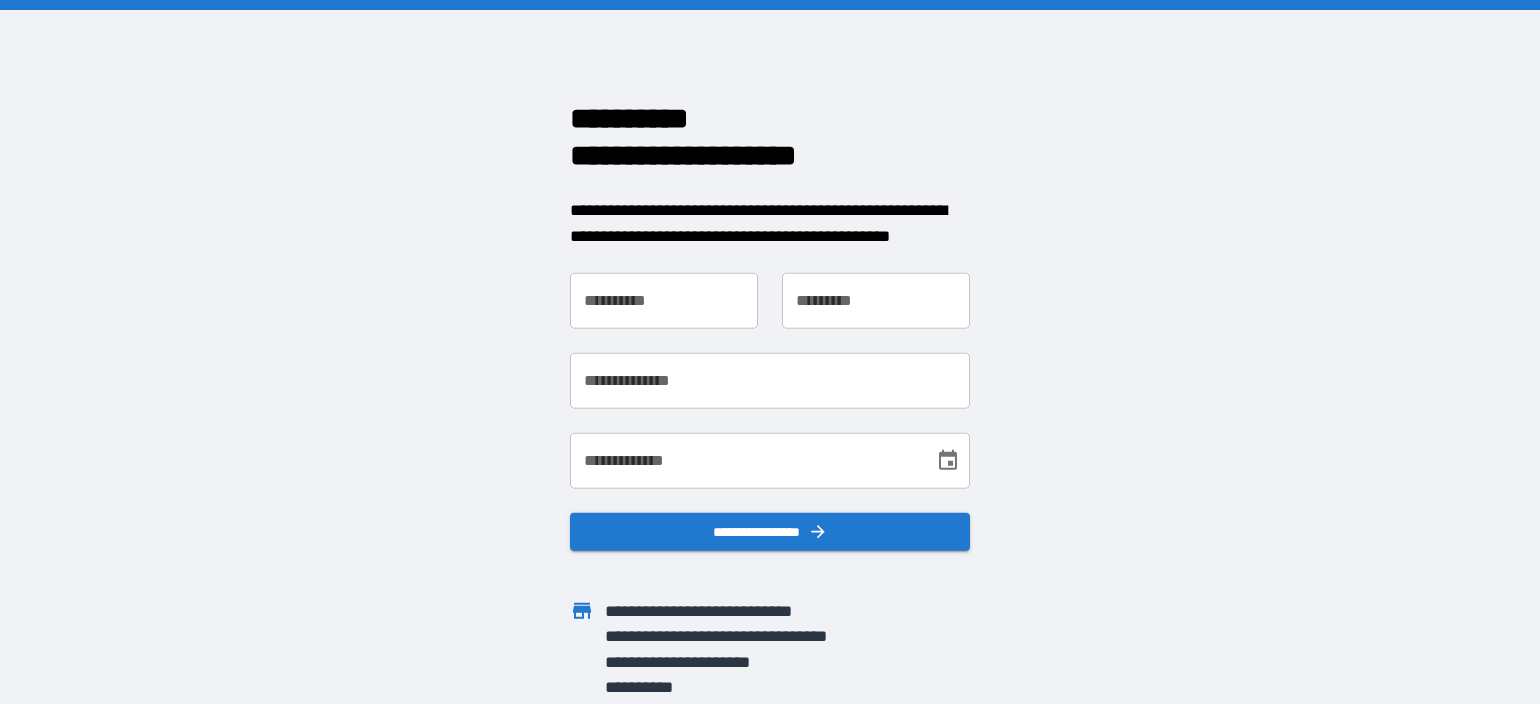 scroll, scrollTop: 0, scrollLeft: 0, axis: both 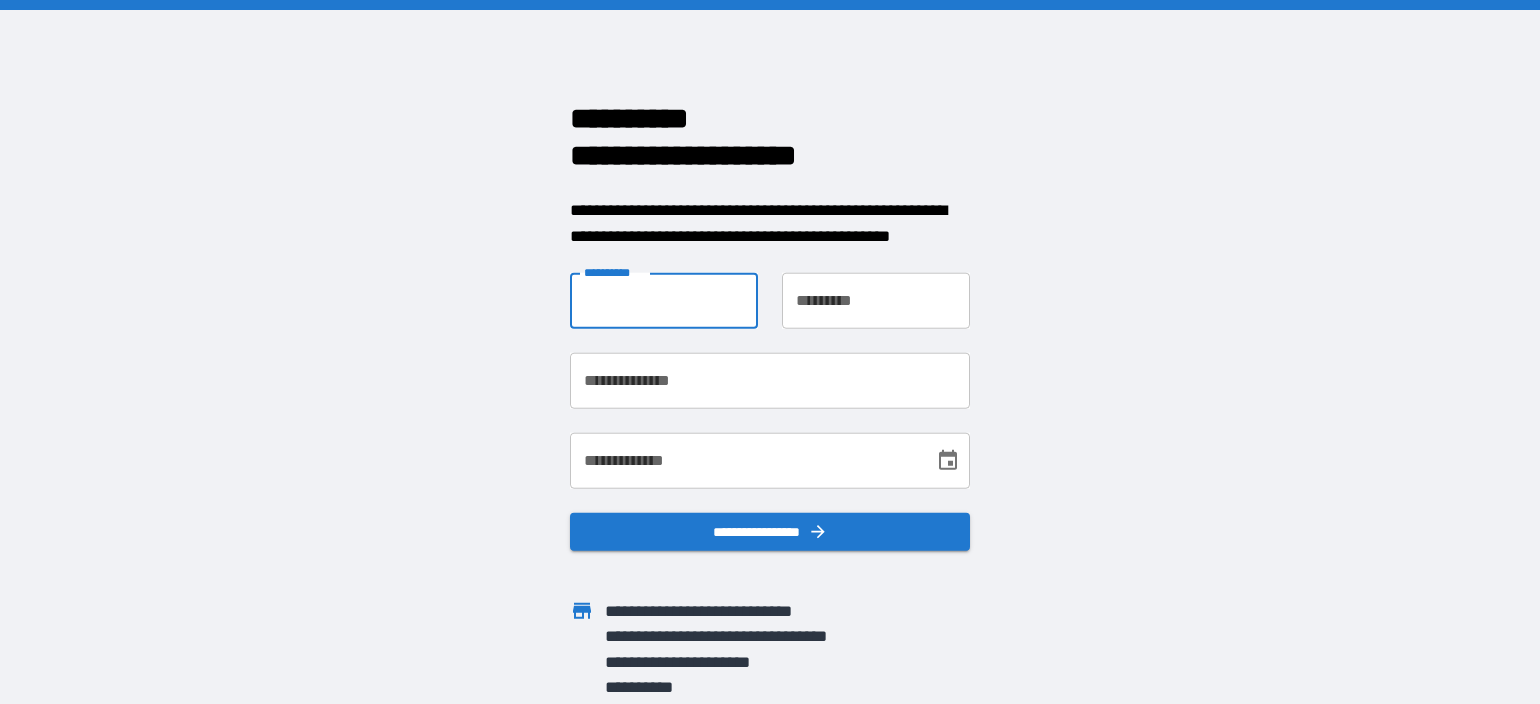 type on "*****" 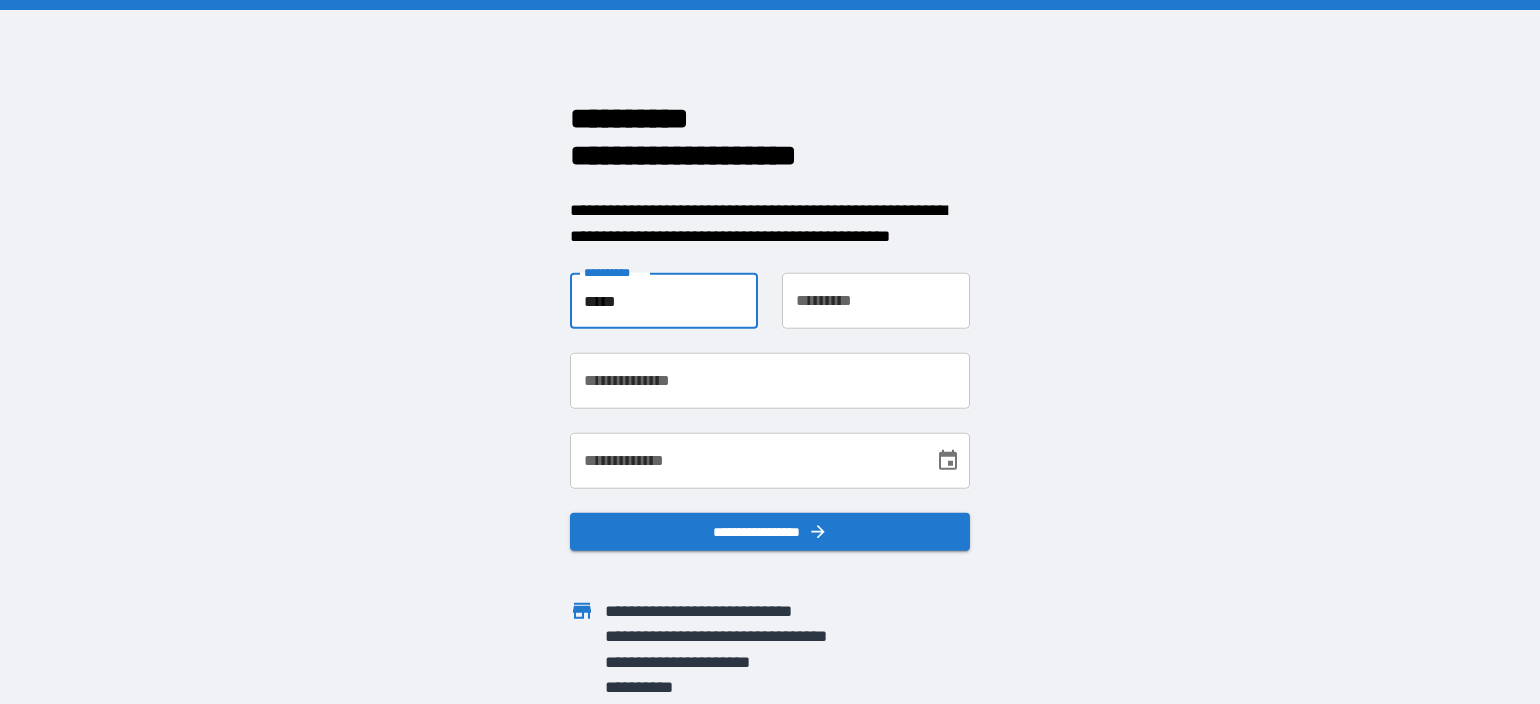 type on "*****" 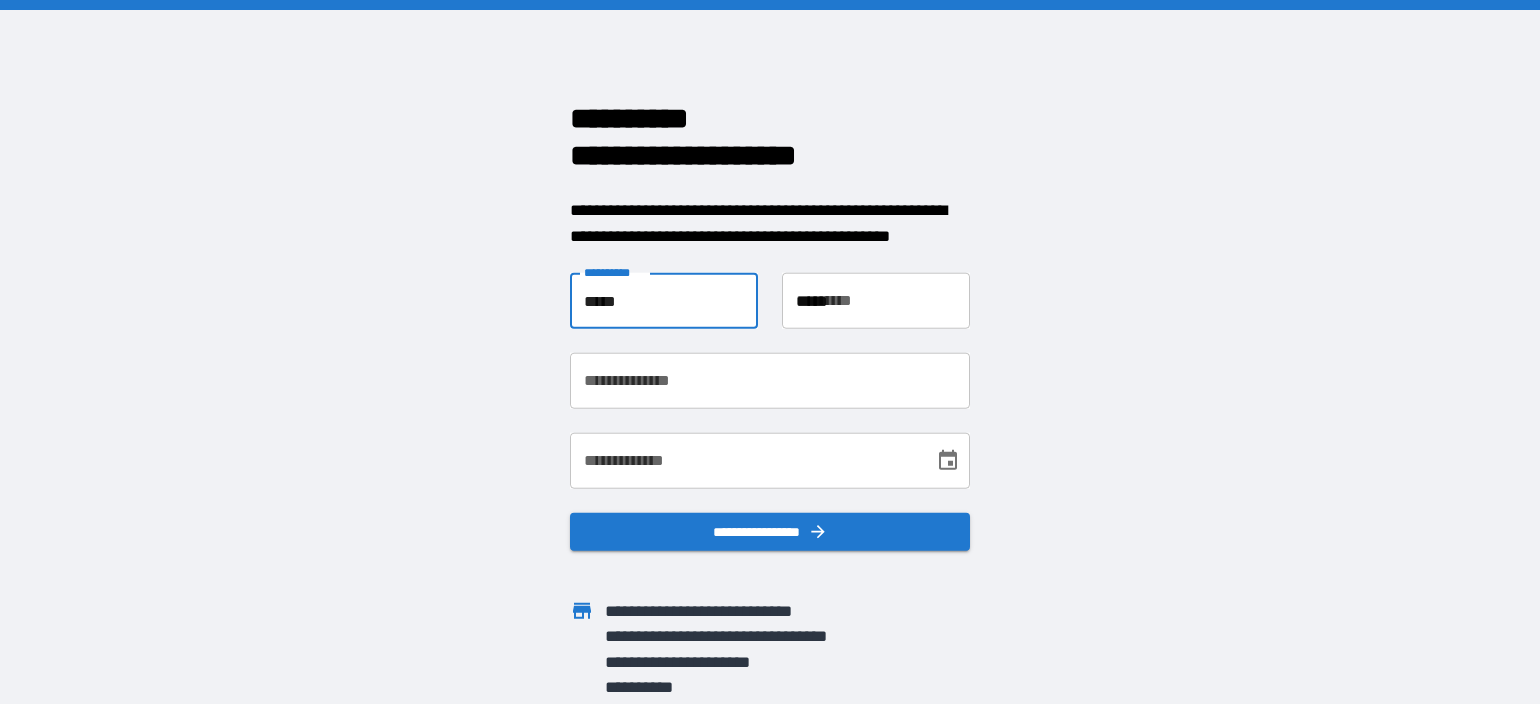 type on "**********" 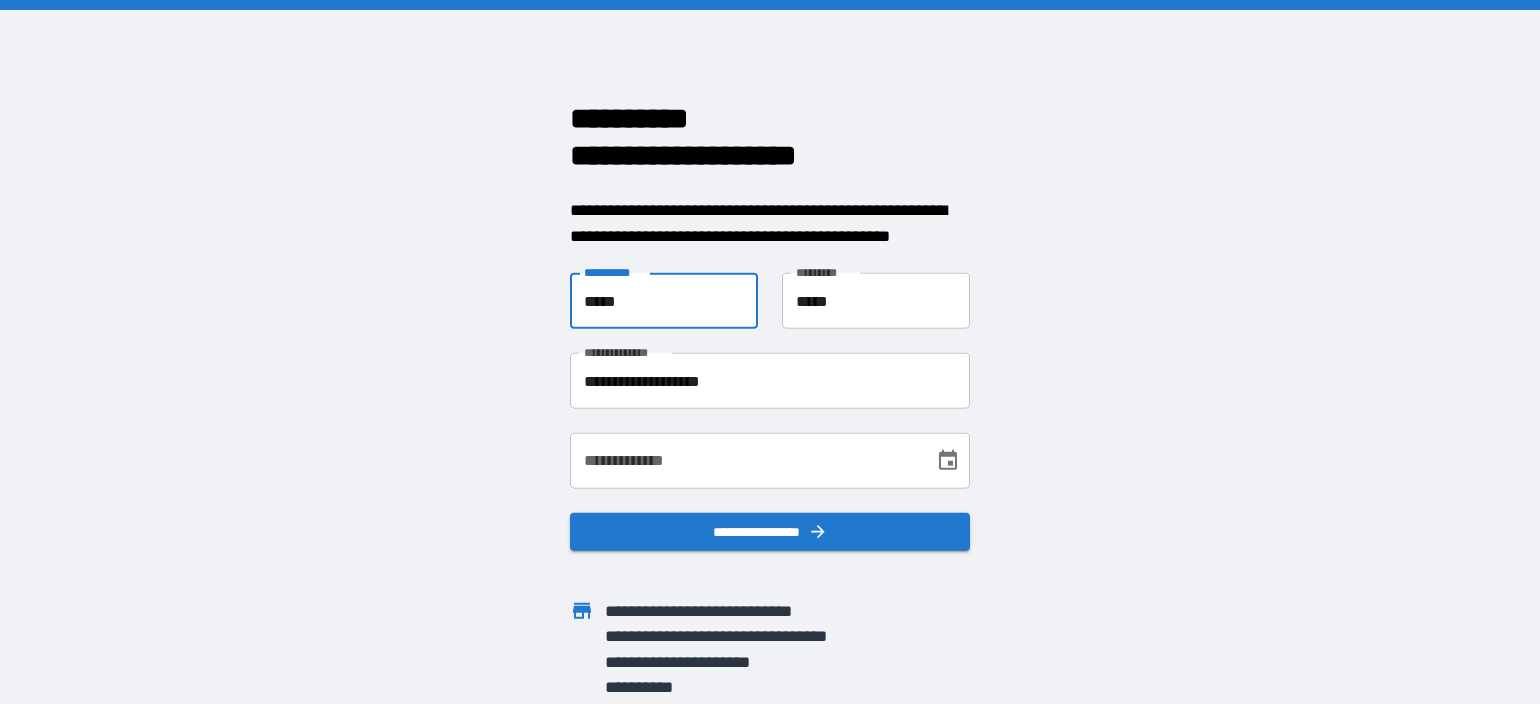 click on "**********" at bounding box center [745, 461] 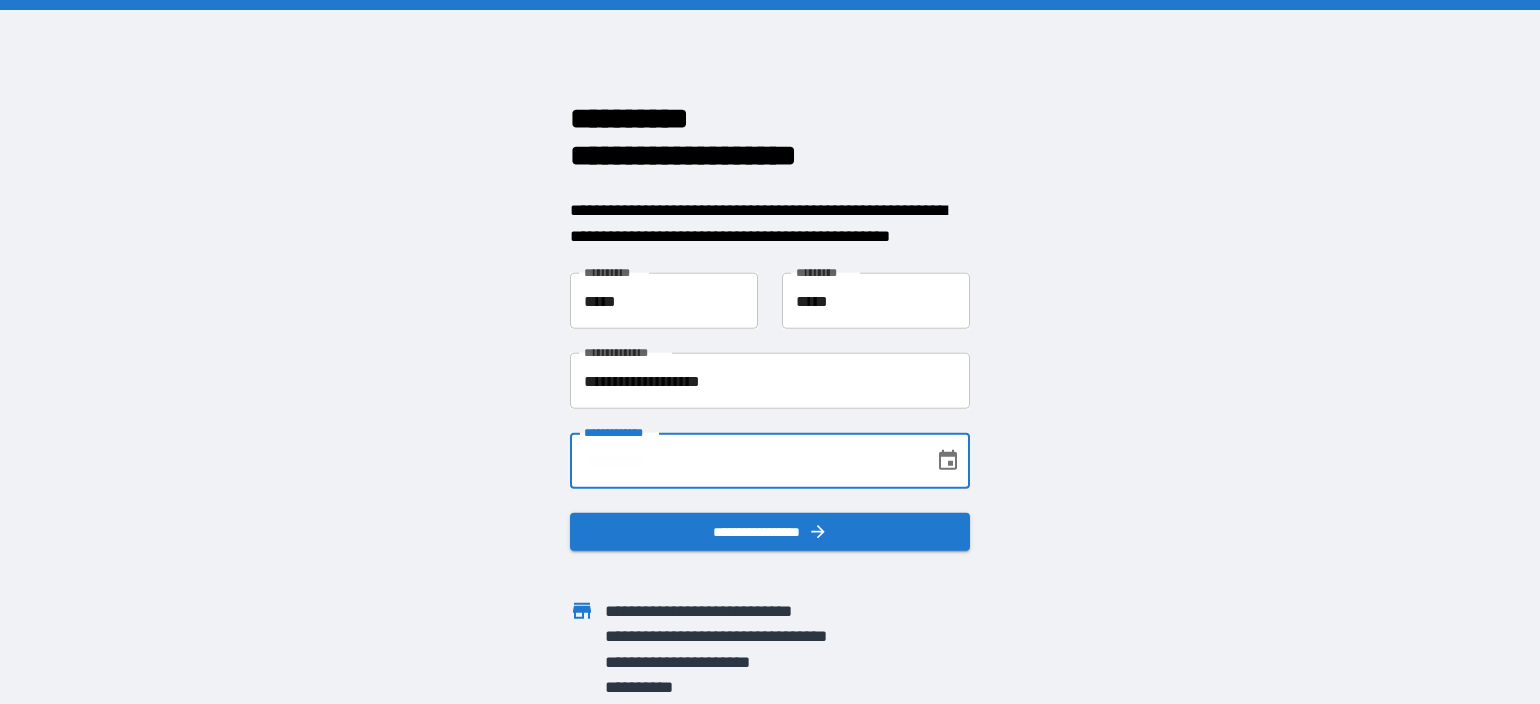 type on "**********" 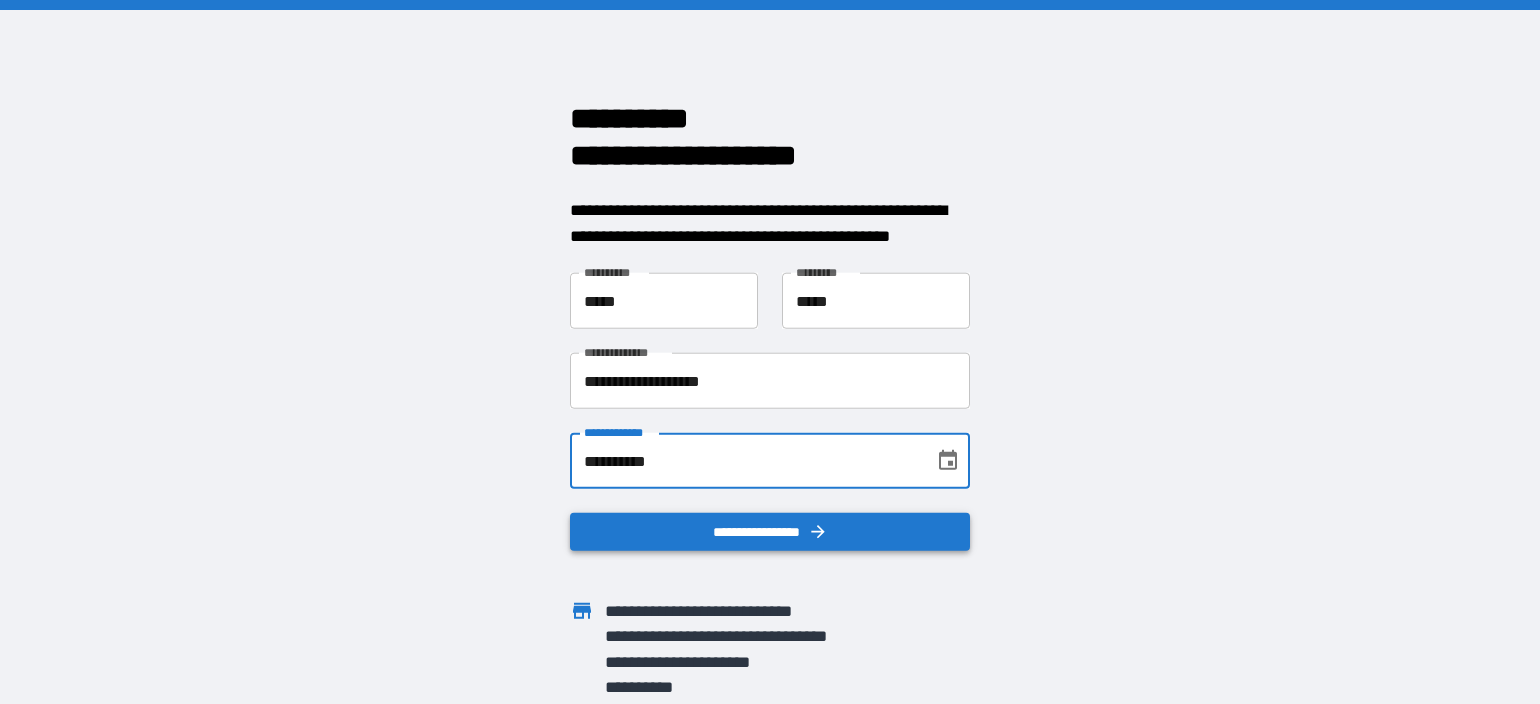 click on "**********" at bounding box center [770, 532] 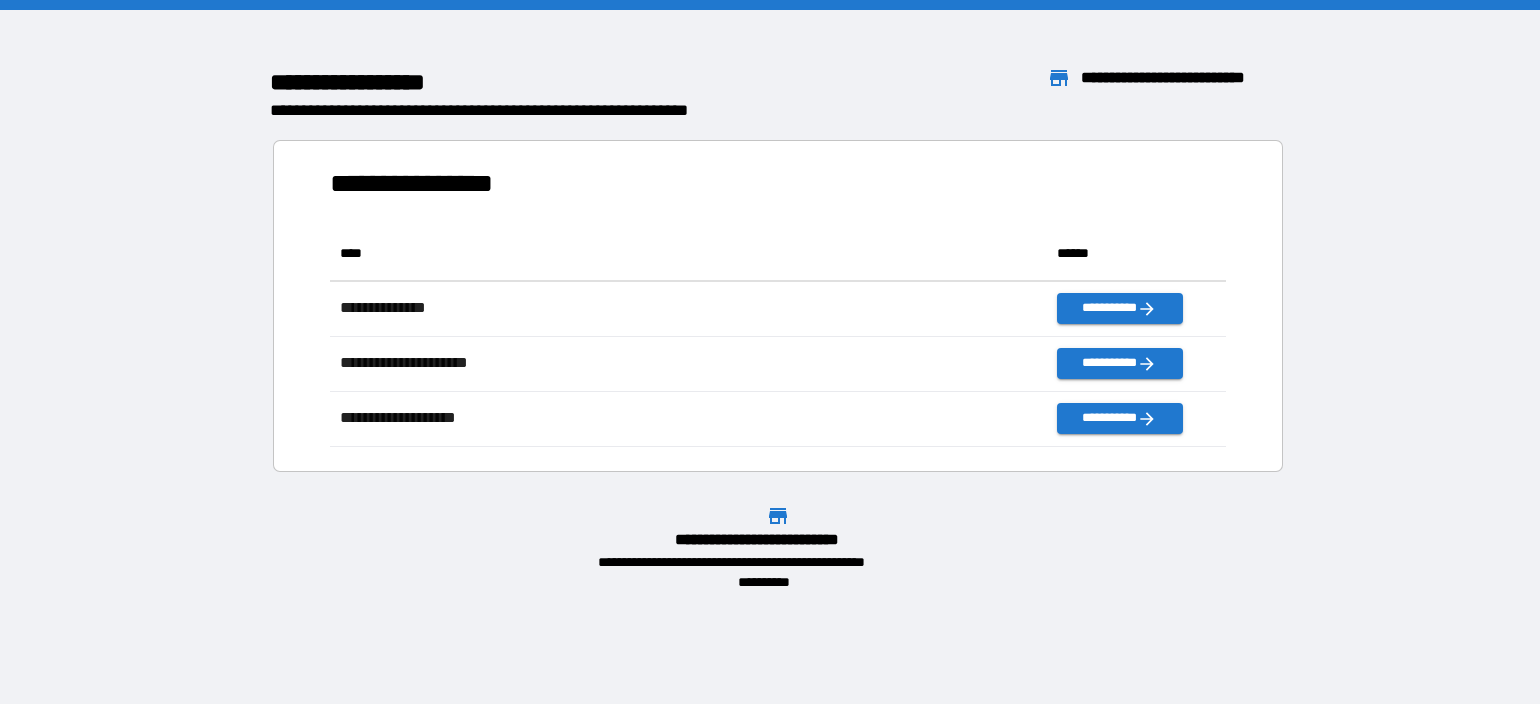 scroll, scrollTop: 16, scrollLeft: 16, axis: both 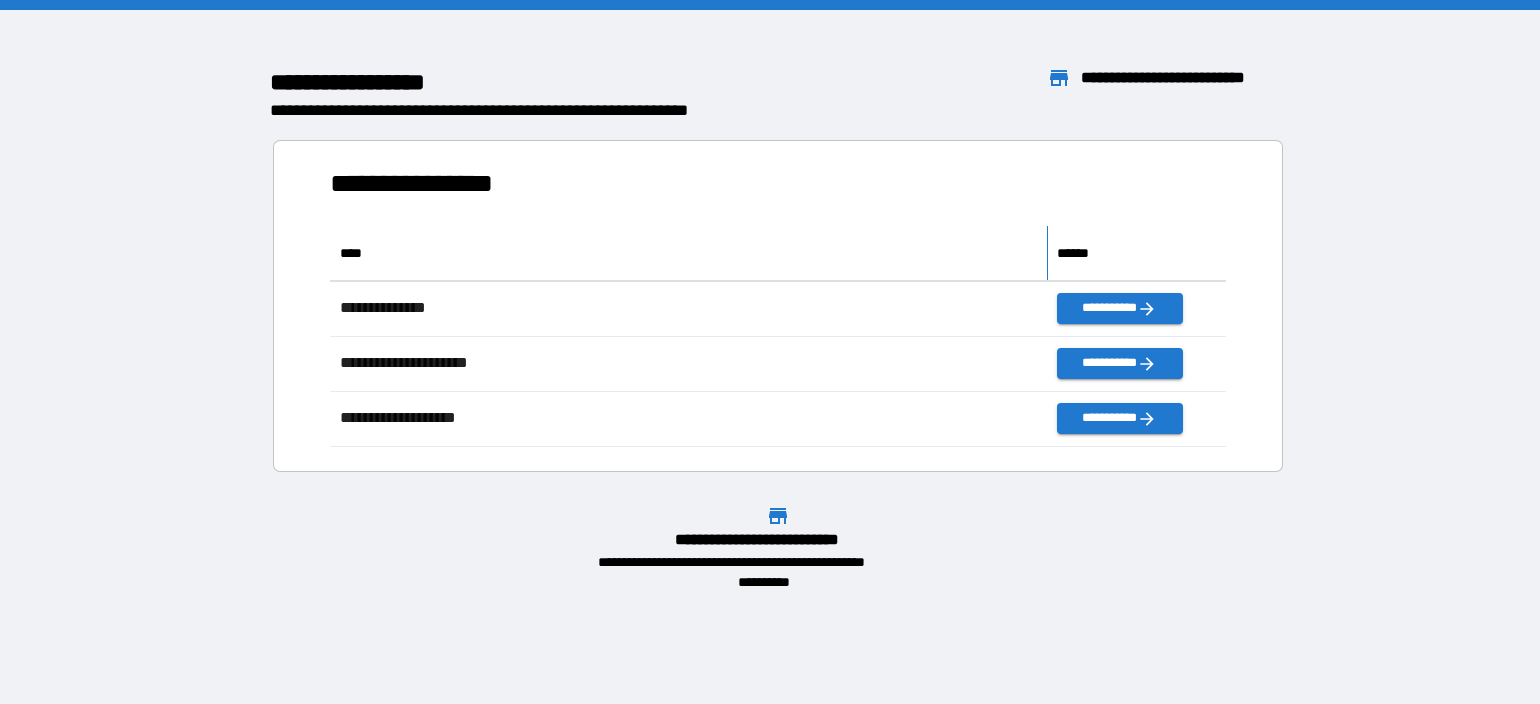 click on "******" at bounding box center (1077, 253) 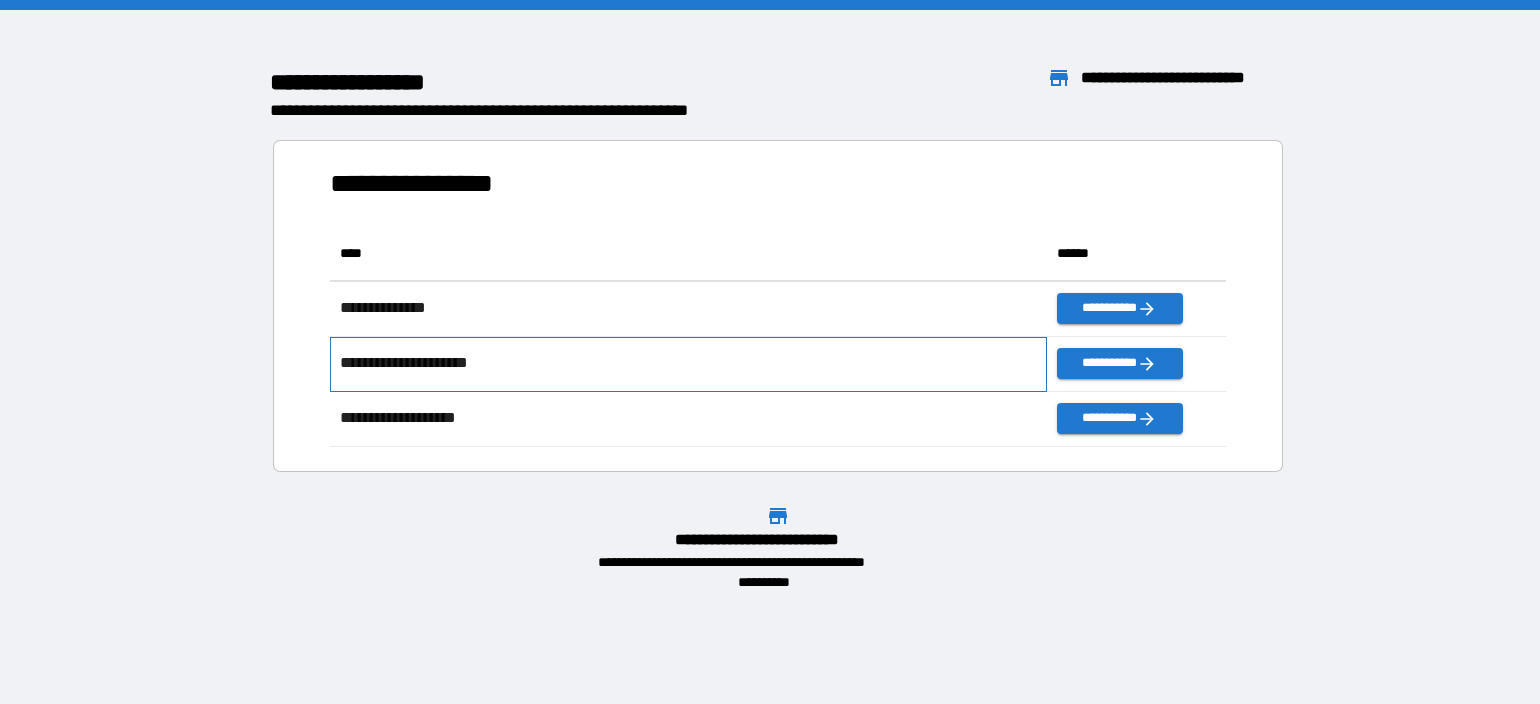 click on "**********" at bounding box center (689, 364) 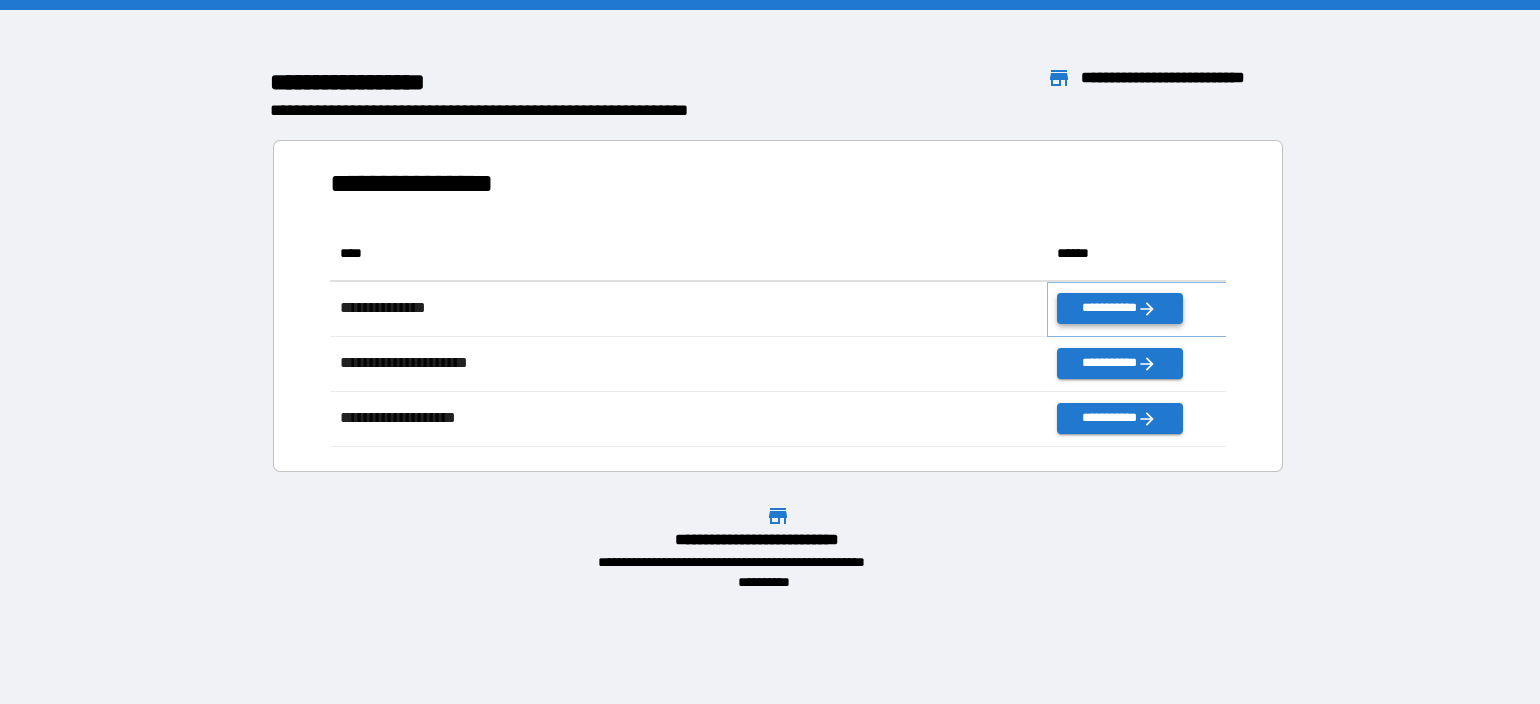 click on "**********" at bounding box center [1119, 308] 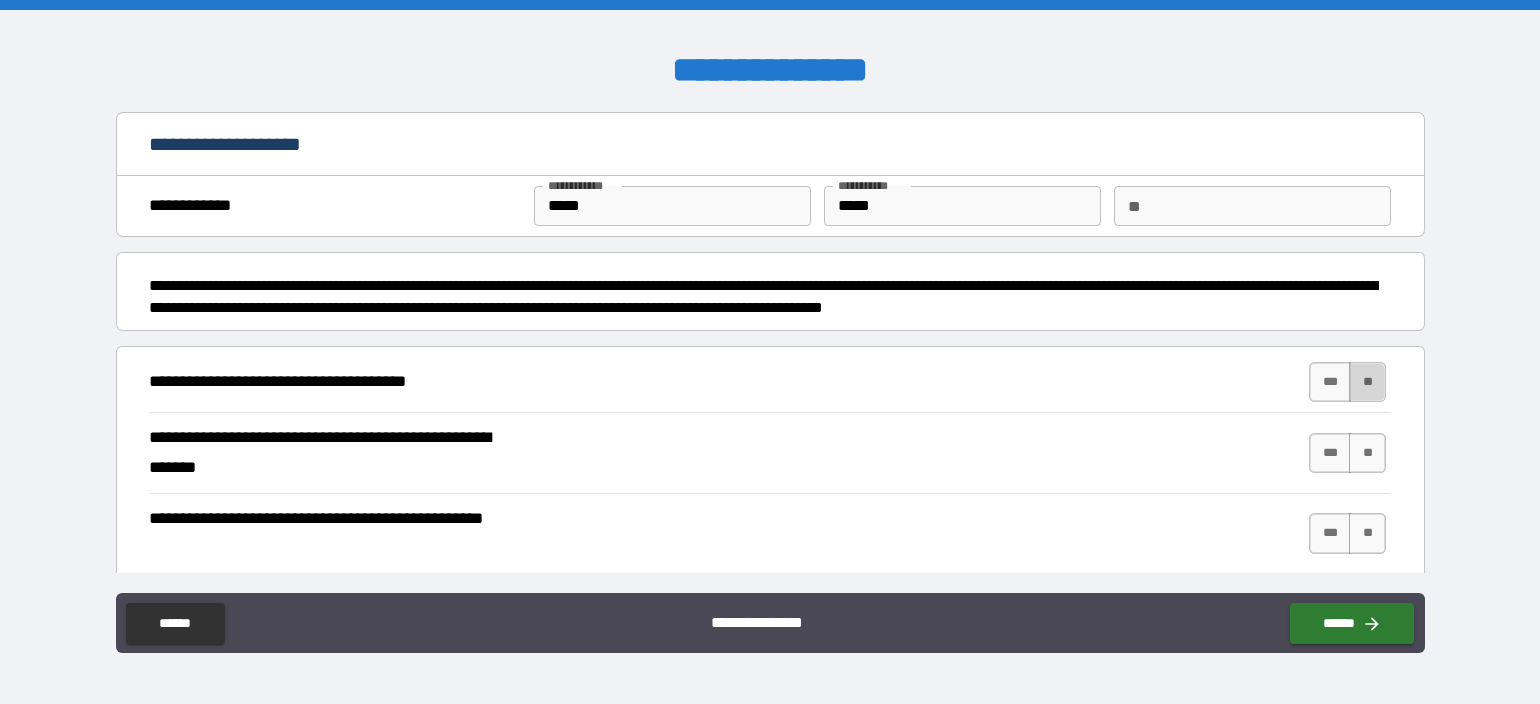 click on "**" at bounding box center (1367, 382) 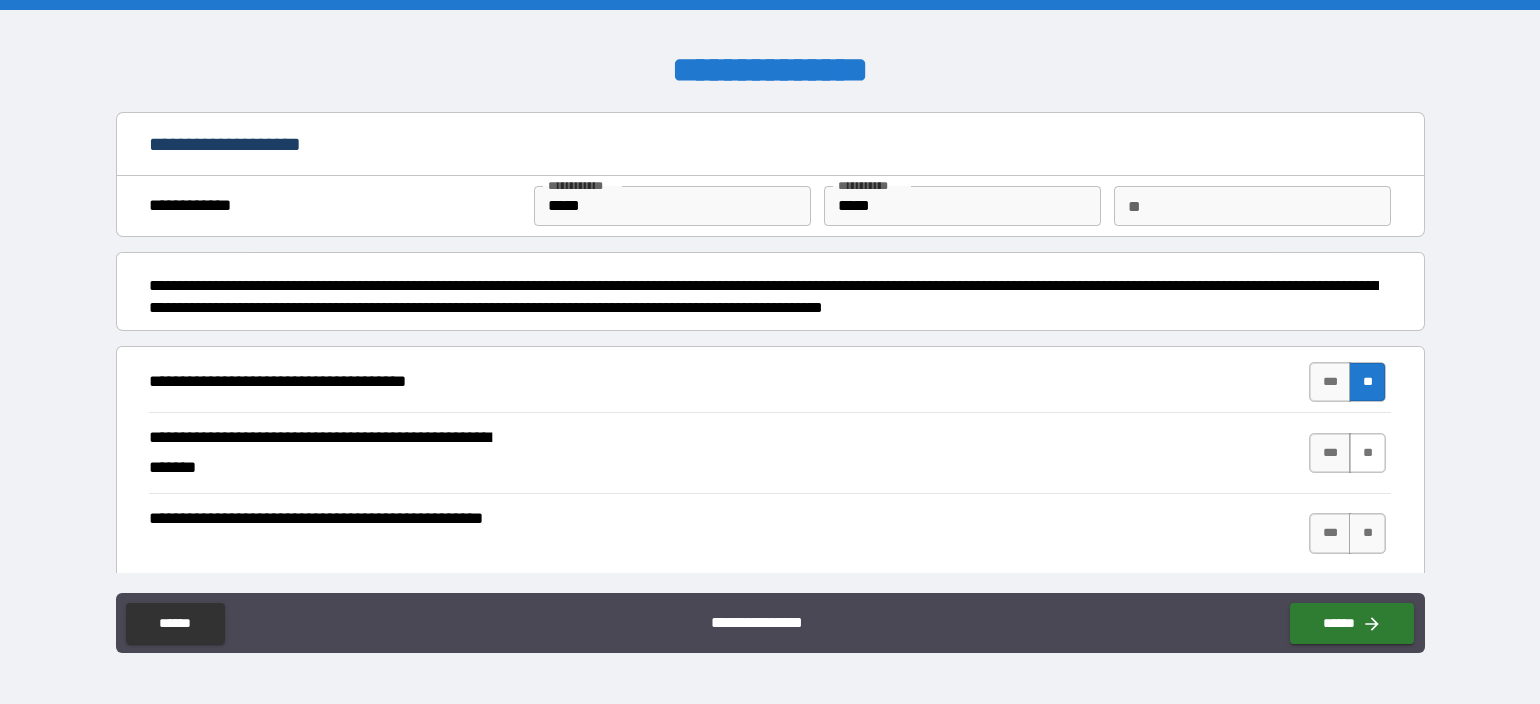 click on "**" at bounding box center [1367, 453] 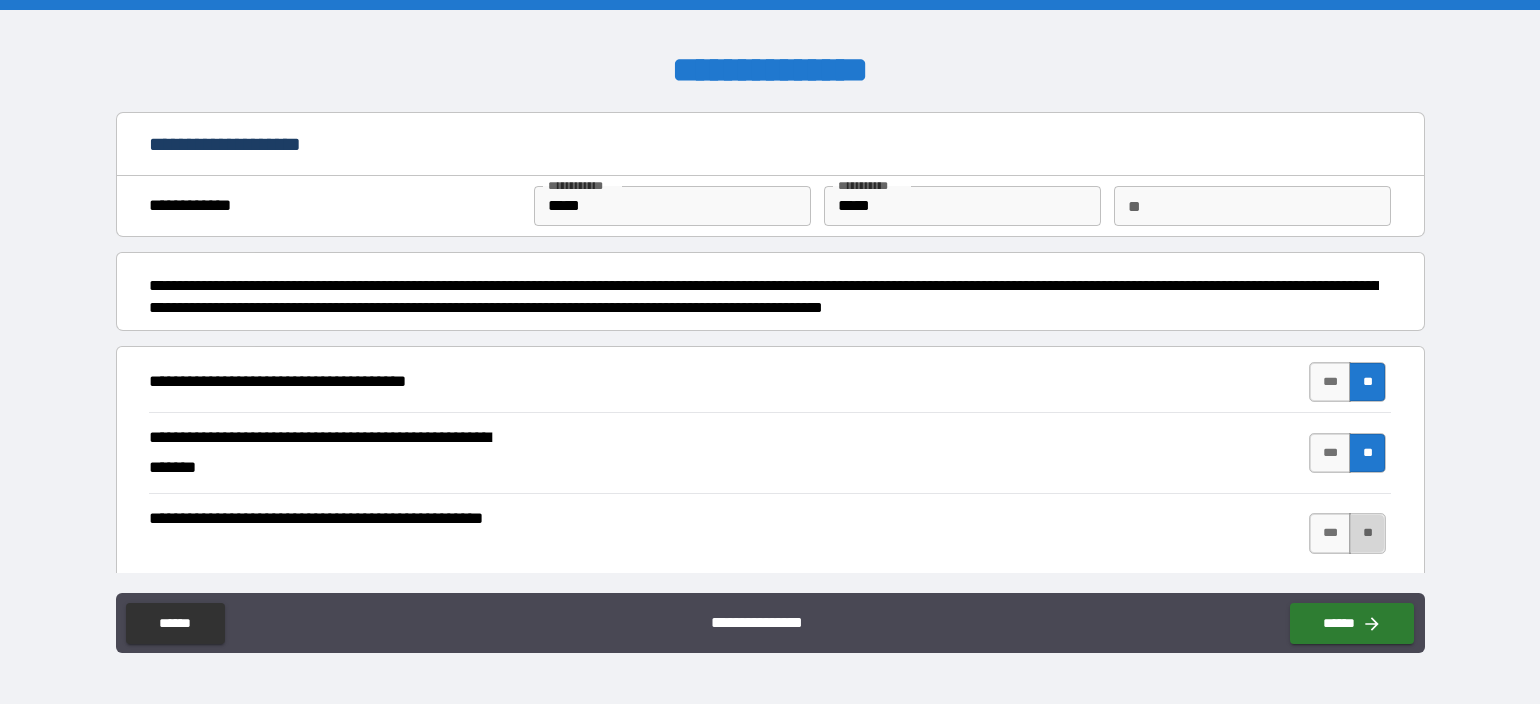 click on "**" at bounding box center [1367, 533] 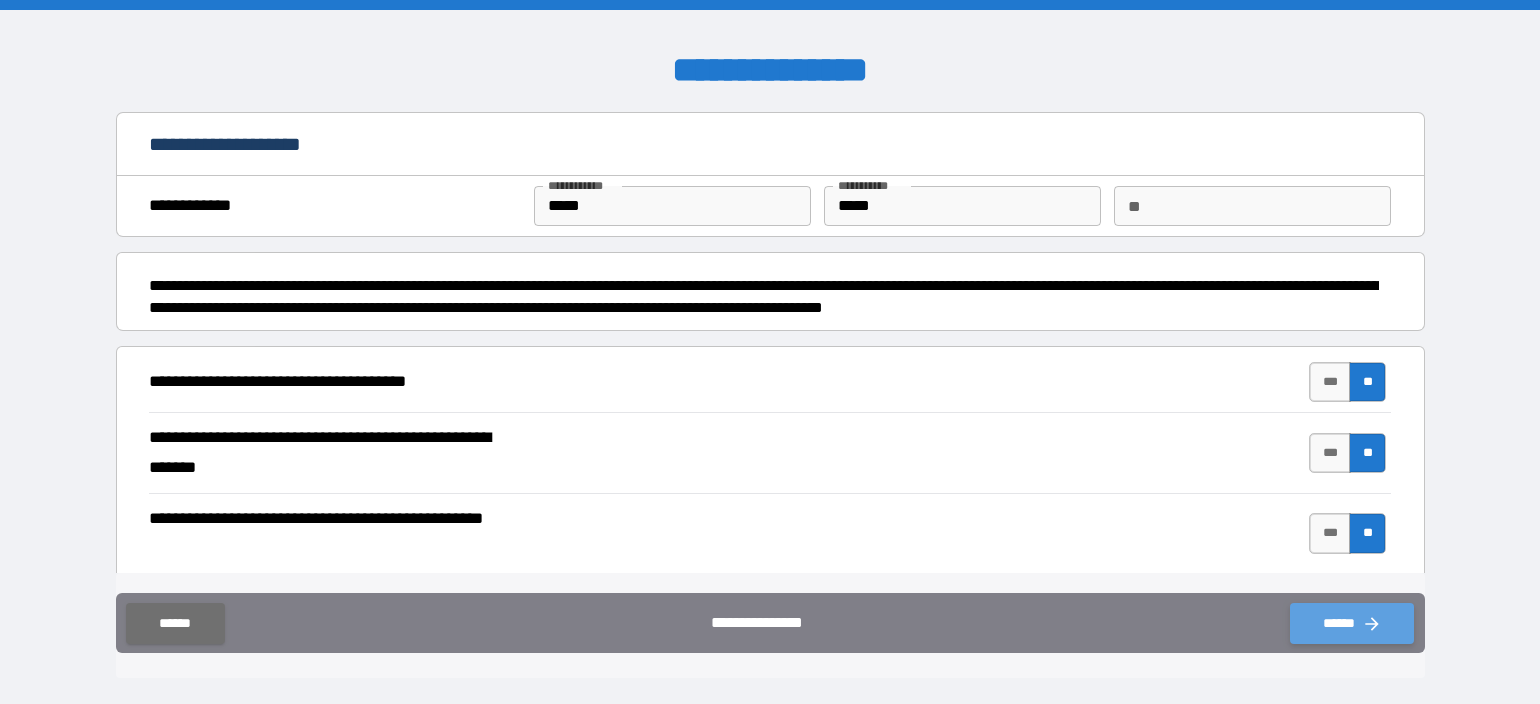 click on "******" at bounding box center [1352, 623] 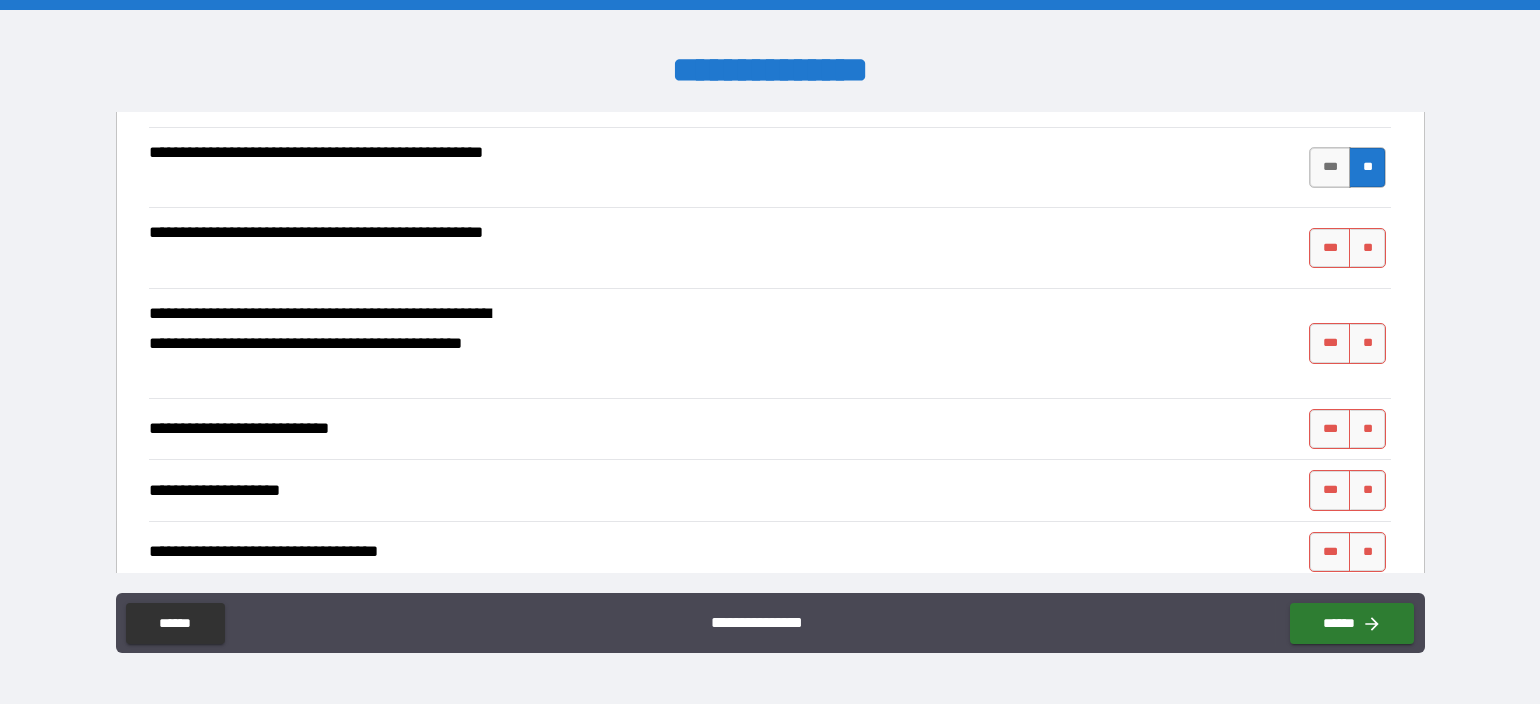scroll, scrollTop: 400, scrollLeft: 0, axis: vertical 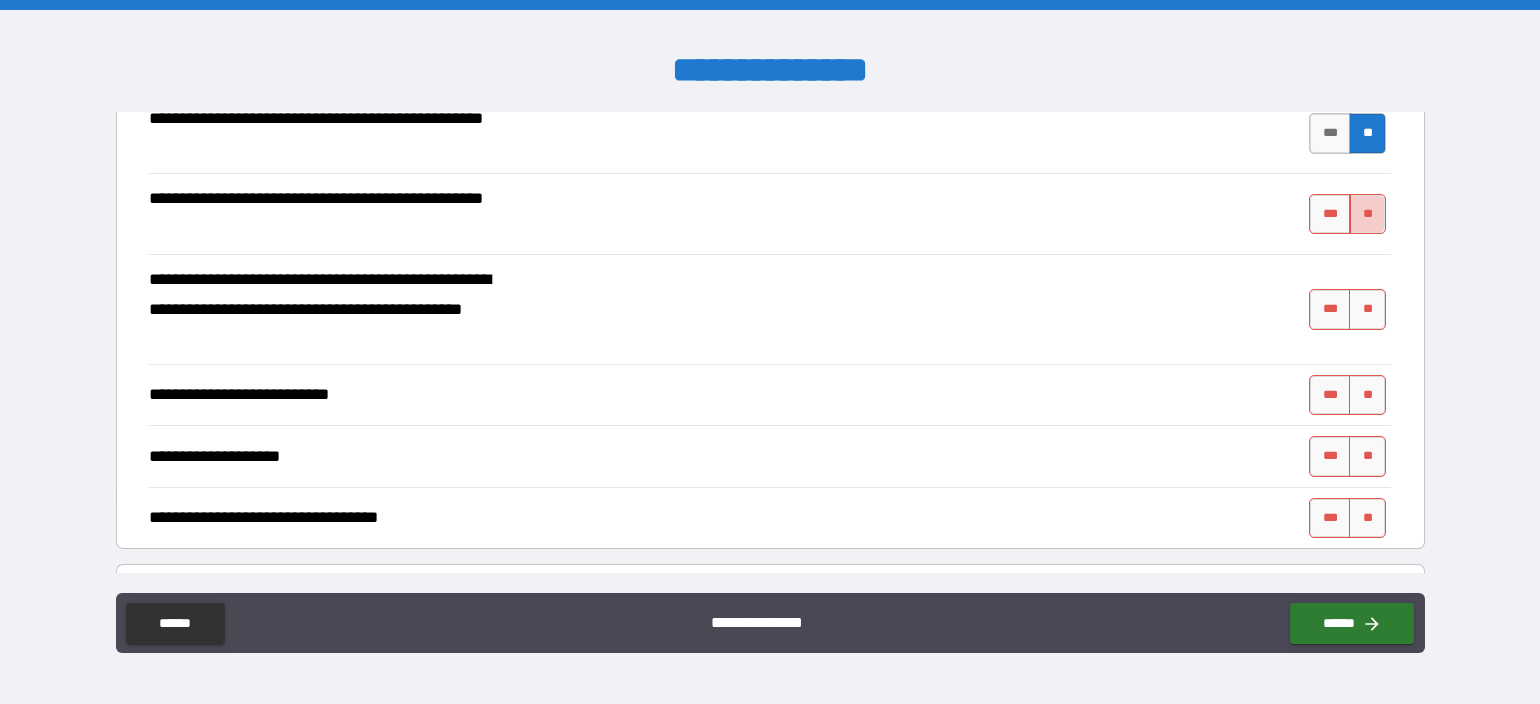 click on "**" at bounding box center (1367, 214) 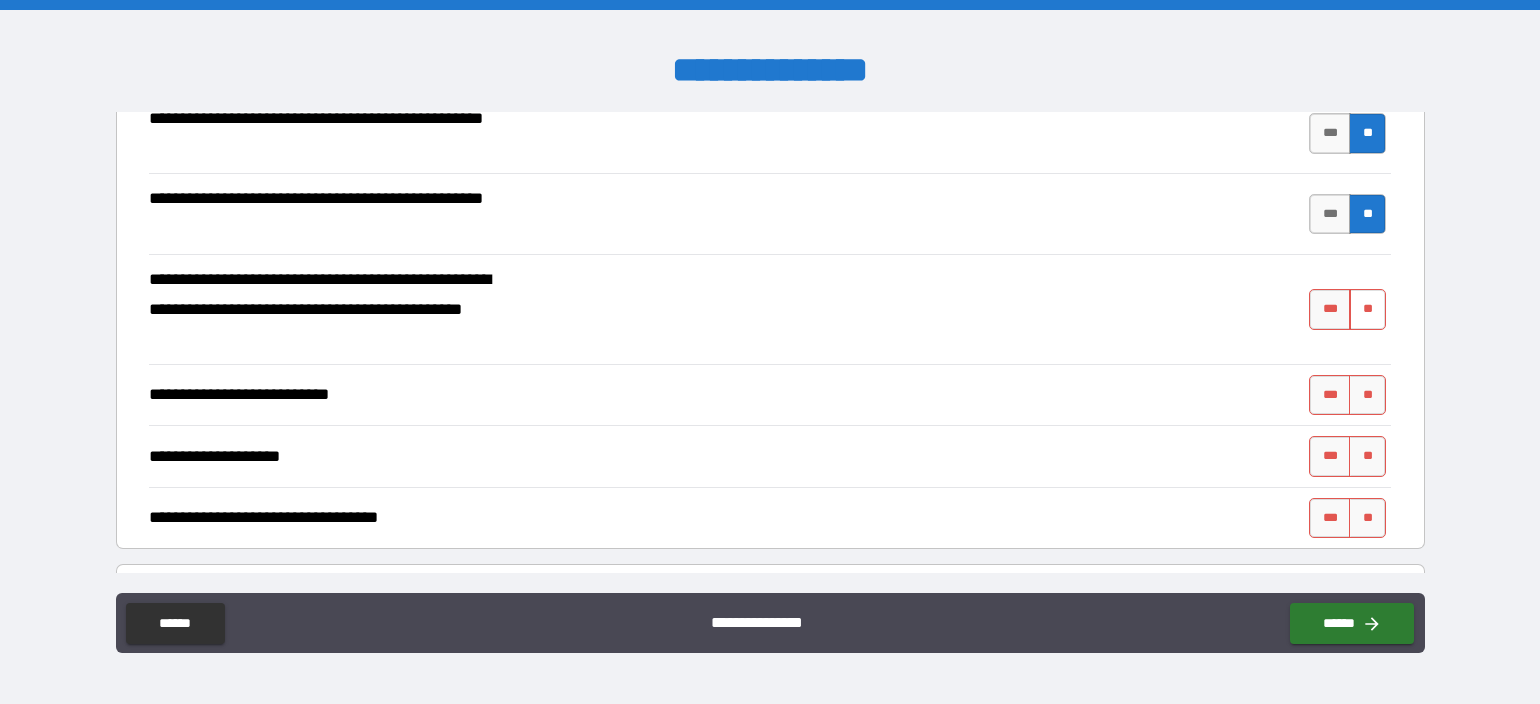 click on "**" at bounding box center (1367, 309) 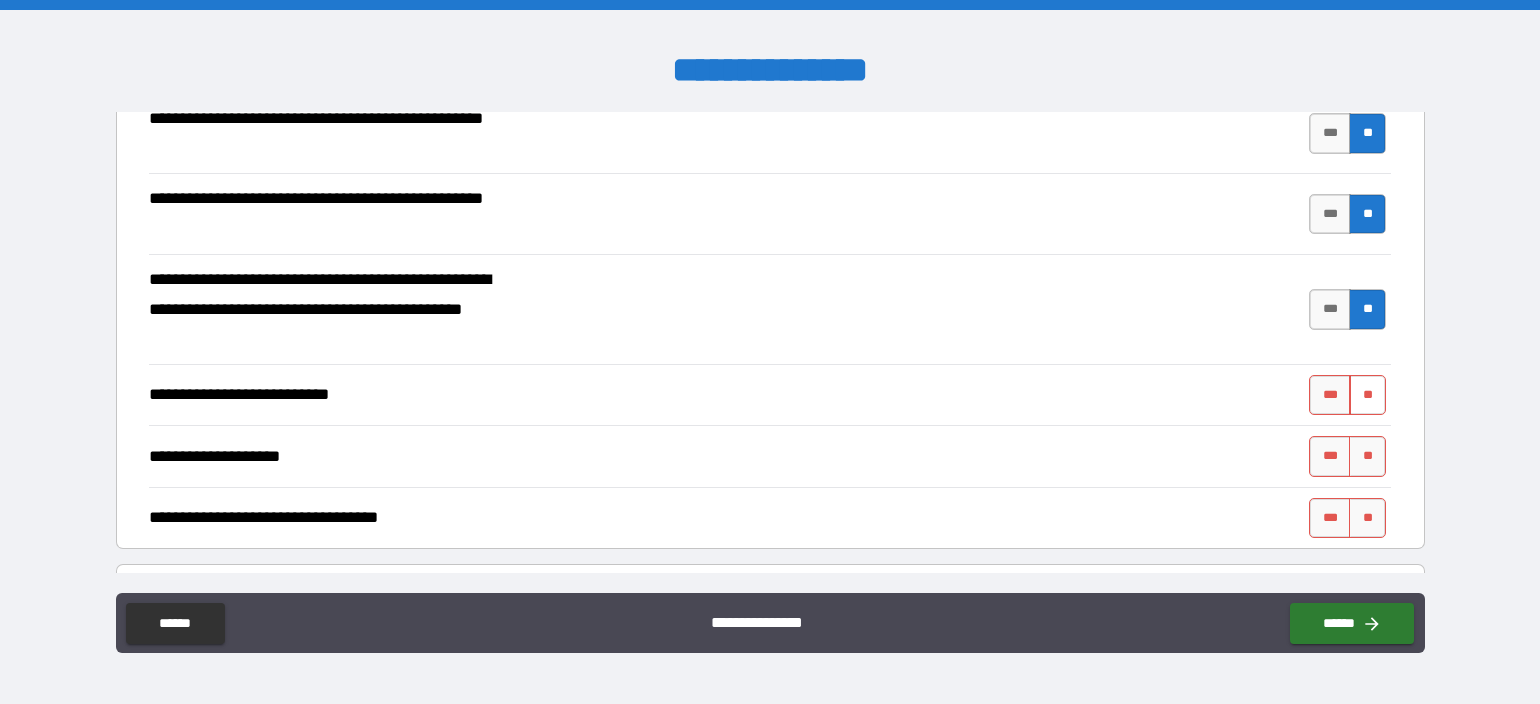 click on "**" at bounding box center (1367, 395) 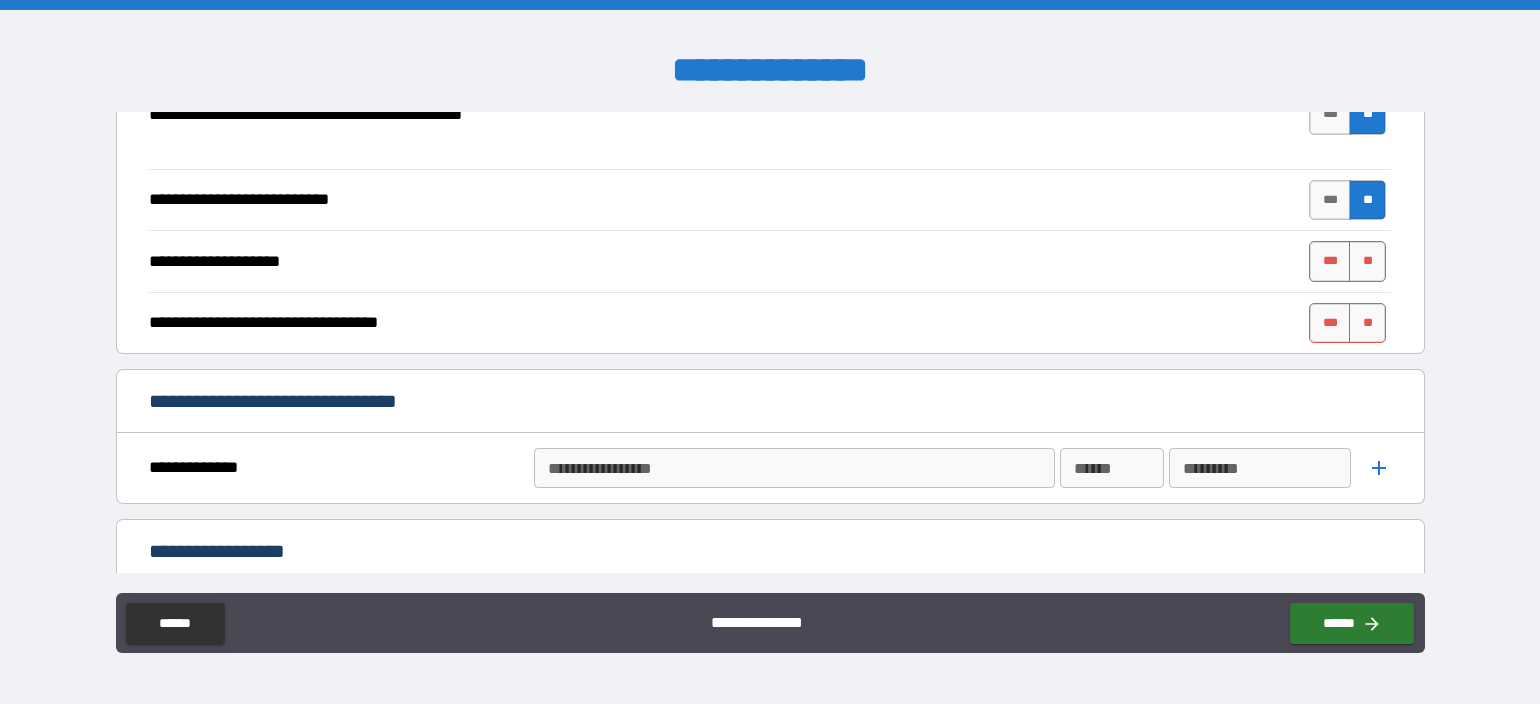 scroll, scrollTop: 700, scrollLeft: 0, axis: vertical 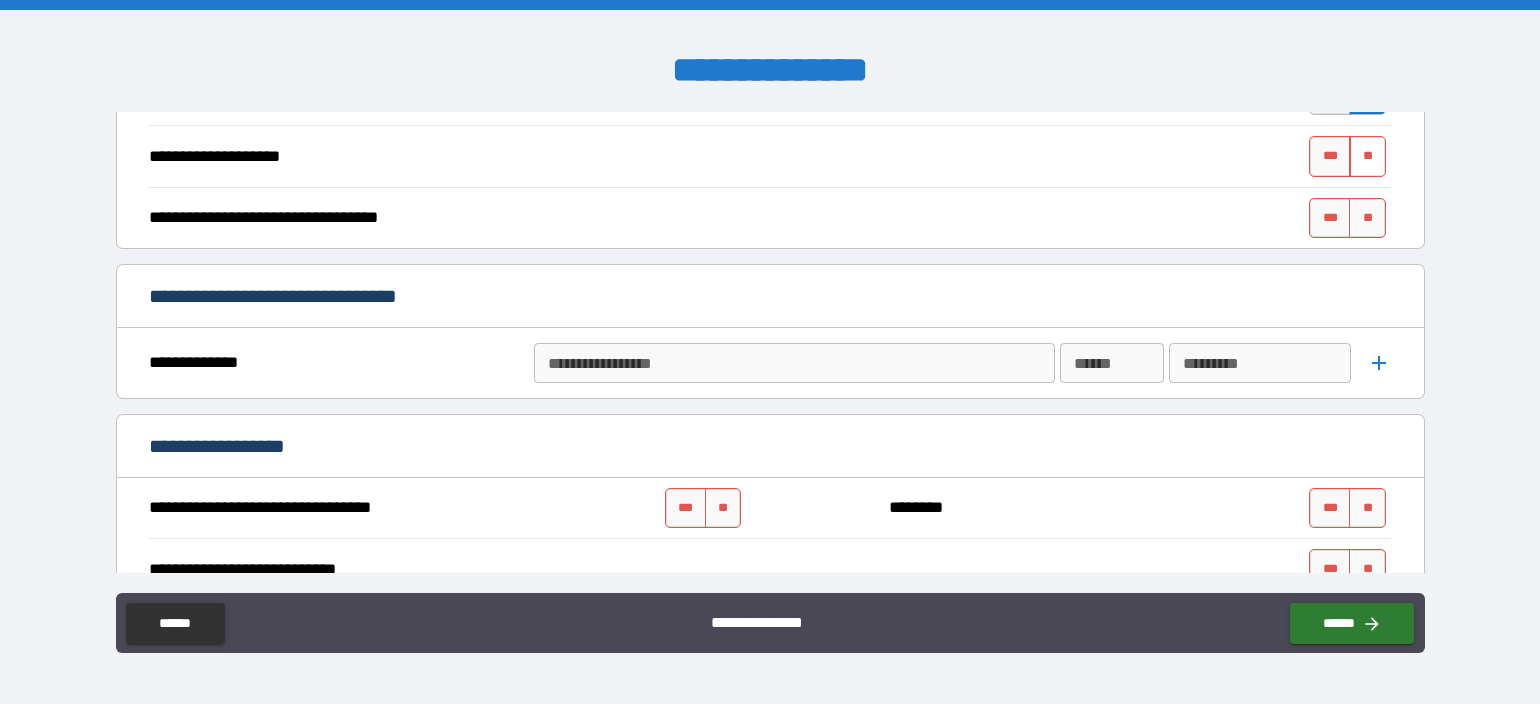 click on "**" at bounding box center [1367, 156] 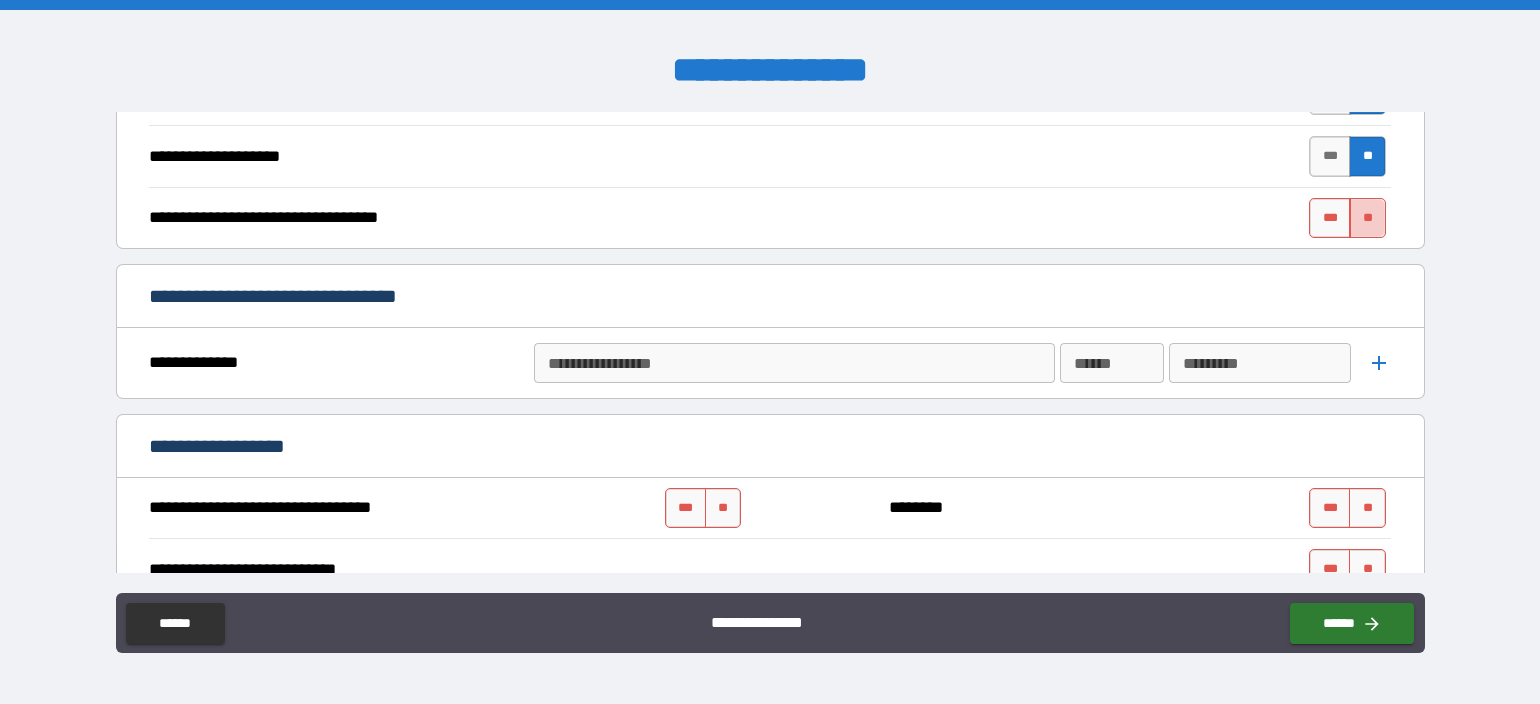 click on "**" at bounding box center [1367, 218] 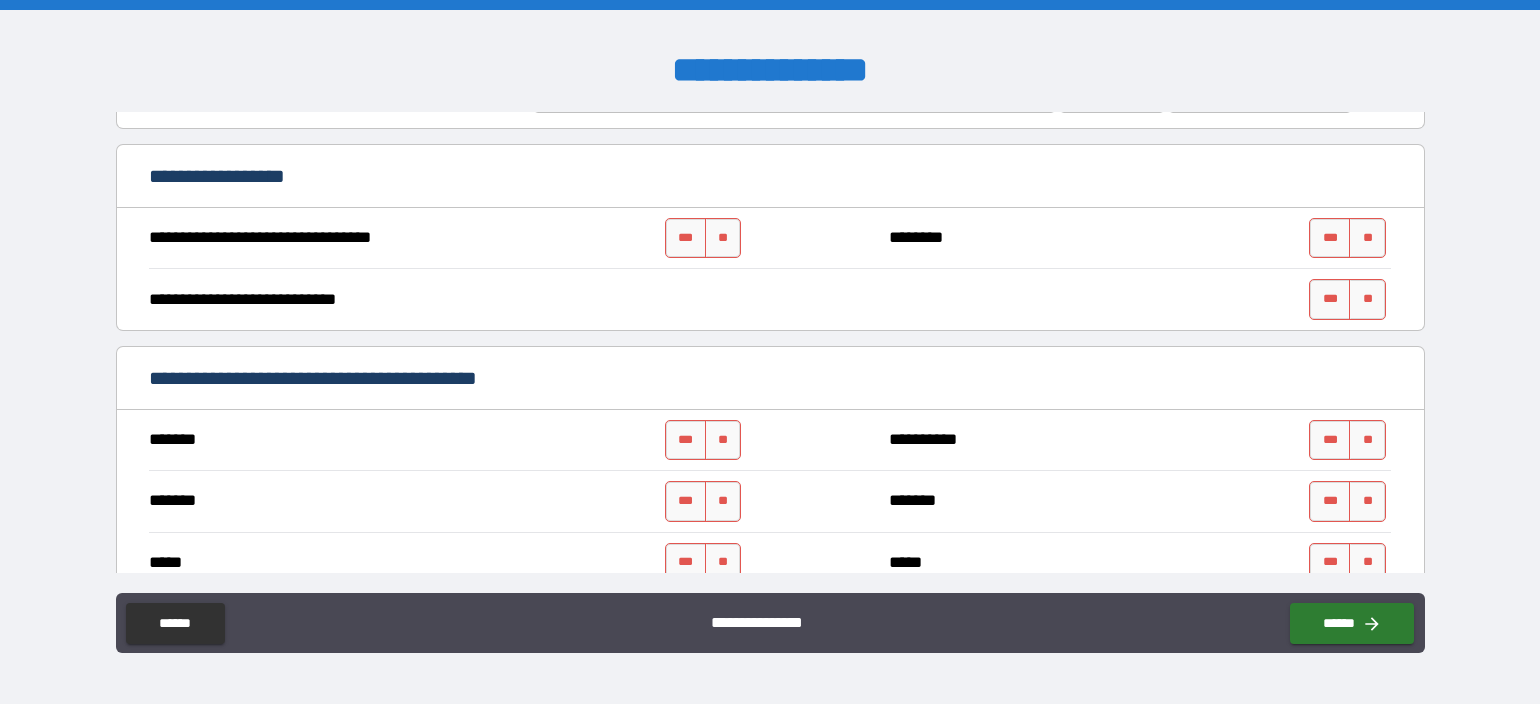 scroll, scrollTop: 1000, scrollLeft: 0, axis: vertical 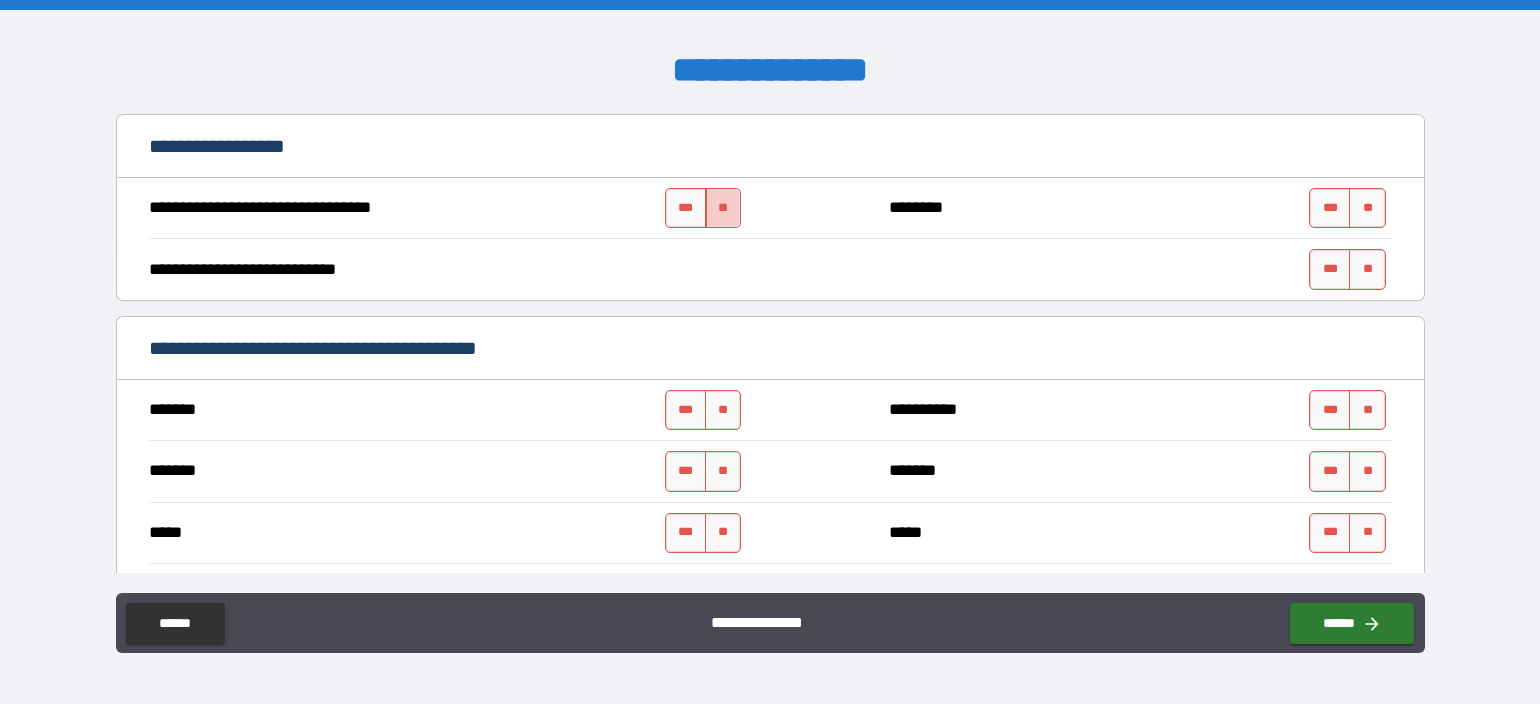 drag, startPoint x: 730, startPoint y: 198, endPoint x: 827, endPoint y: 198, distance: 97 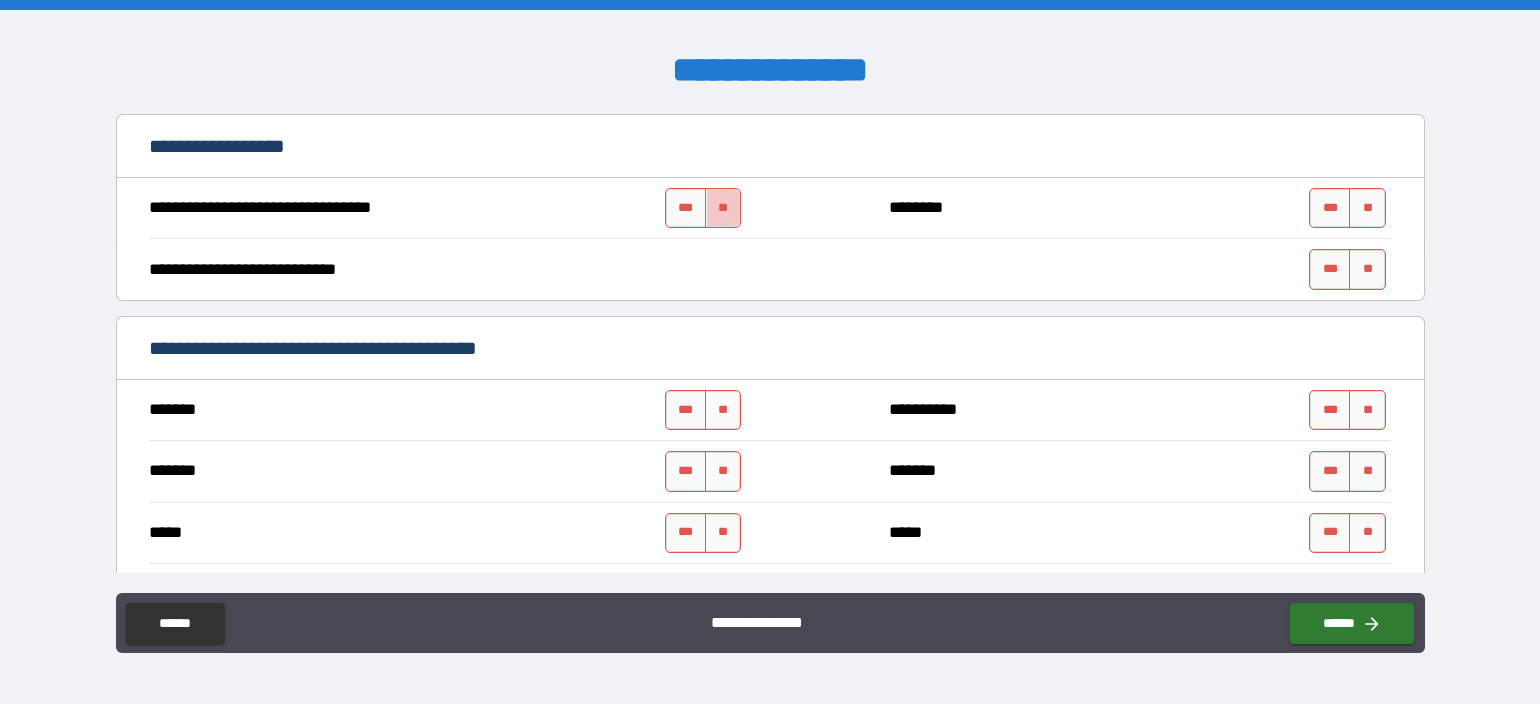 click on "**" at bounding box center (723, 208) 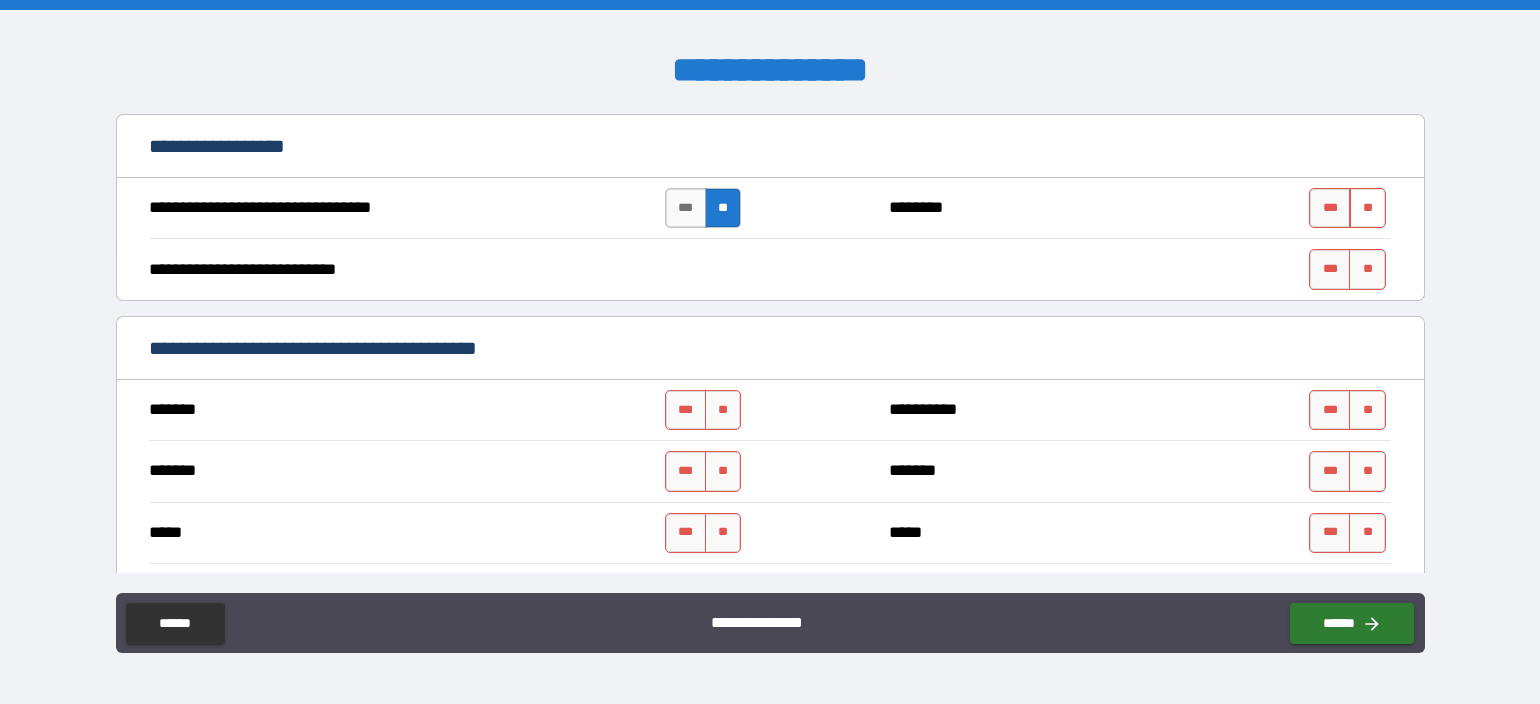 click on "**" at bounding box center [1367, 208] 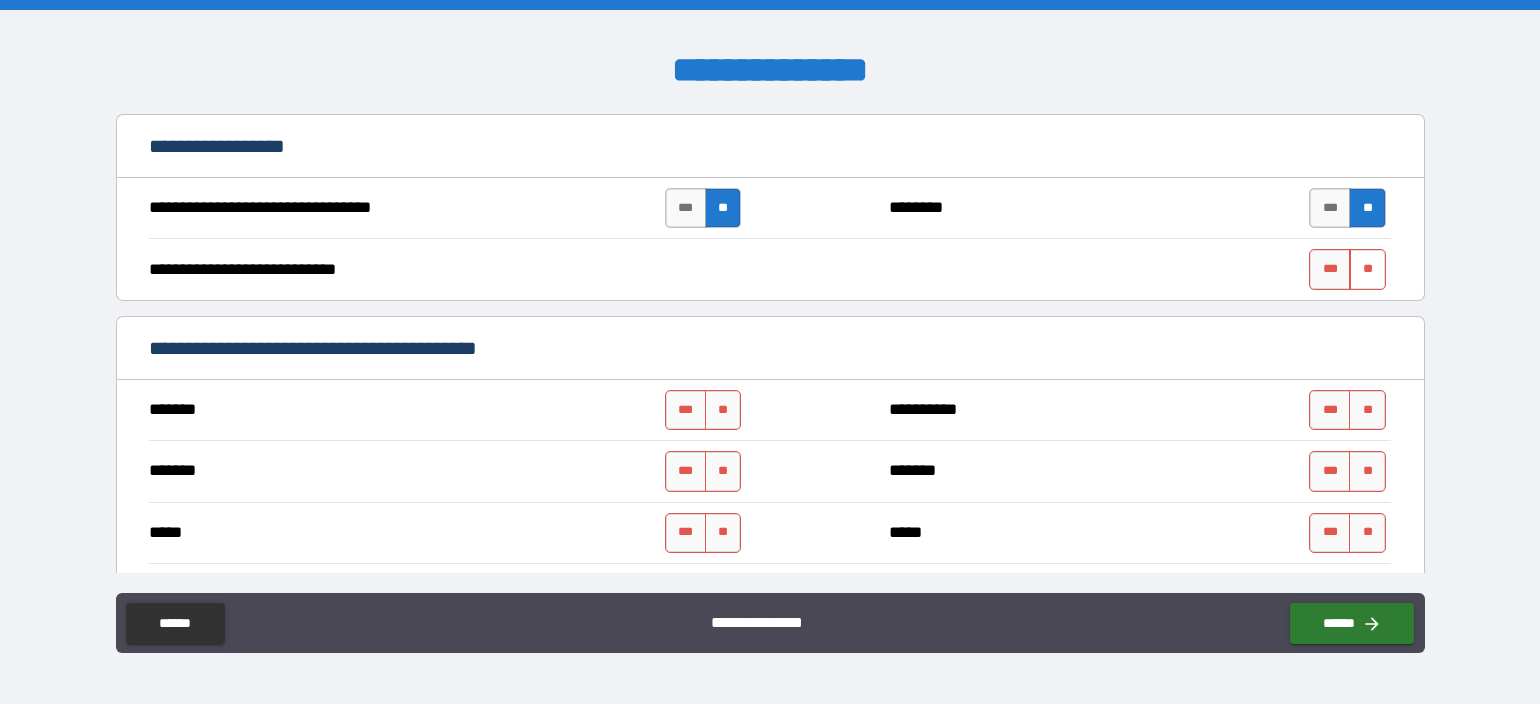 click on "**" at bounding box center (1367, 269) 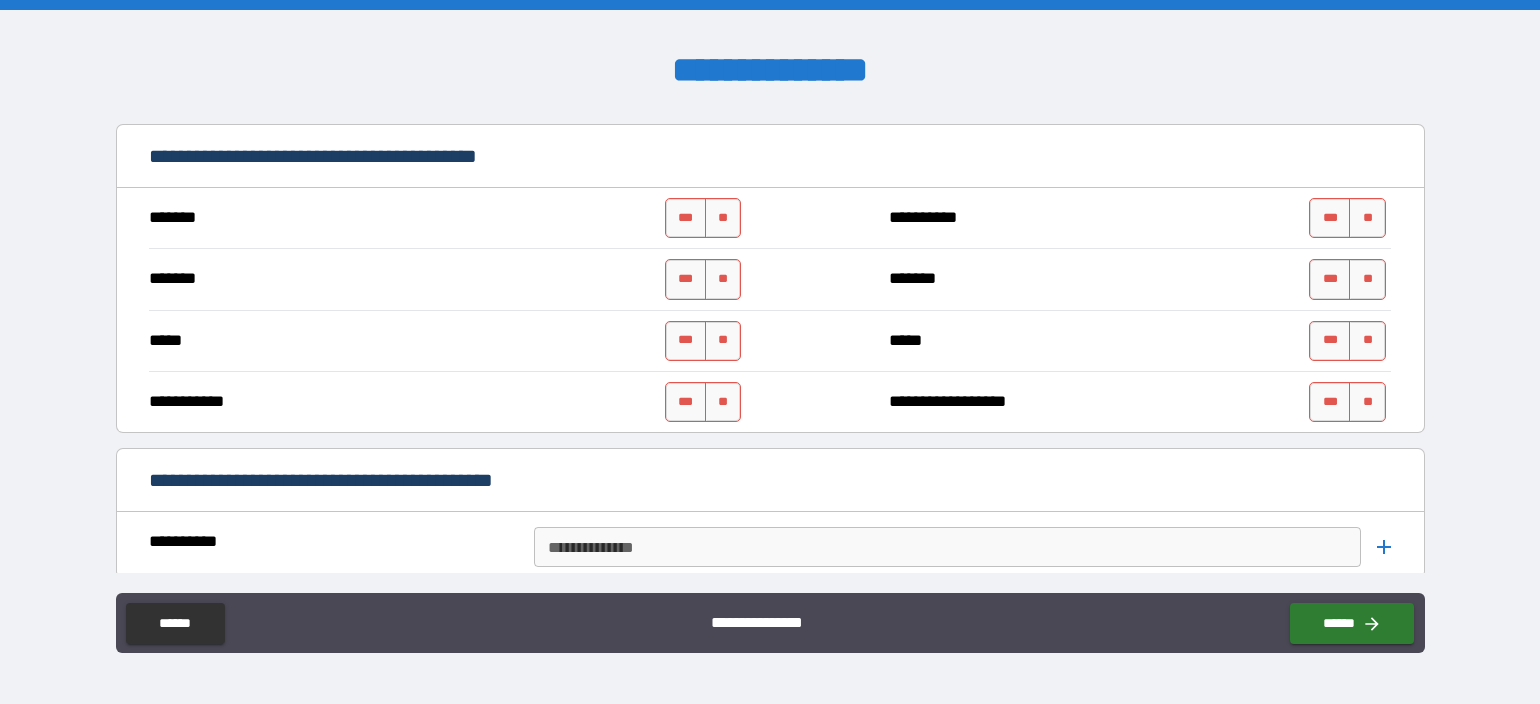 scroll, scrollTop: 1200, scrollLeft: 0, axis: vertical 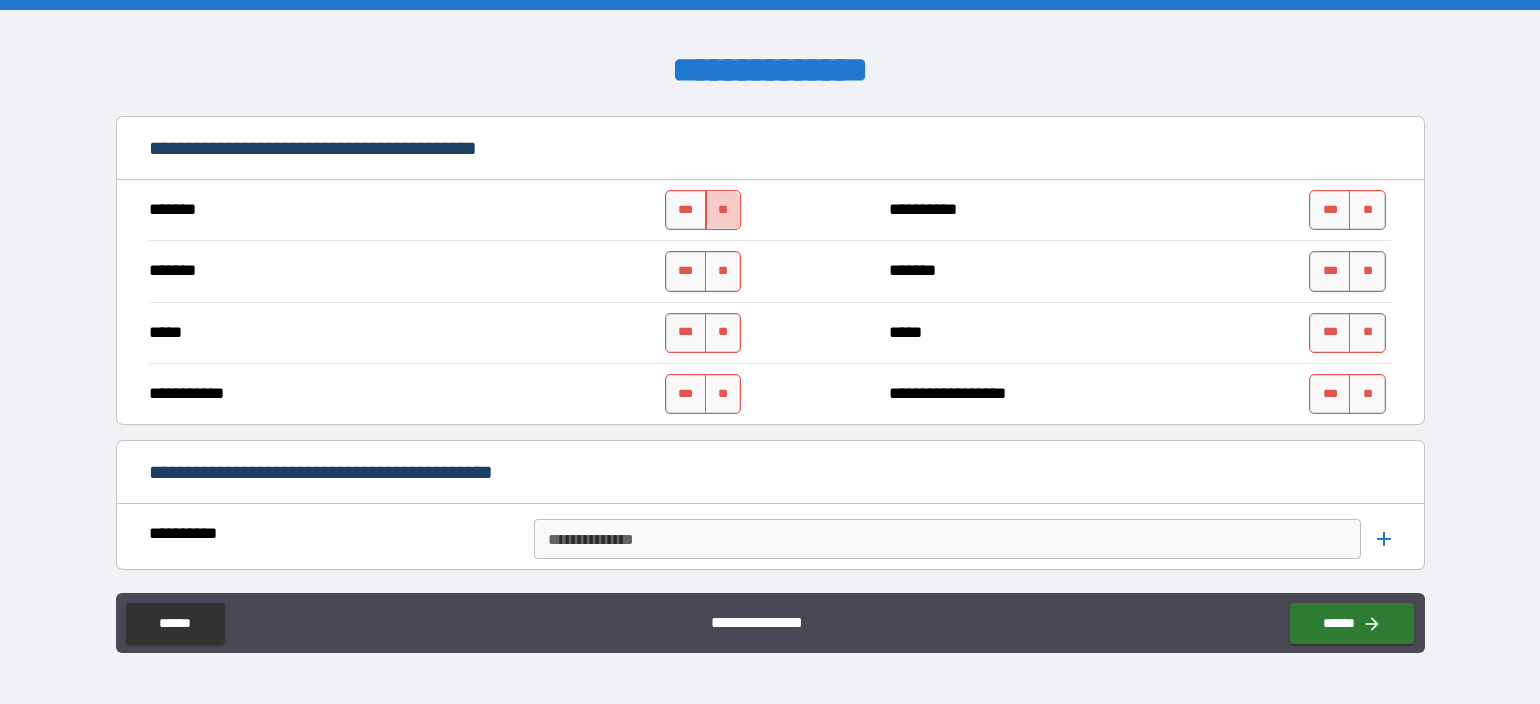 click on "**" at bounding box center [723, 210] 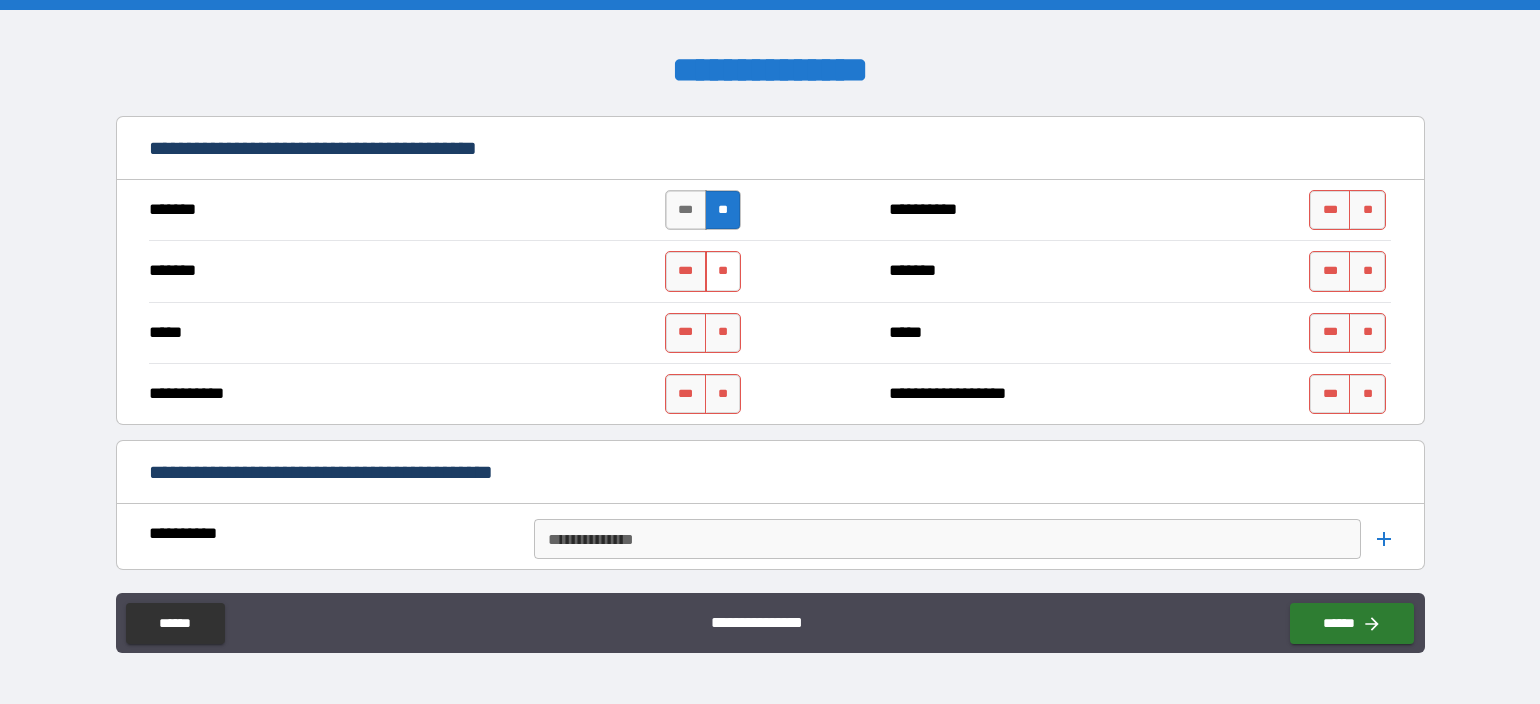 click on "**" at bounding box center [723, 271] 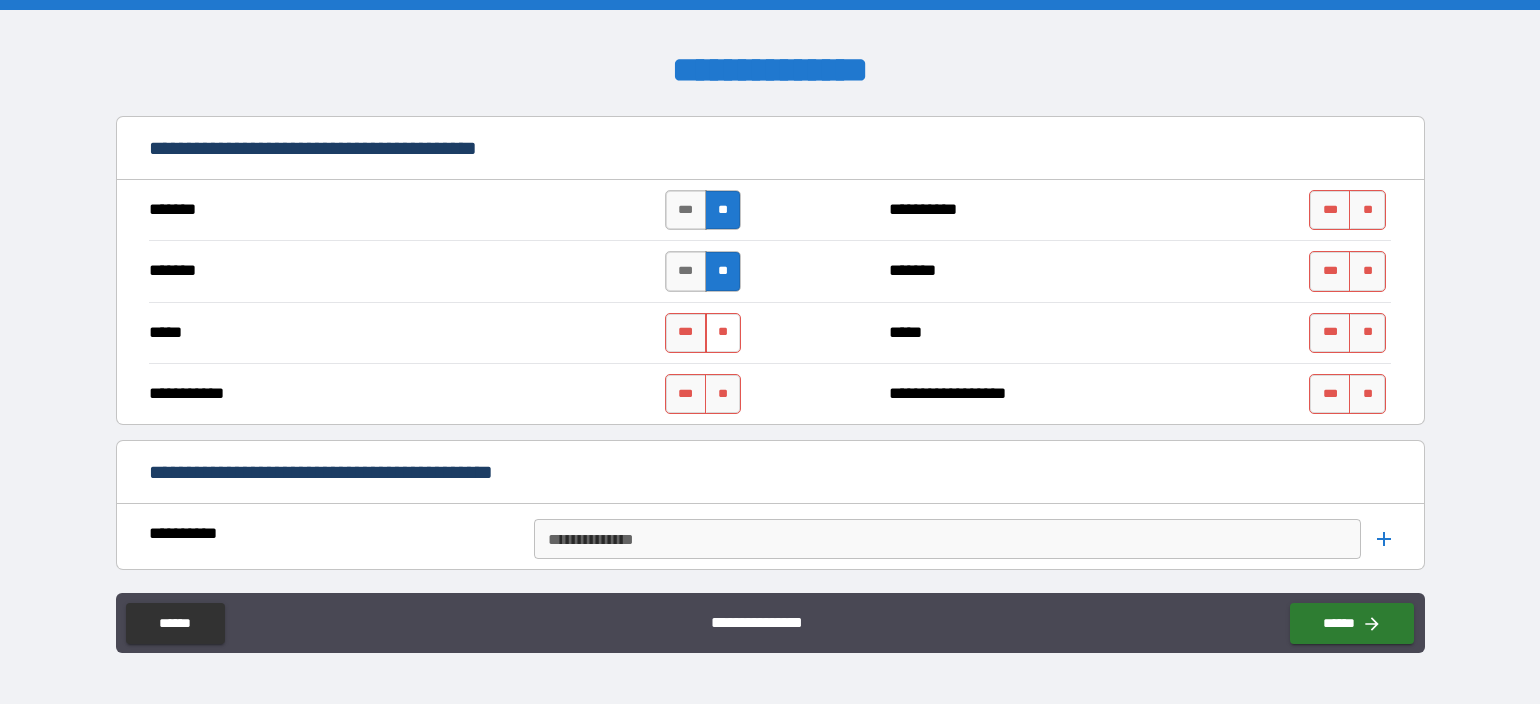 click on "**" at bounding box center [723, 333] 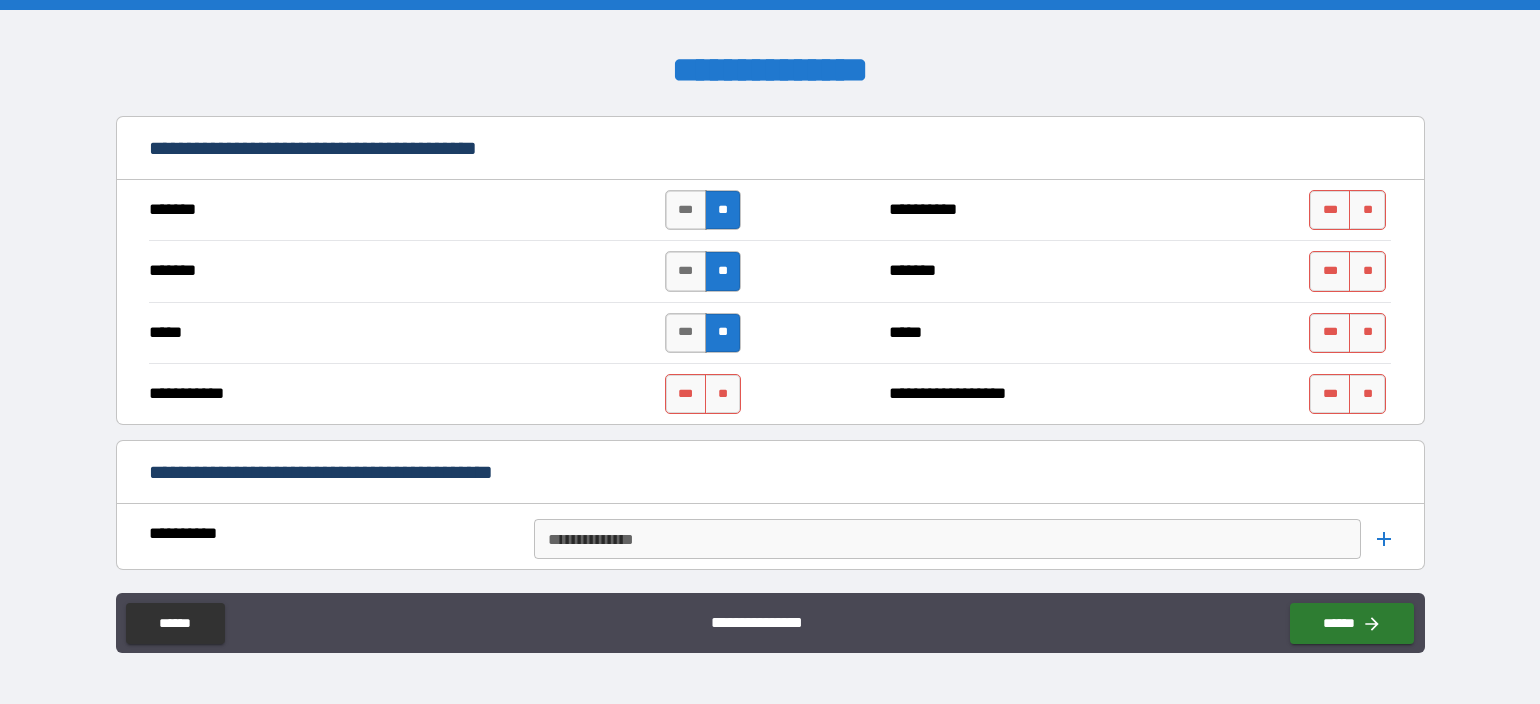 drag, startPoint x: 729, startPoint y: 395, endPoint x: 815, endPoint y: 395, distance: 86 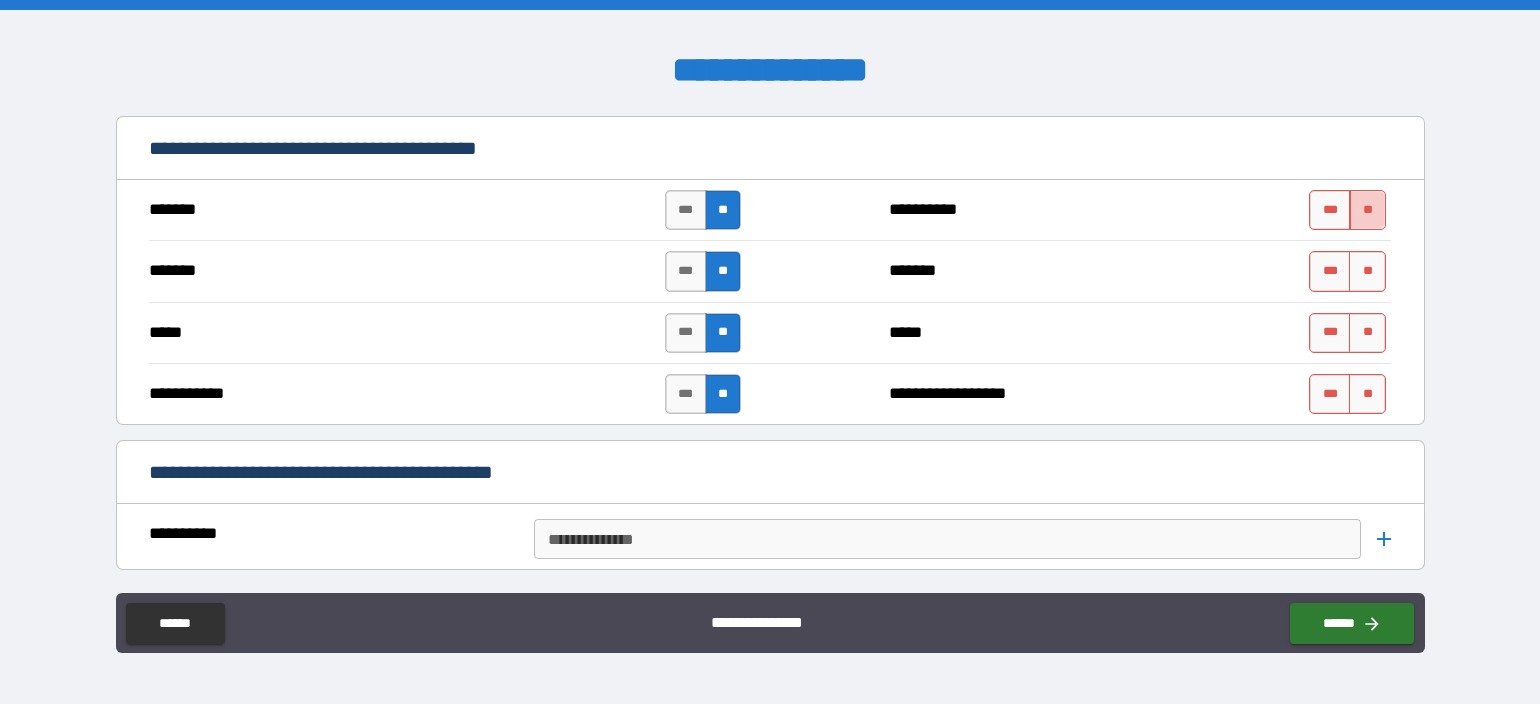 click on "**" at bounding box center [1367, 210] 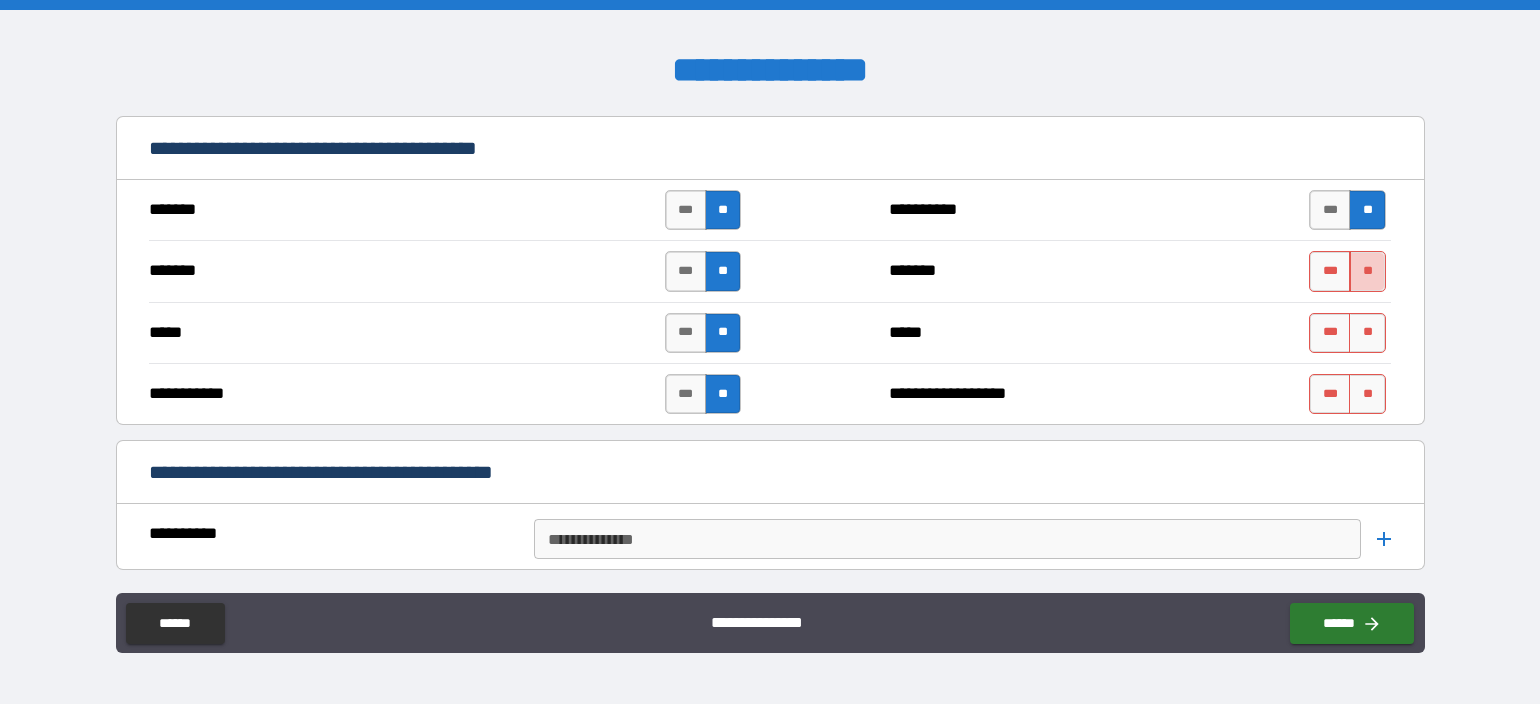 click on "**" at bounding box center [1367, 271] 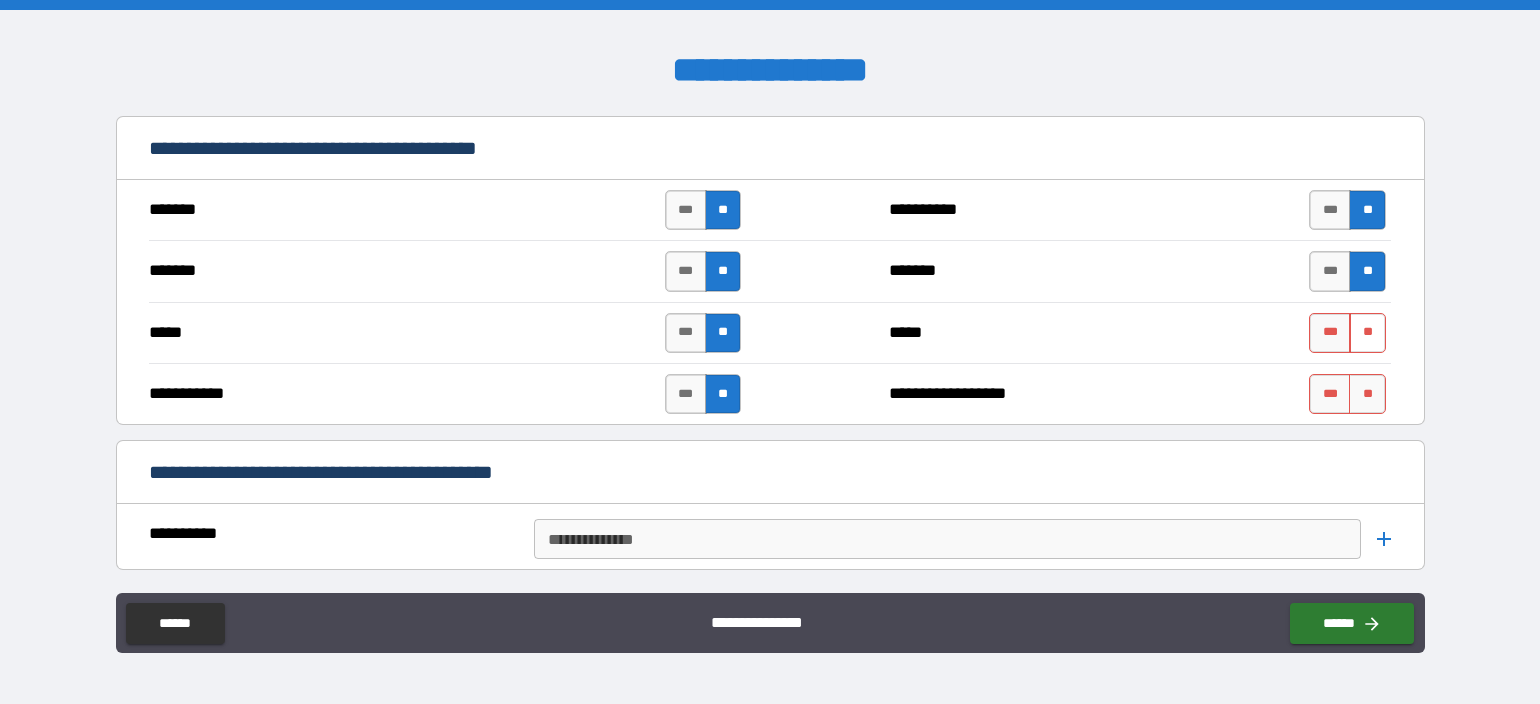 click on "**" at bounding box center [1367, 333] 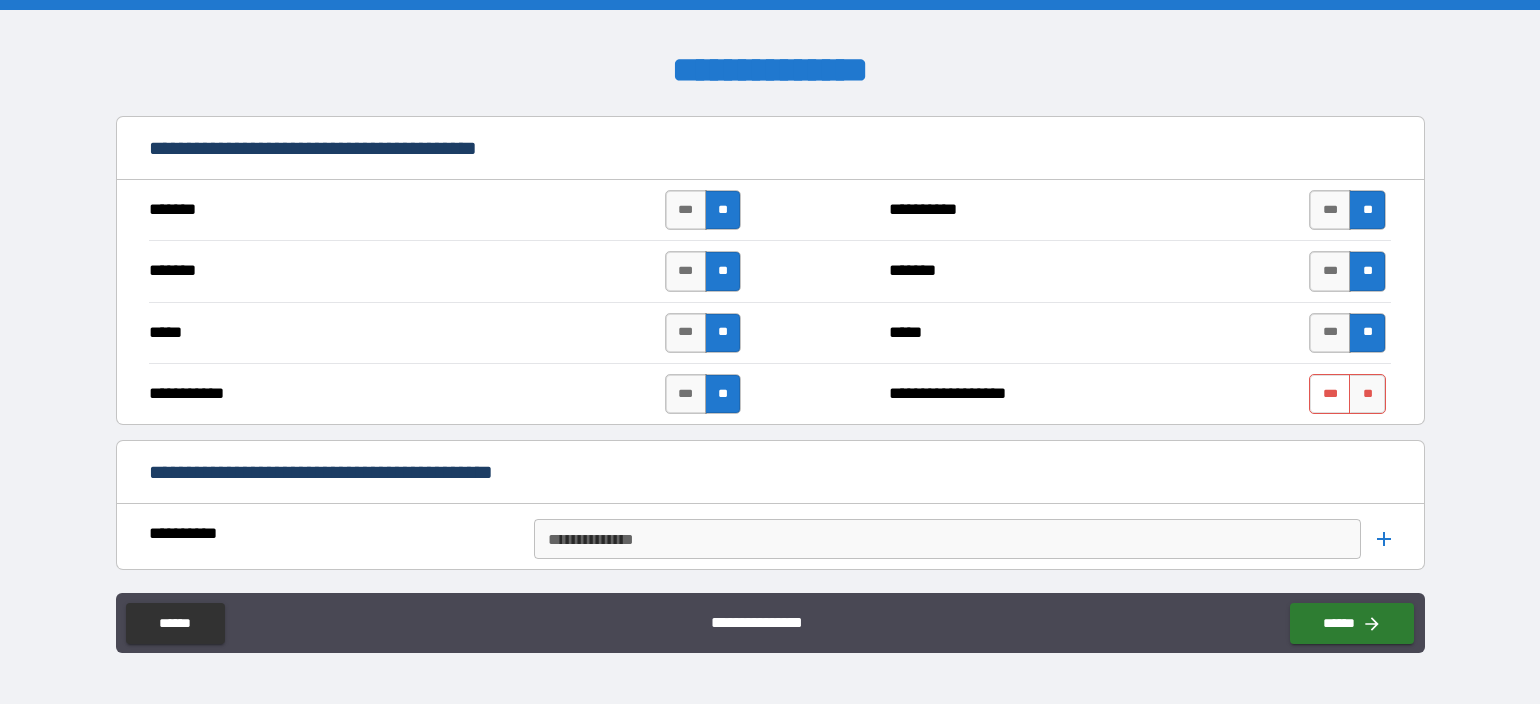 drag, startPoint x: 1358, startPoint y: 394, endPoint x: 1331, endPoint y: 387, distance: 27.89265 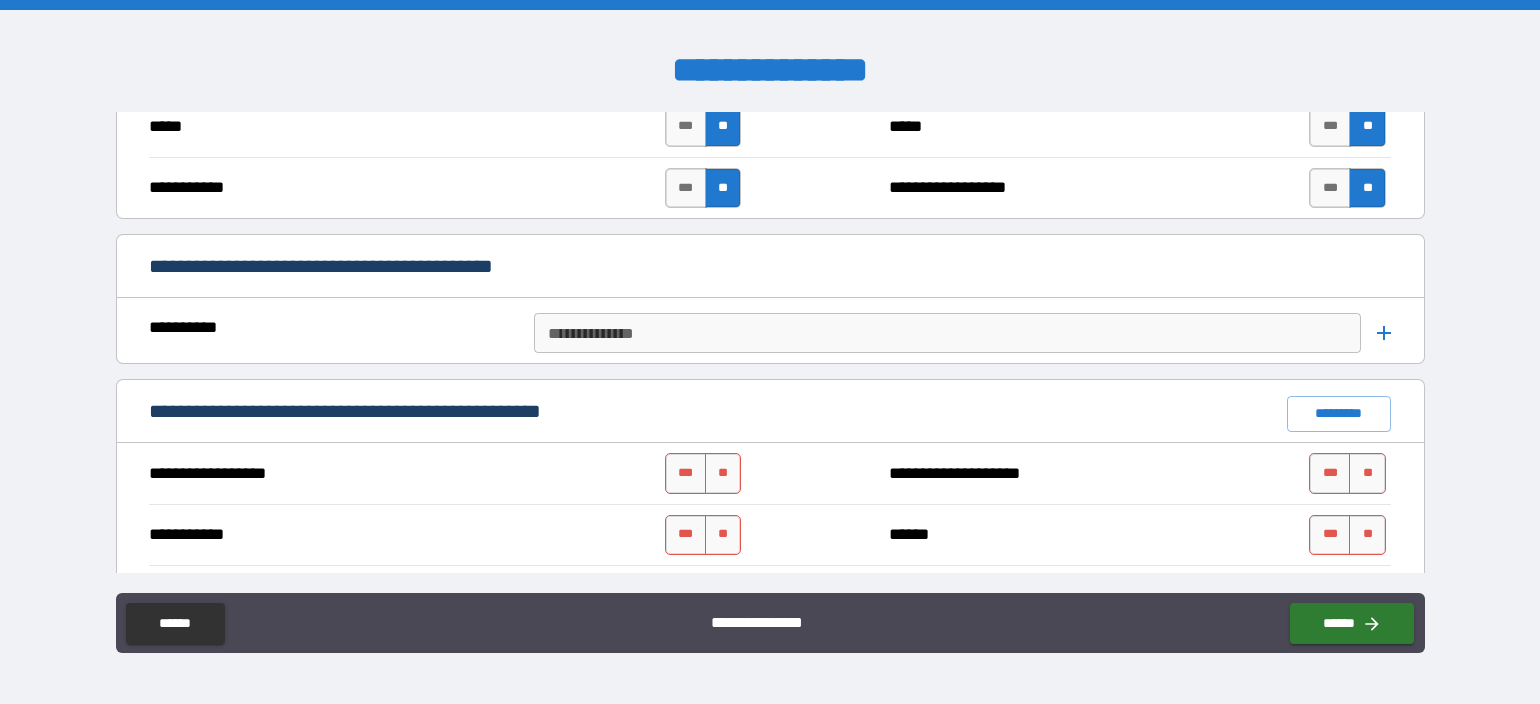 scroll, scrollTop: 1400, scrollLeft: 0, axis: vertical 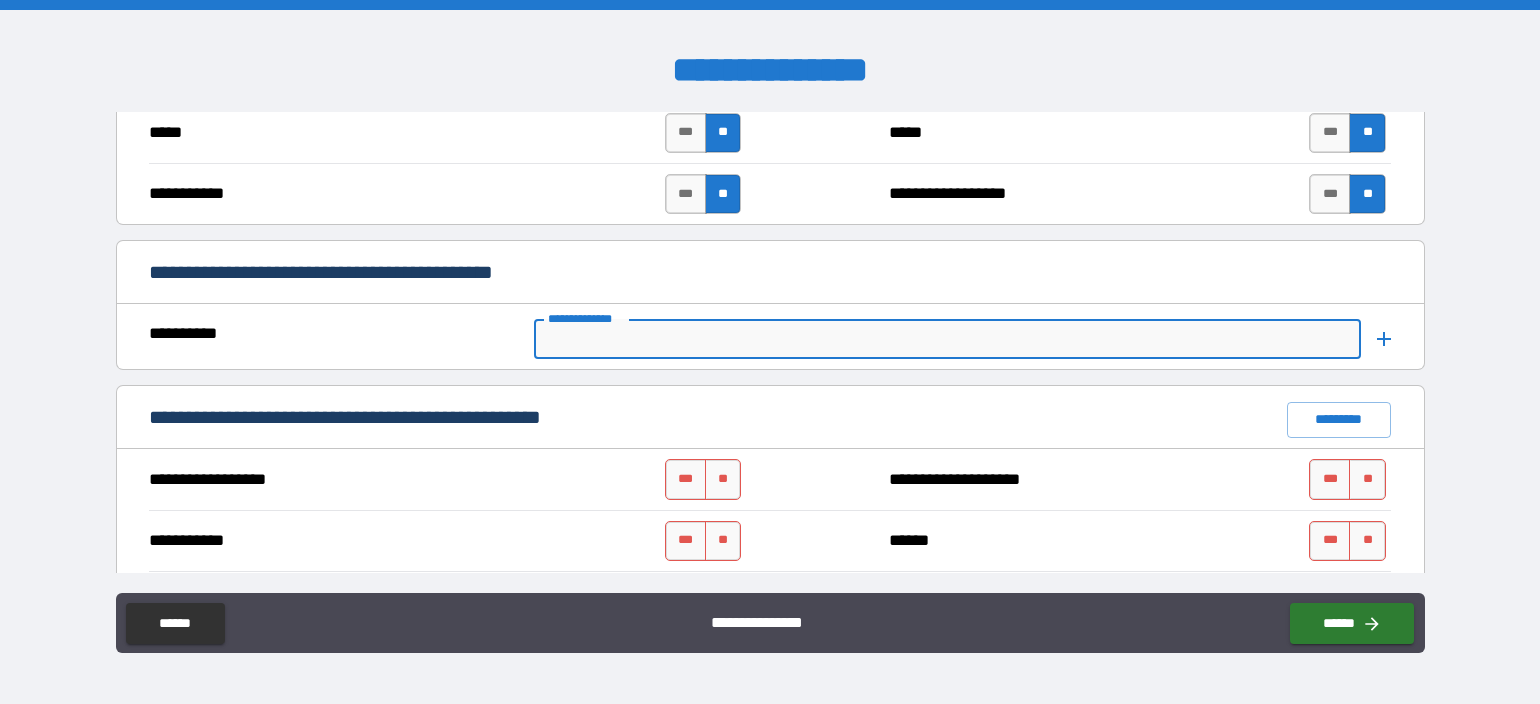 click on "**********" at bounding box center (947, 339) 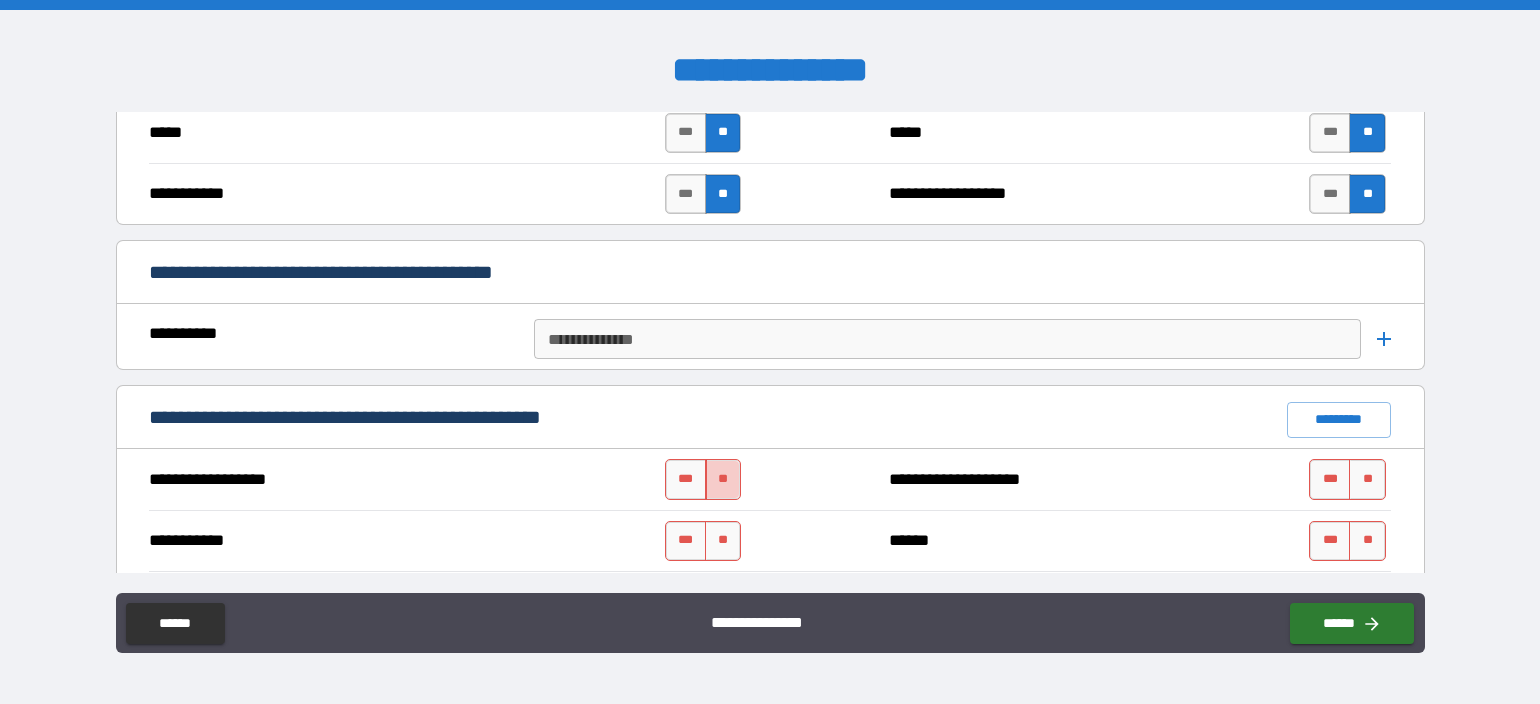 click on "**" at bounding box center (723, 479) 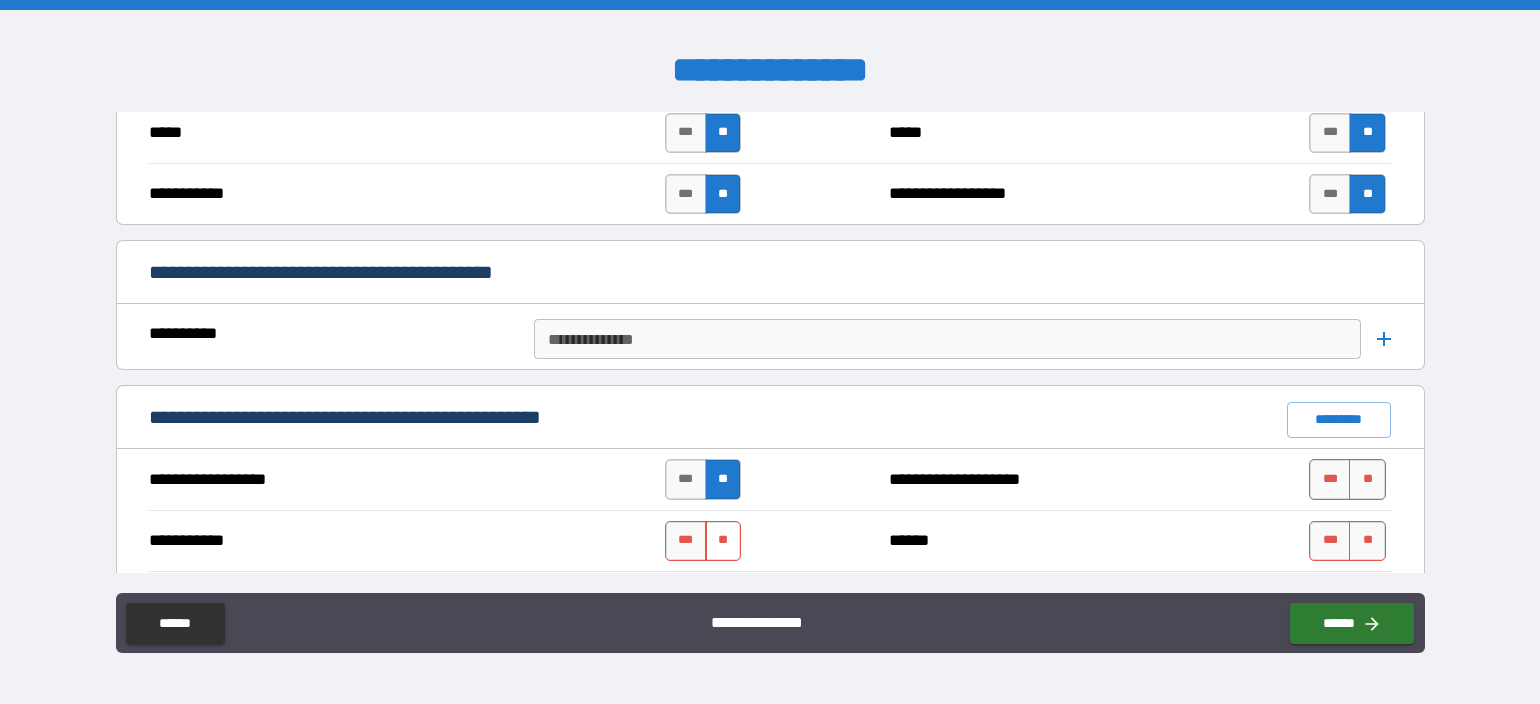 click on "**" at bounding box center [723, 541] 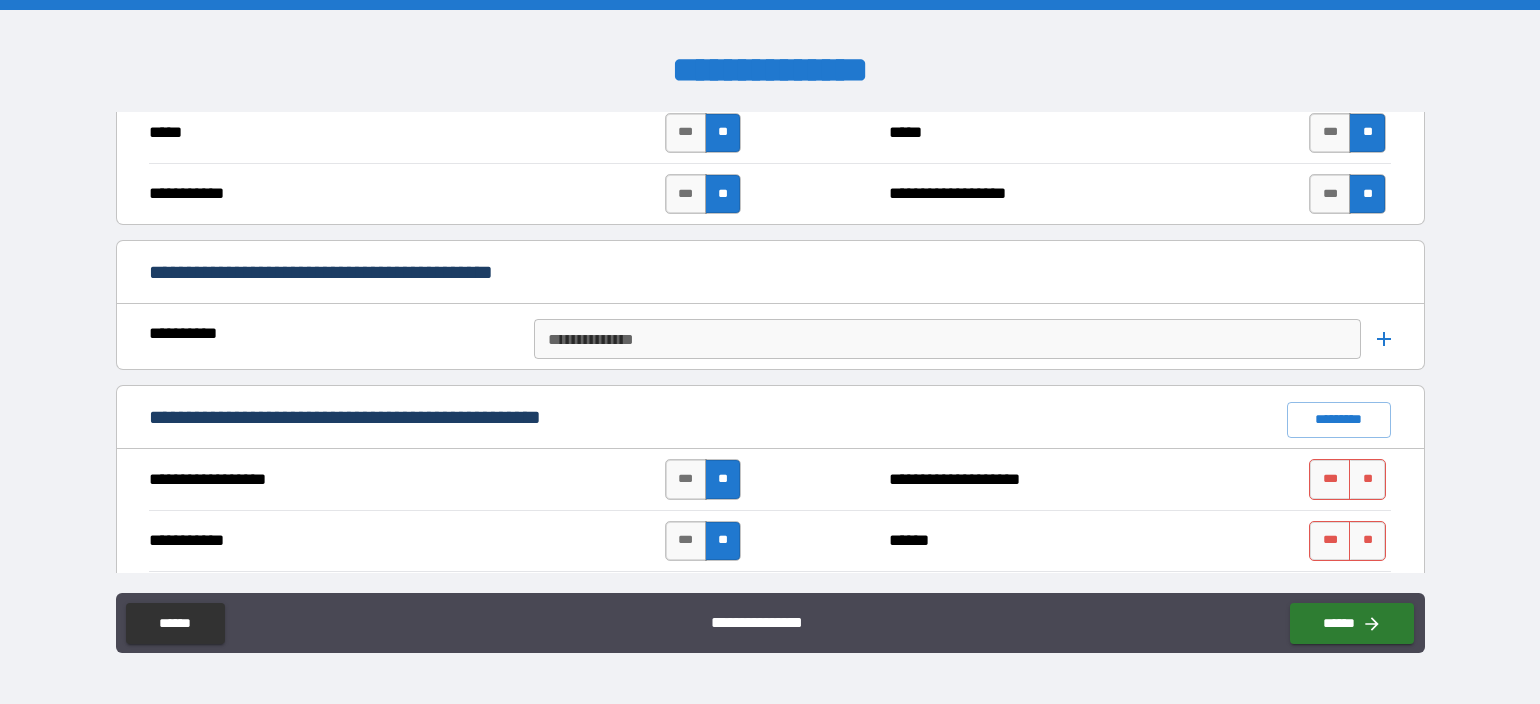 click on "**" at bounding box center [1367, 541] 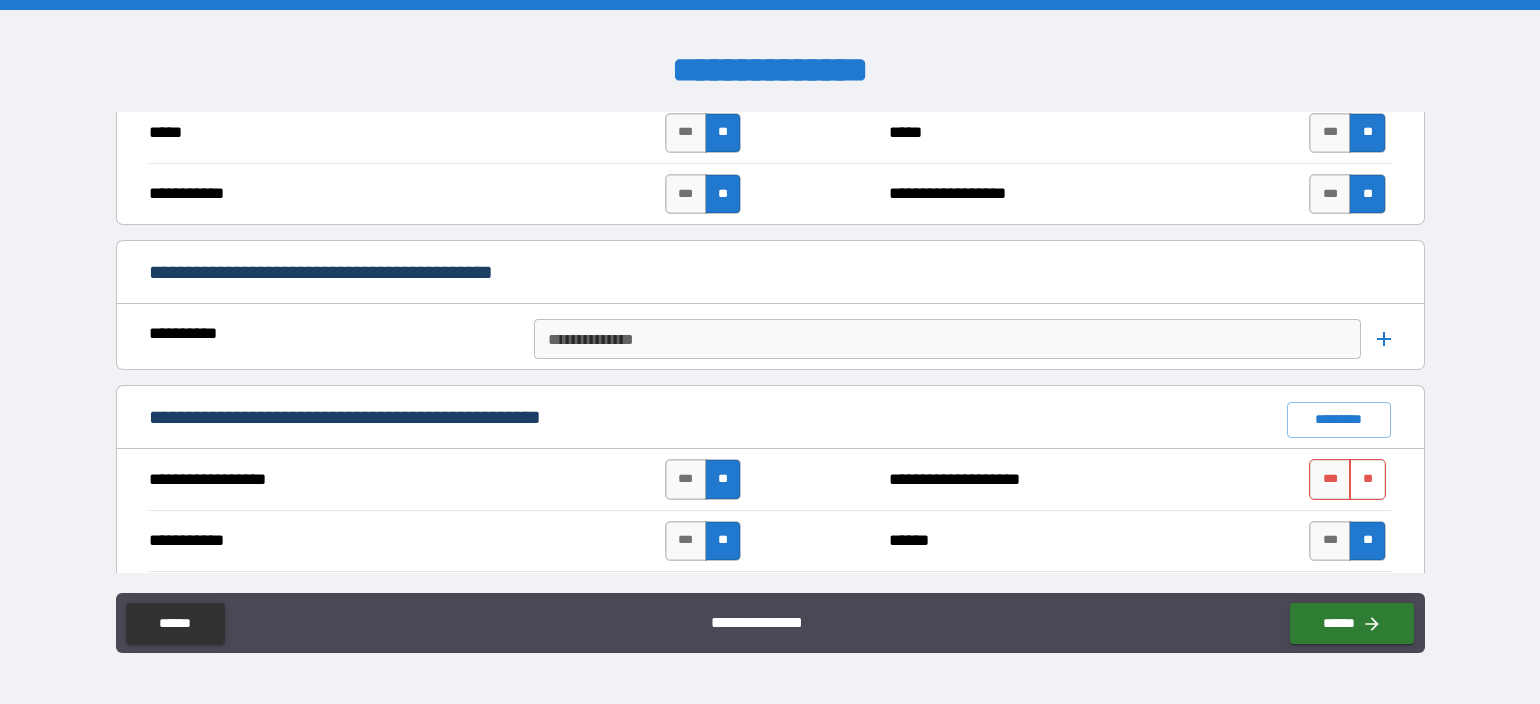click on "**" at bounding box center (1367, 479) 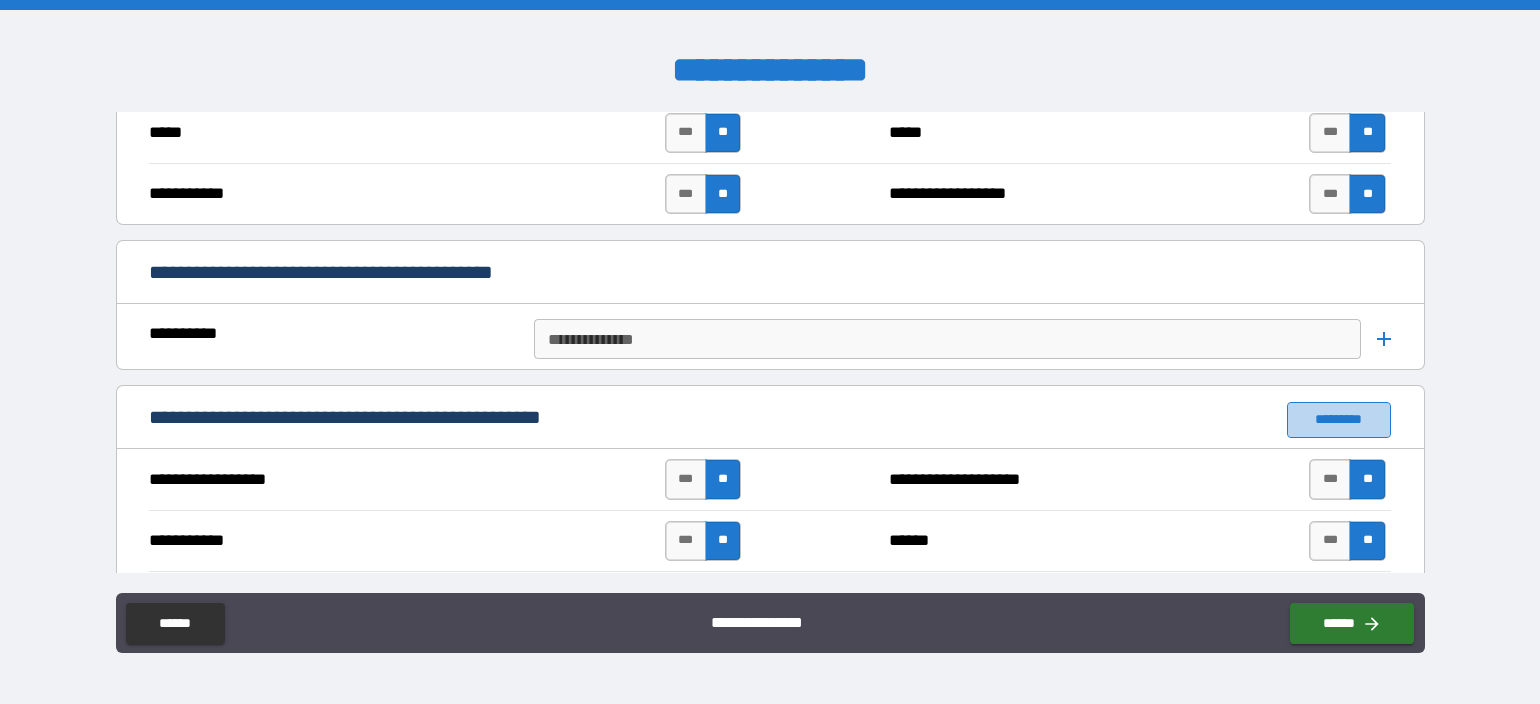 click on "*********" at bounding box center [1339, 420] 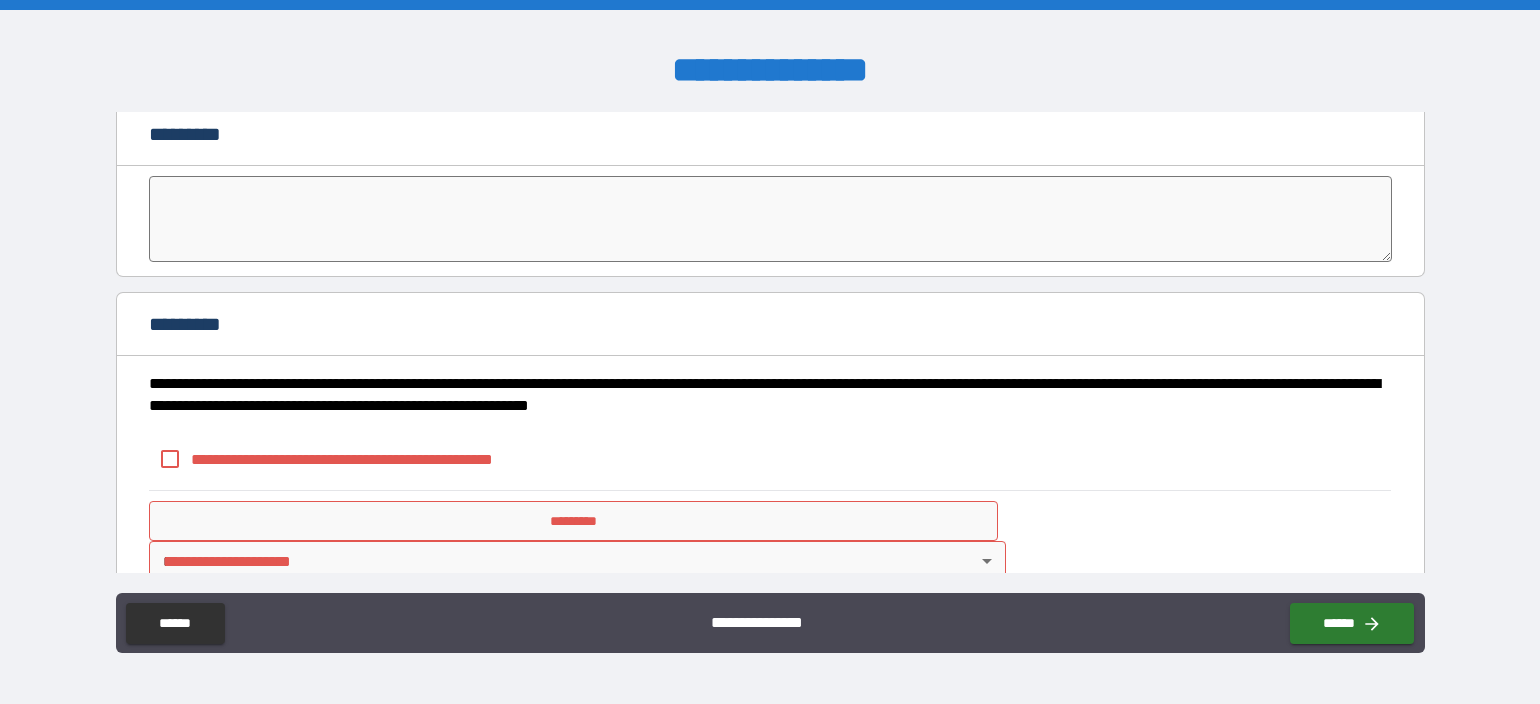 scroll, scrollTop: 4322, scrollLeft: 0, axis: vertical 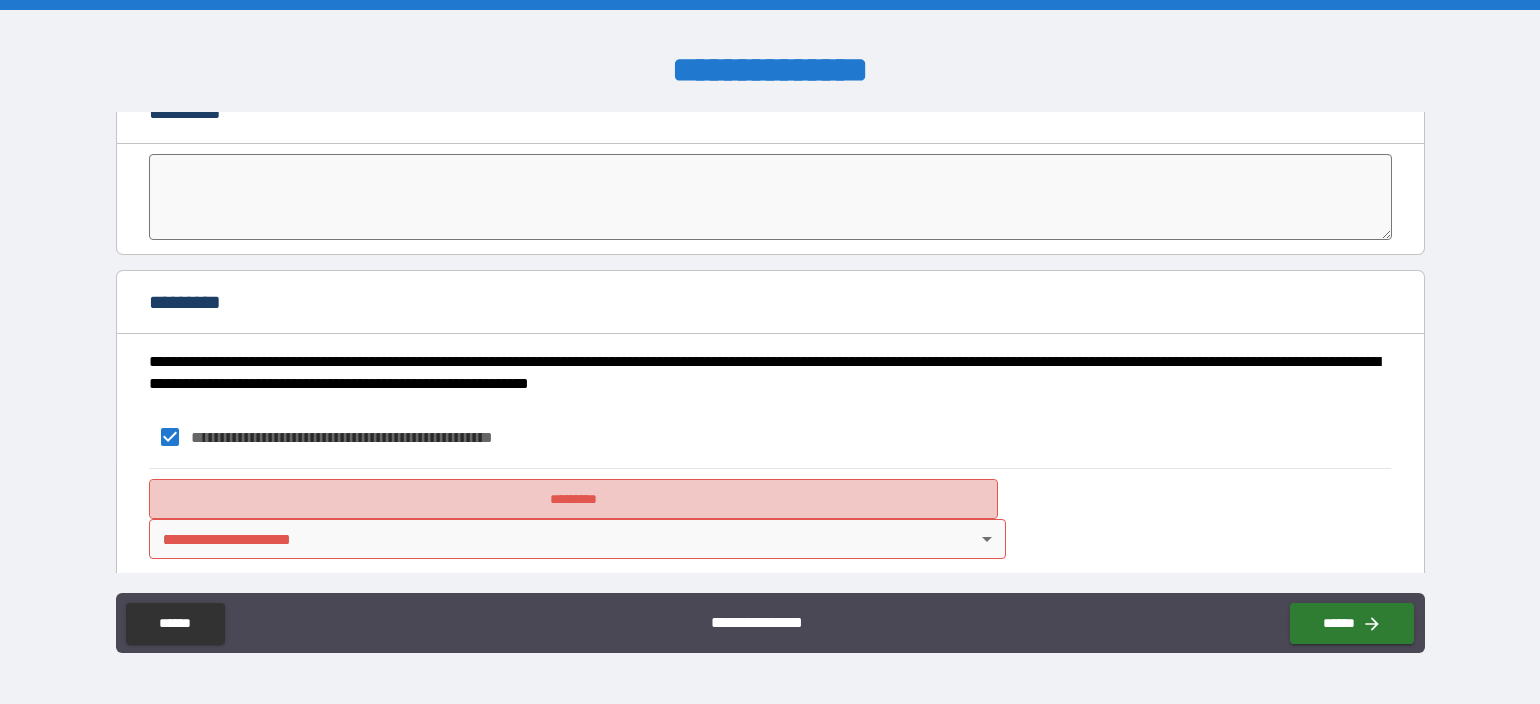 click on "*********" at bounding box center [573, 499] 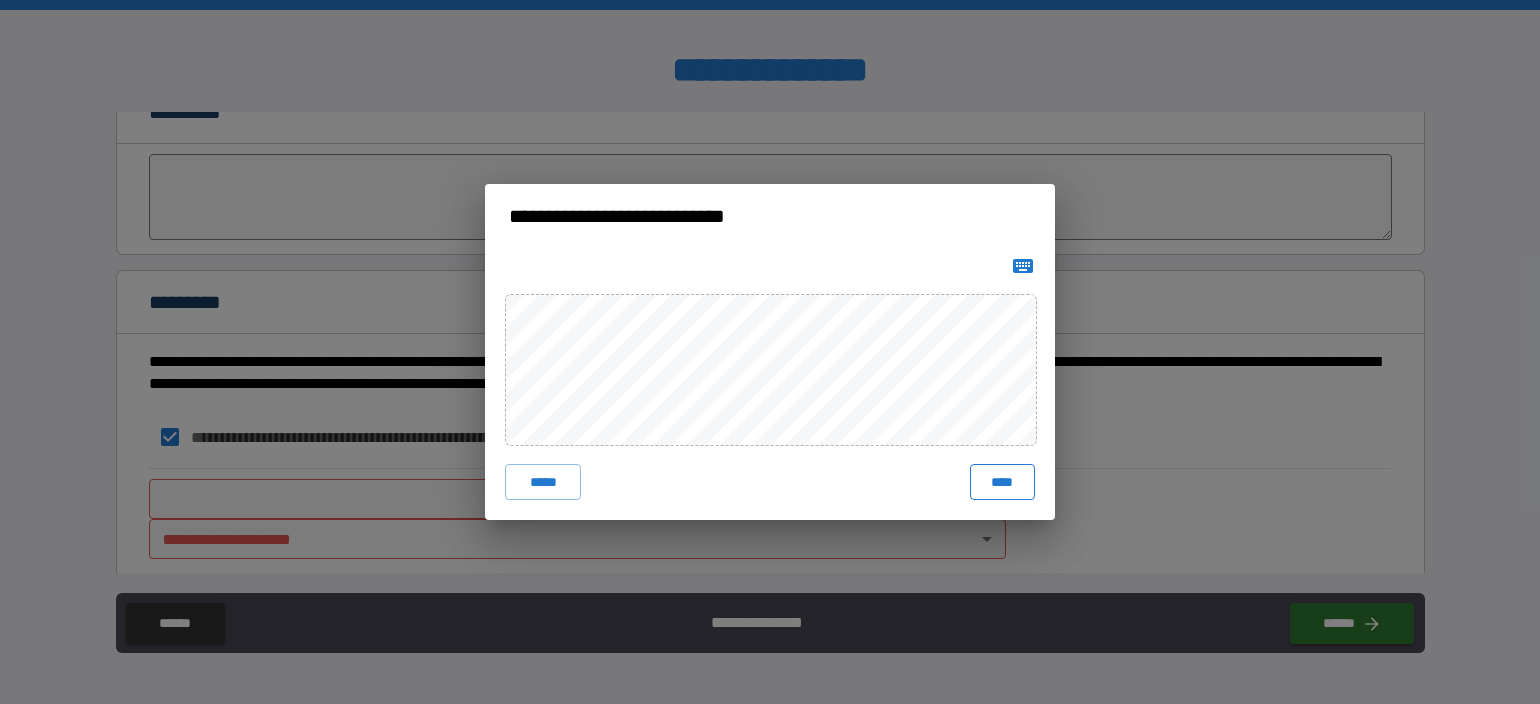 click on "****" at bounding box center (1002, 482) 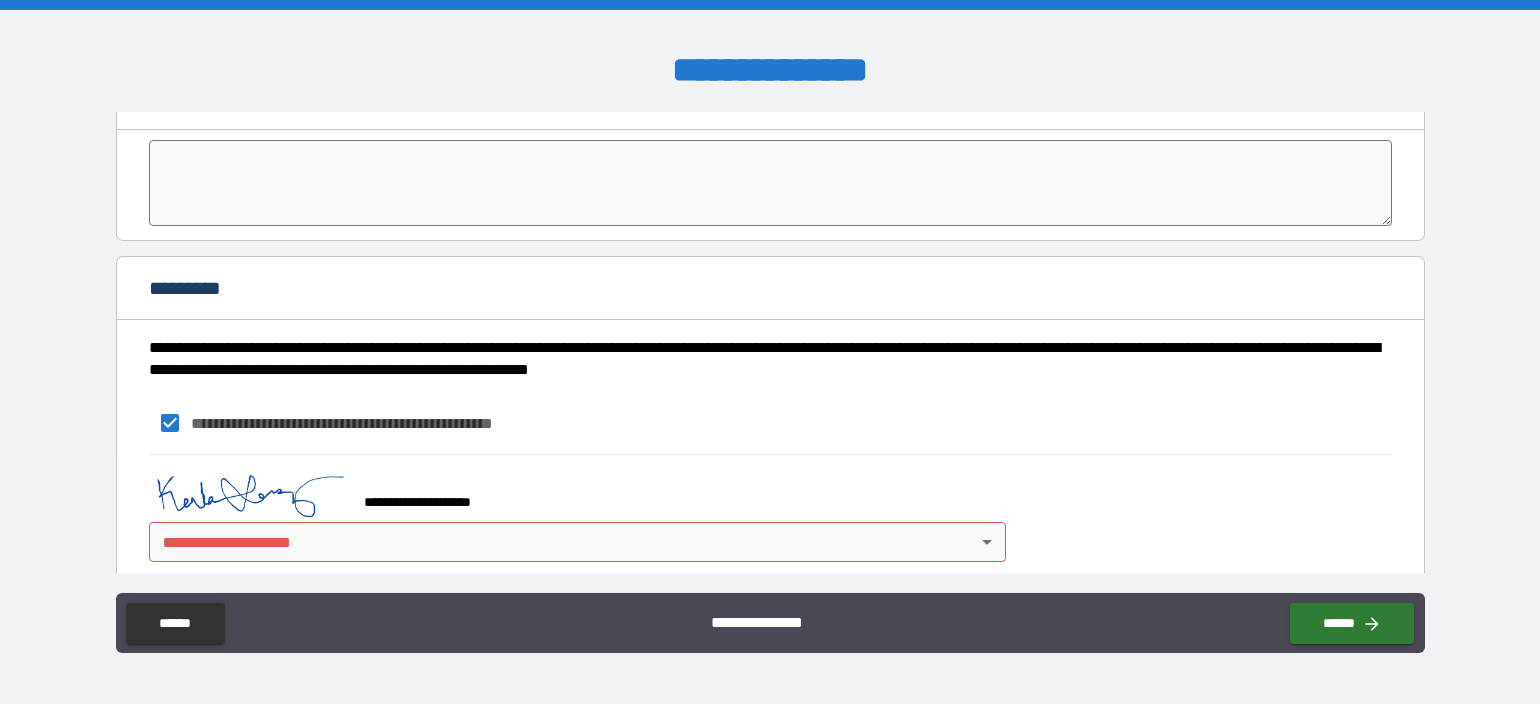 scroll, scrollTop: 4339, scrollLeft: 0, axis: vertical 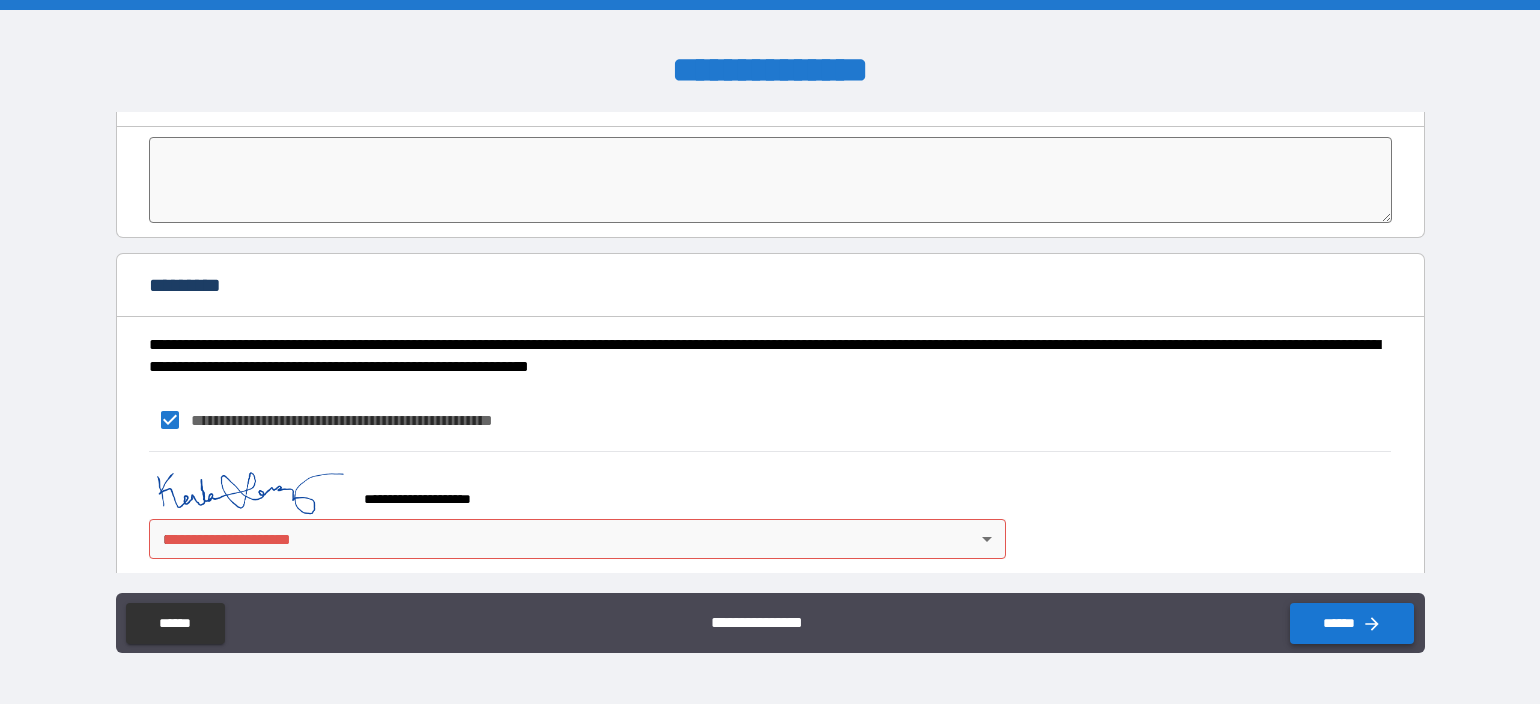 click on "******" at bounding box center (1352, 623) 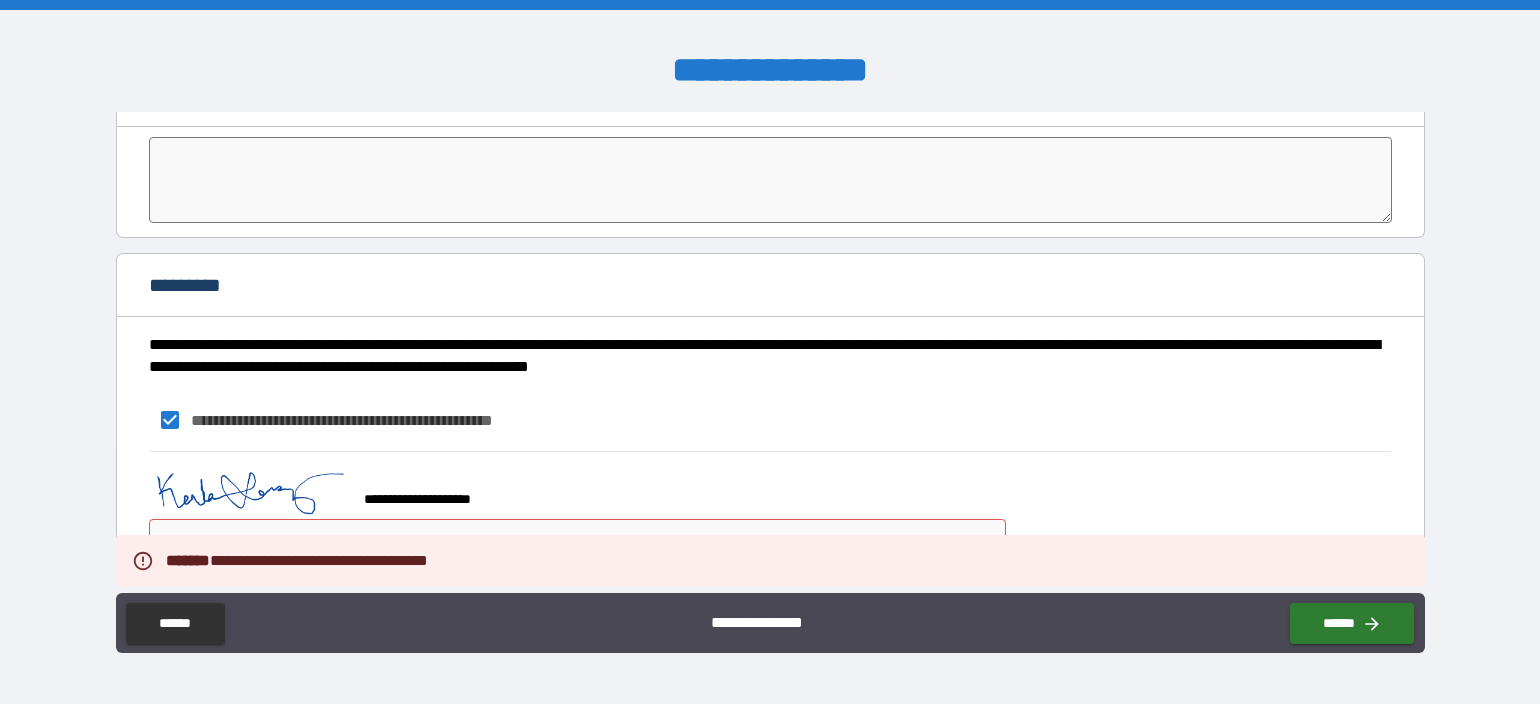 click on "**********" at bounding box center [770, 352] 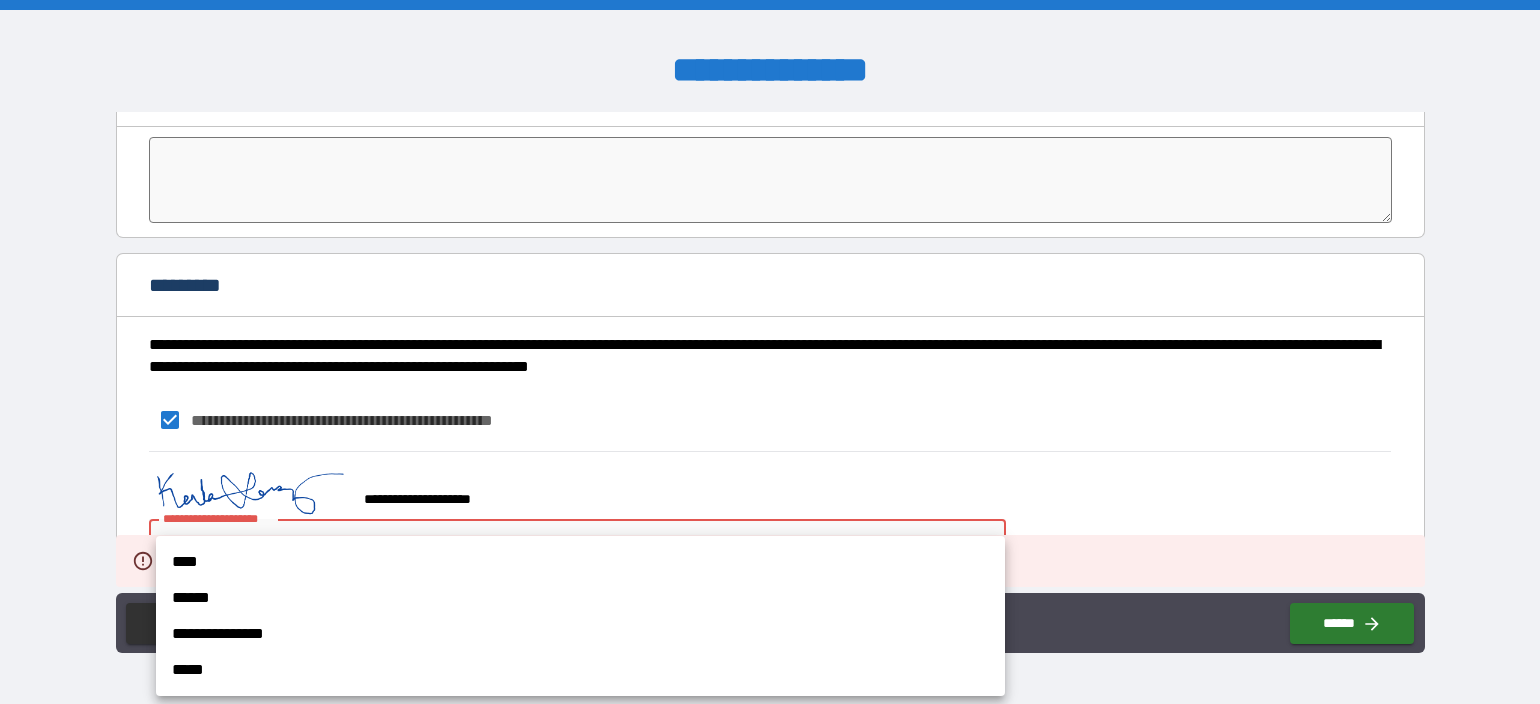 click on "****" at bounding box center [580, 562] 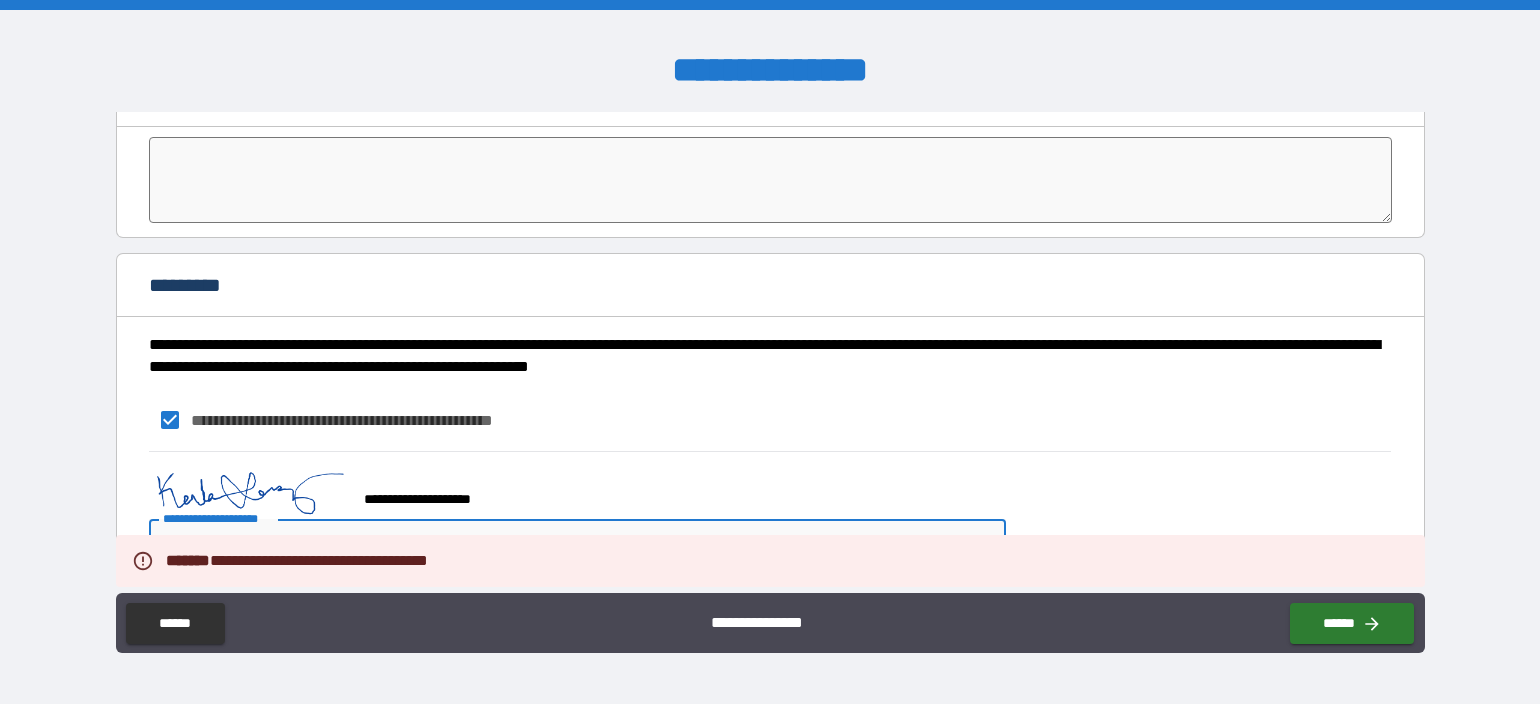 type on "****" 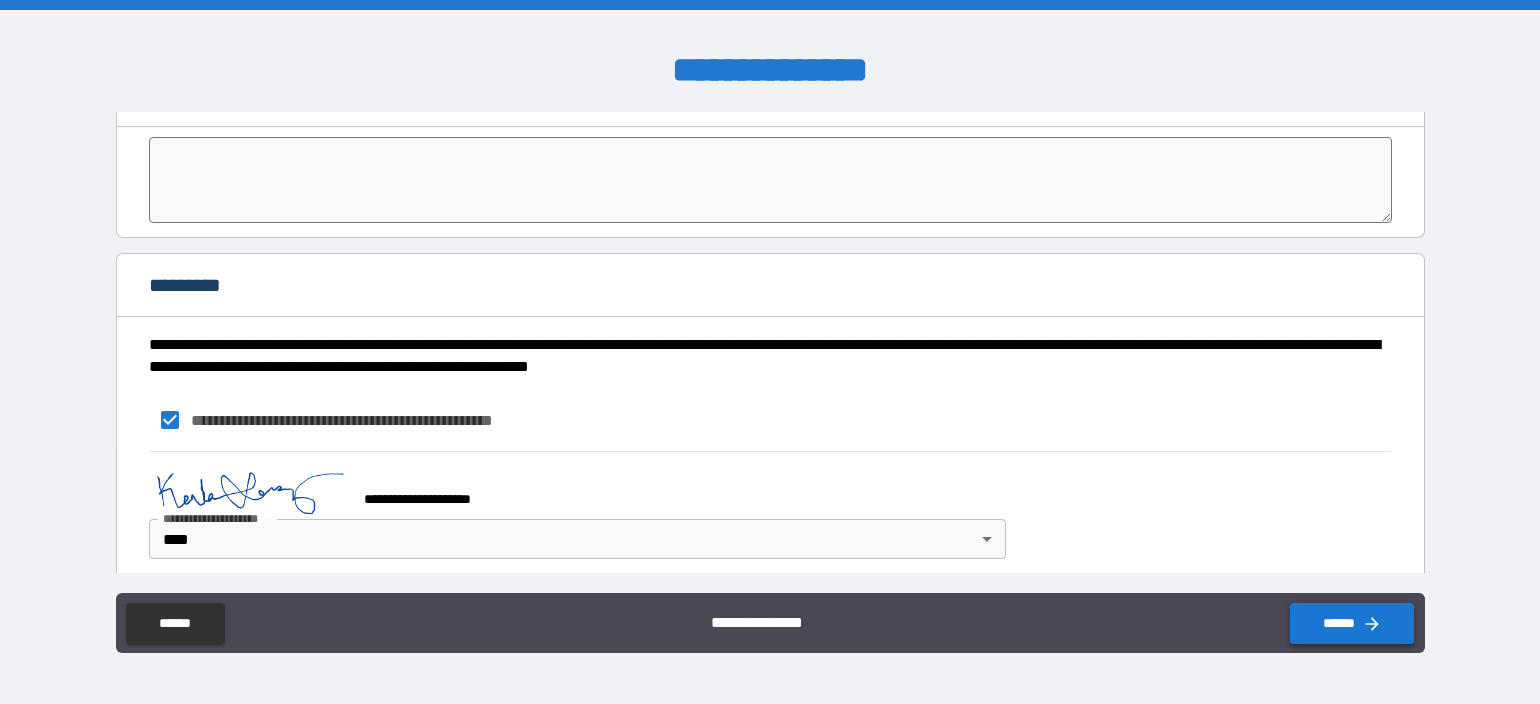 click on "******" at bounding box center (1352, 623) 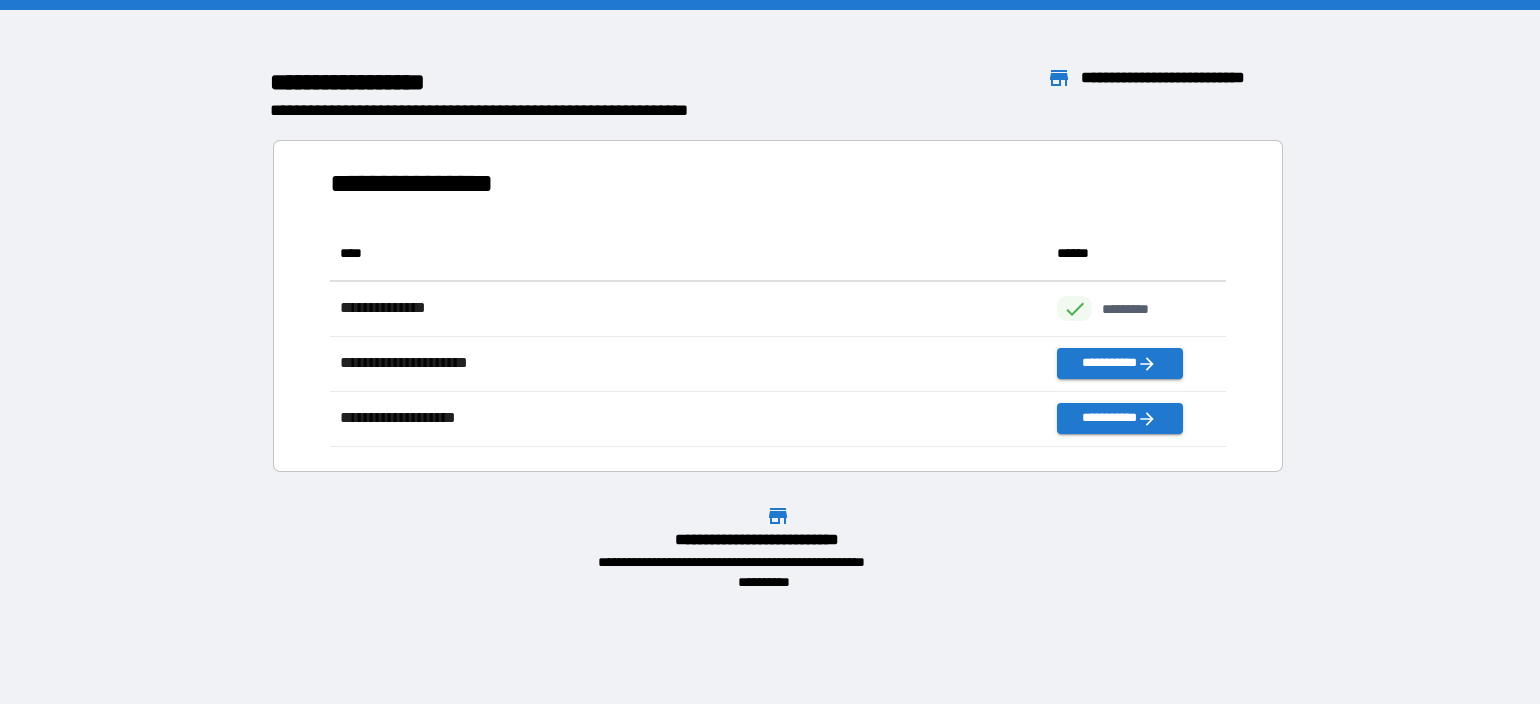 scroll, scrollTop: 16, scrollLeft: 16, axis: both 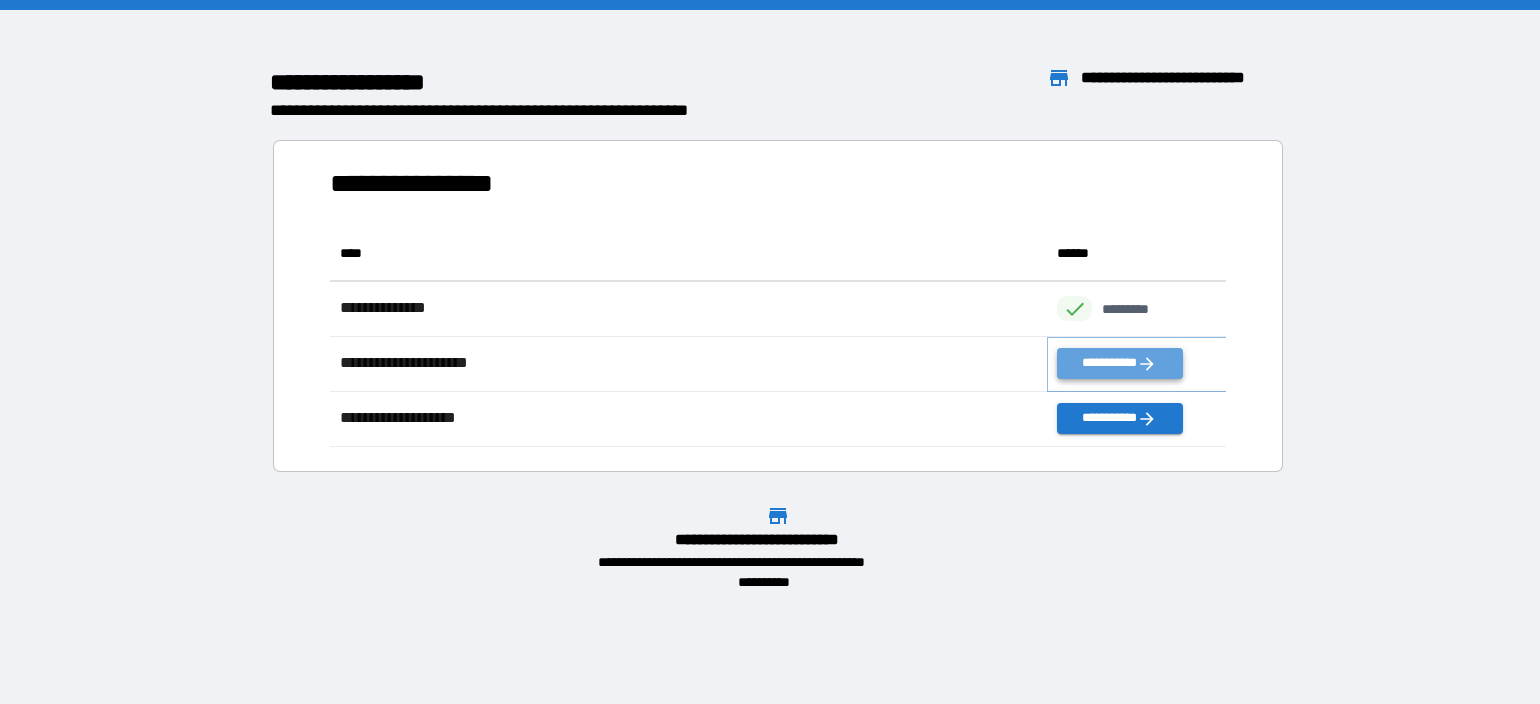 click on "**********" at bounding box center (1119, 363) 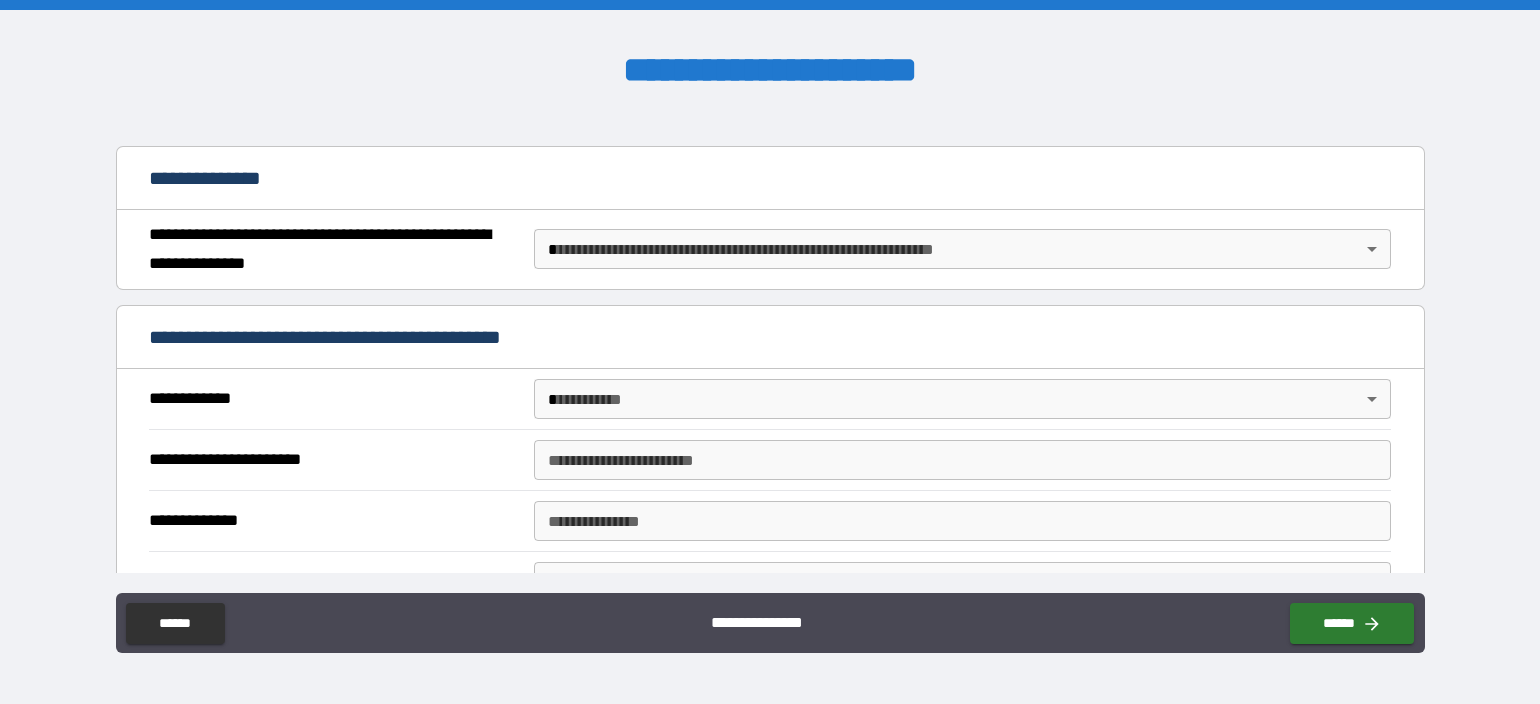 scroll, scrollTop: 200, scrollLeft: 0, axis: vertical 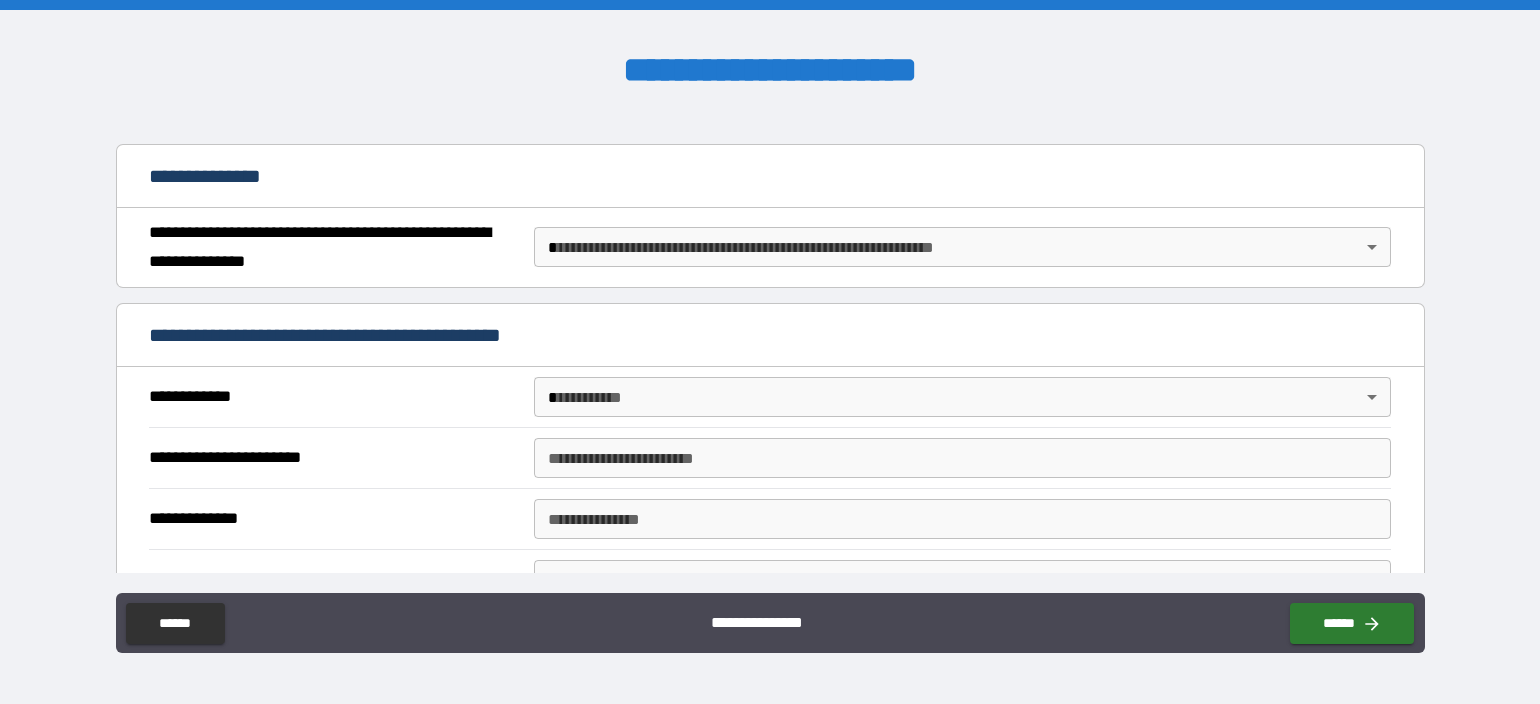 click on "**********" at bounding box center [770, 352] 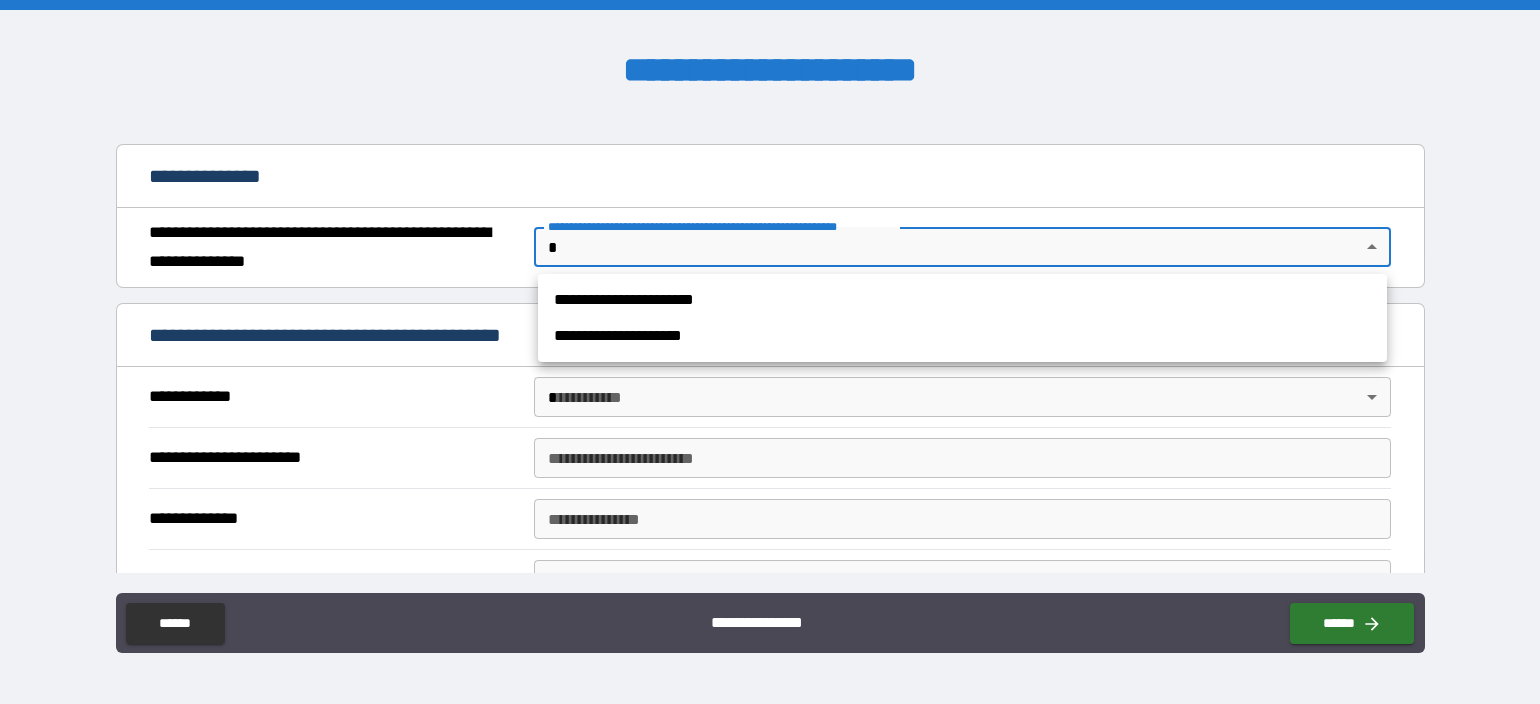 click on "**********" at bounding box center (962, 300) 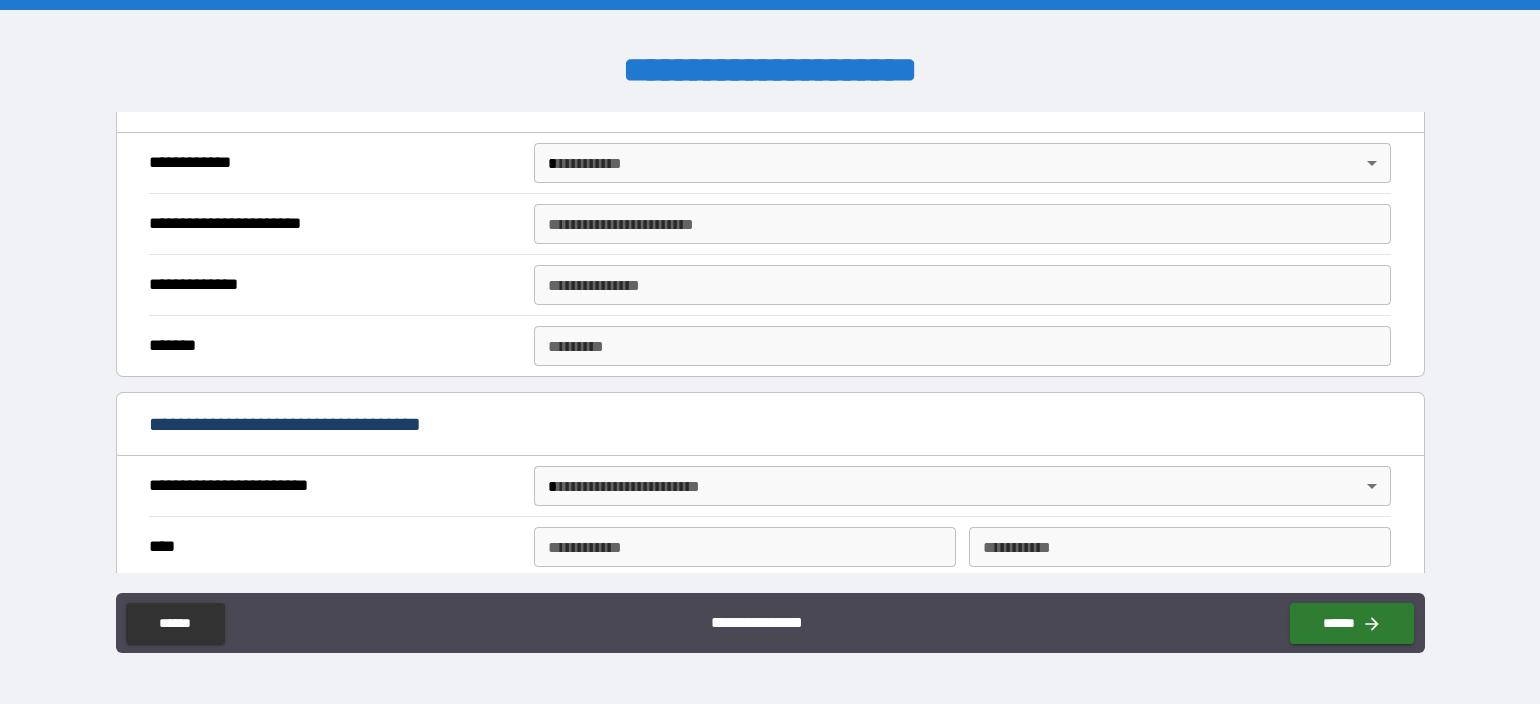 scroll, scrollTop: 400, scrollLeft: 0, axis: vertical 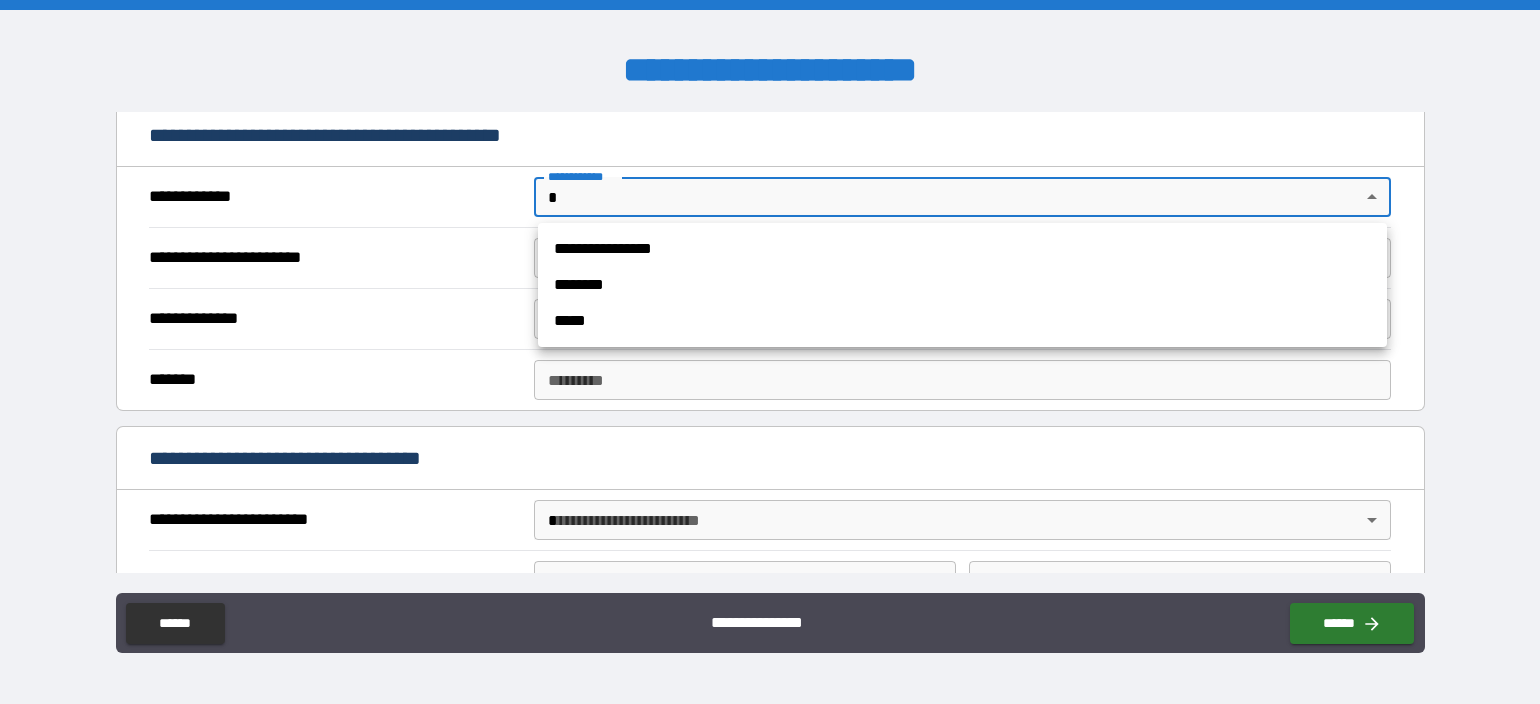 click on "**********" at bounding box center [770, 352] 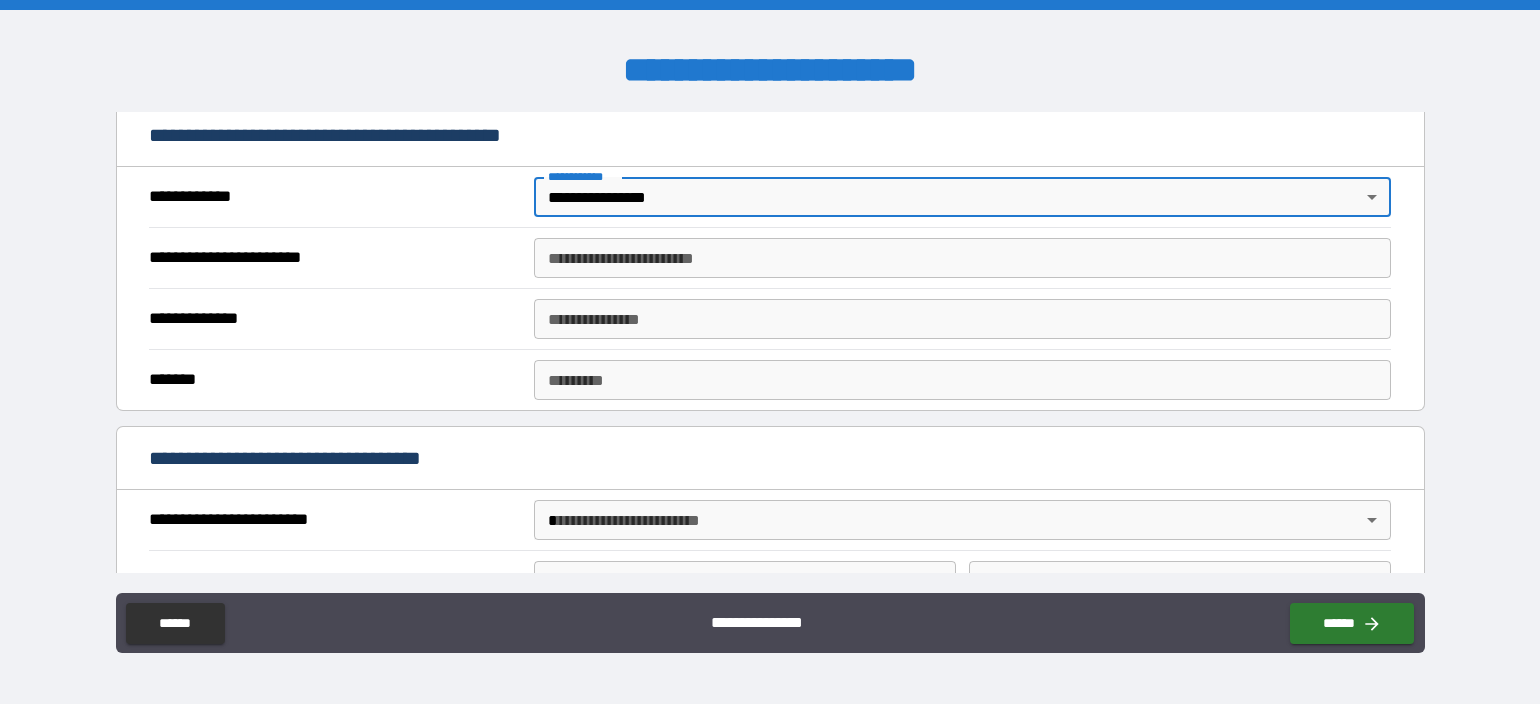 click on "**********" at bounding box center [962, 258] 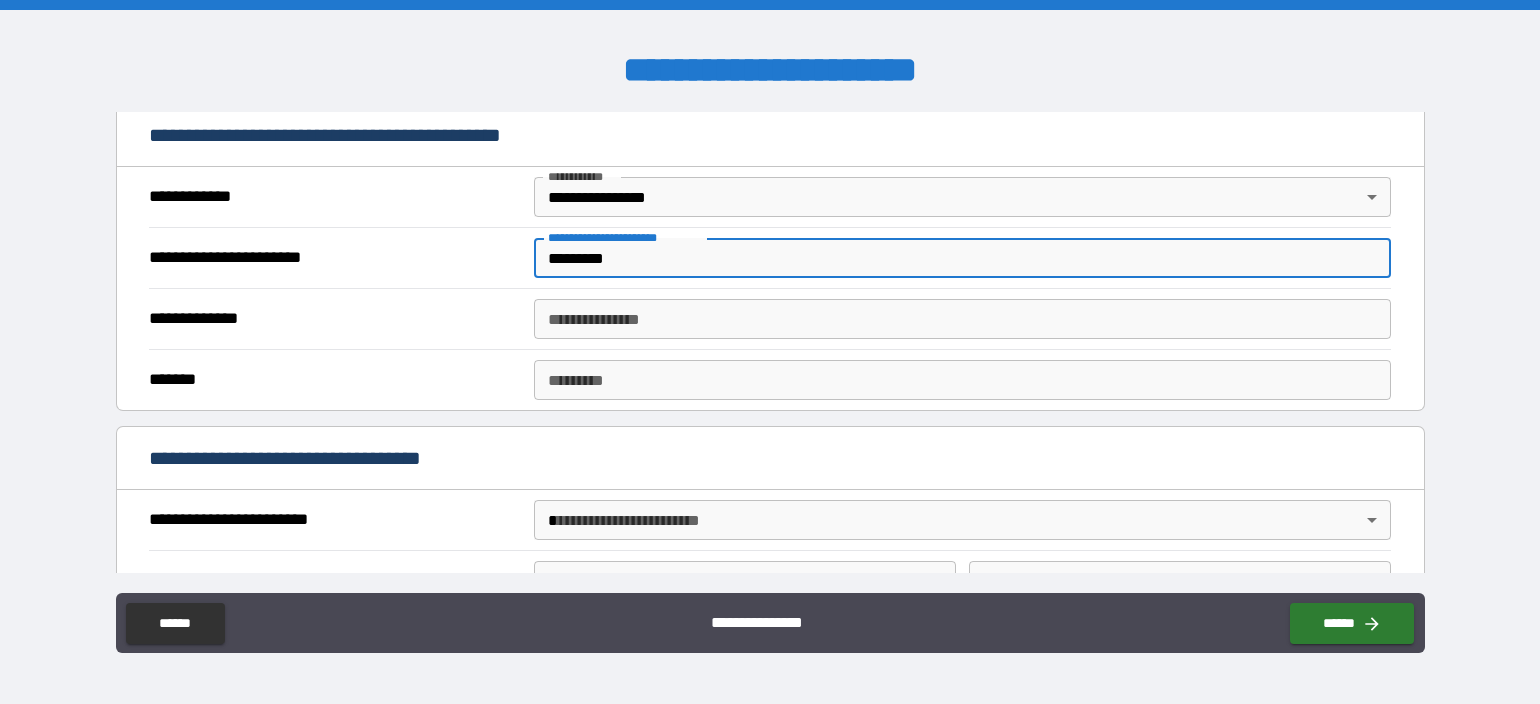 type on "*********" 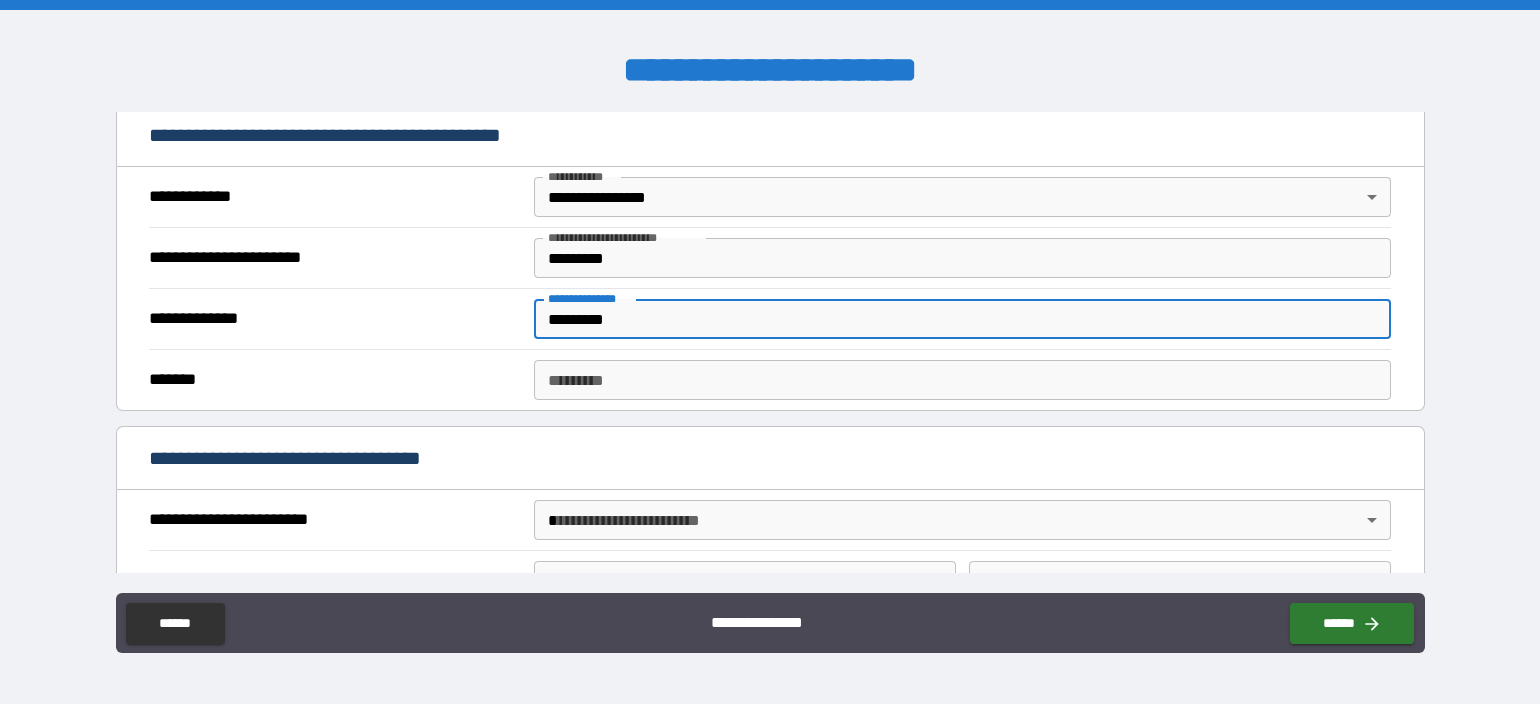 type on "*********" 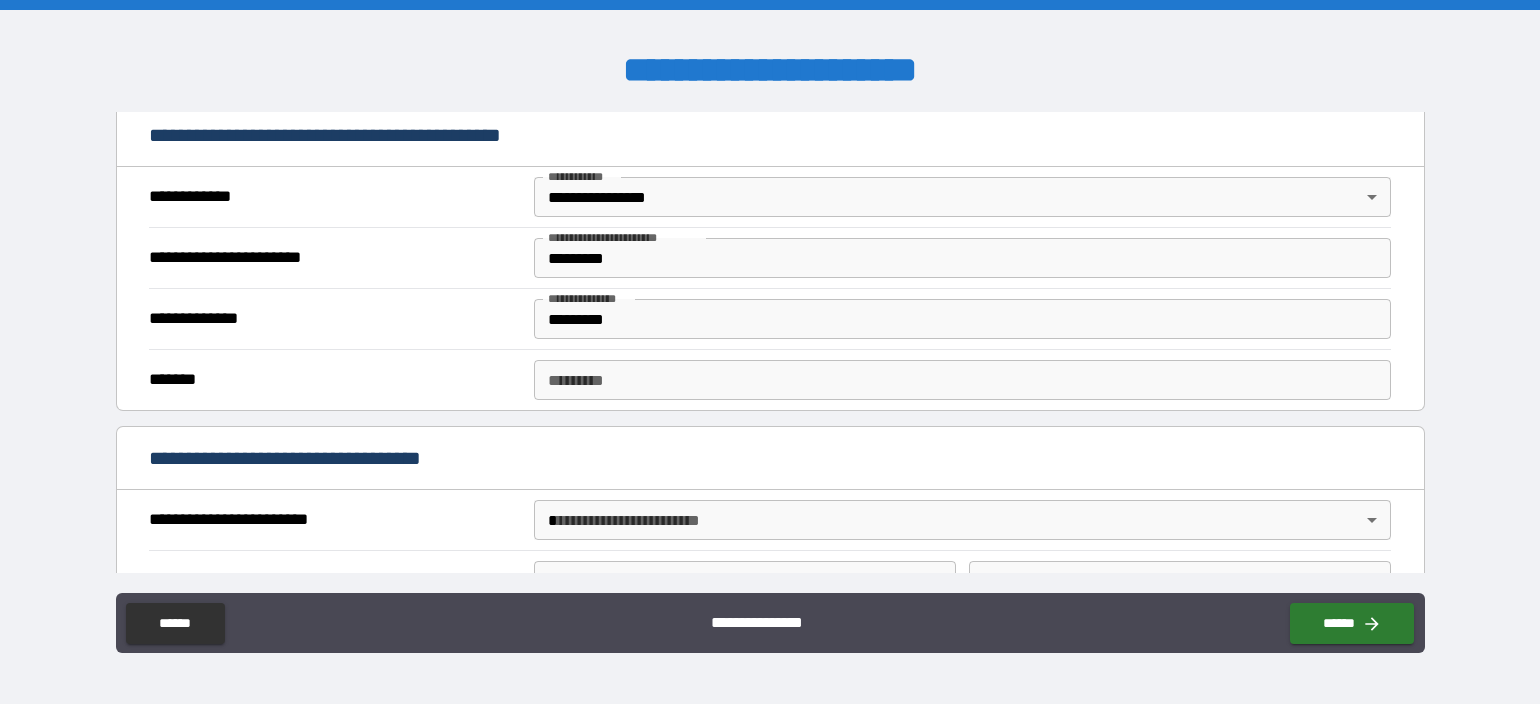 click on "*******" at bounding box center (333, 380) 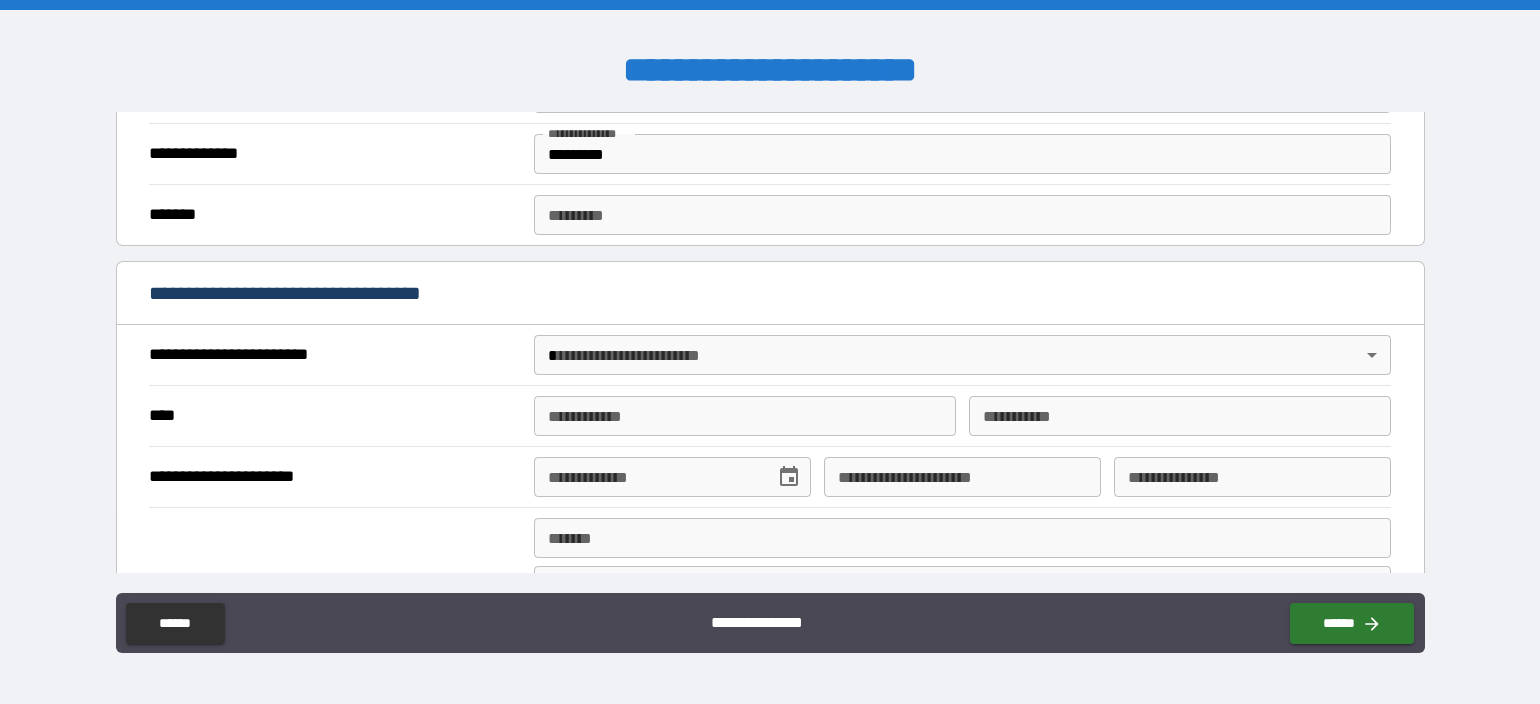 scroll, scrollTop: 600, scrollLeft: 0, axis: vertical 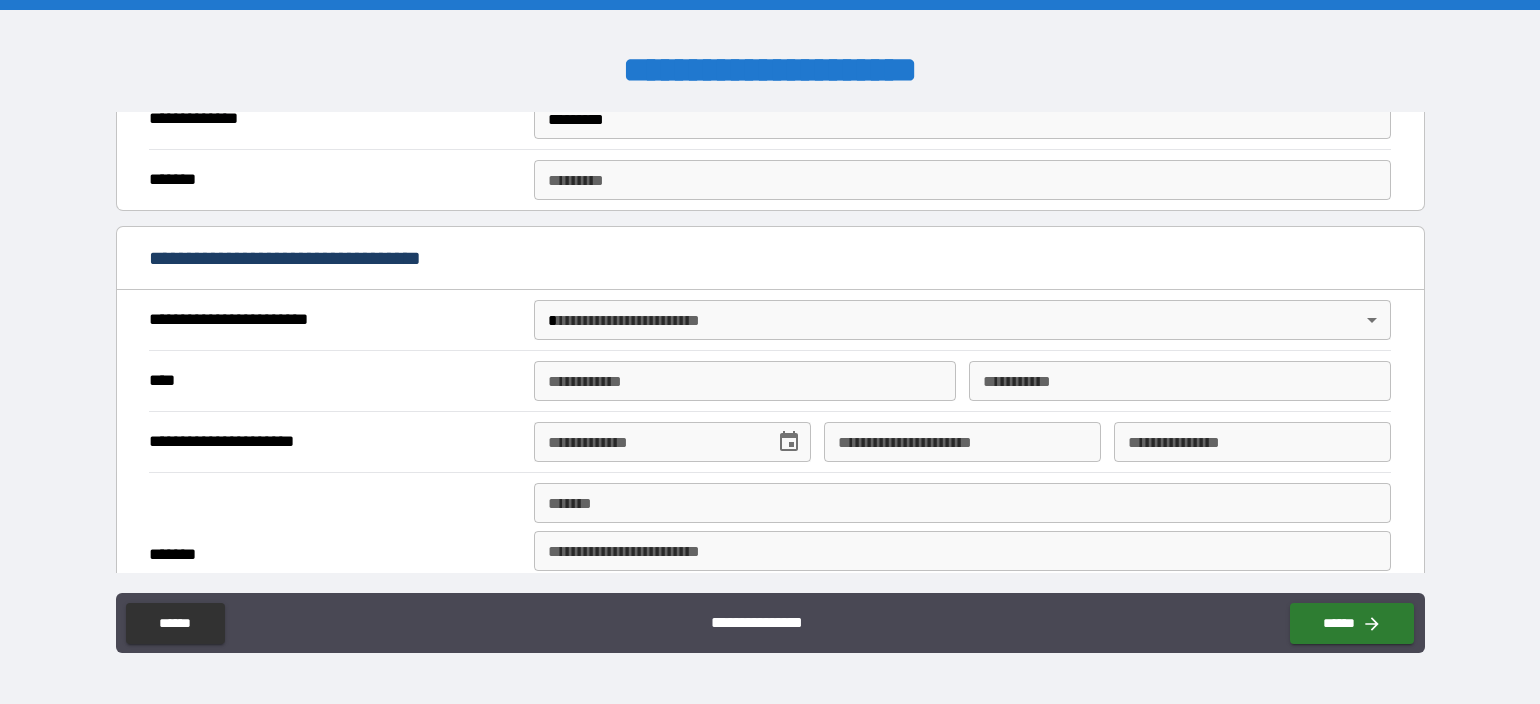 click on "**********" at bounding box center (770, 352) 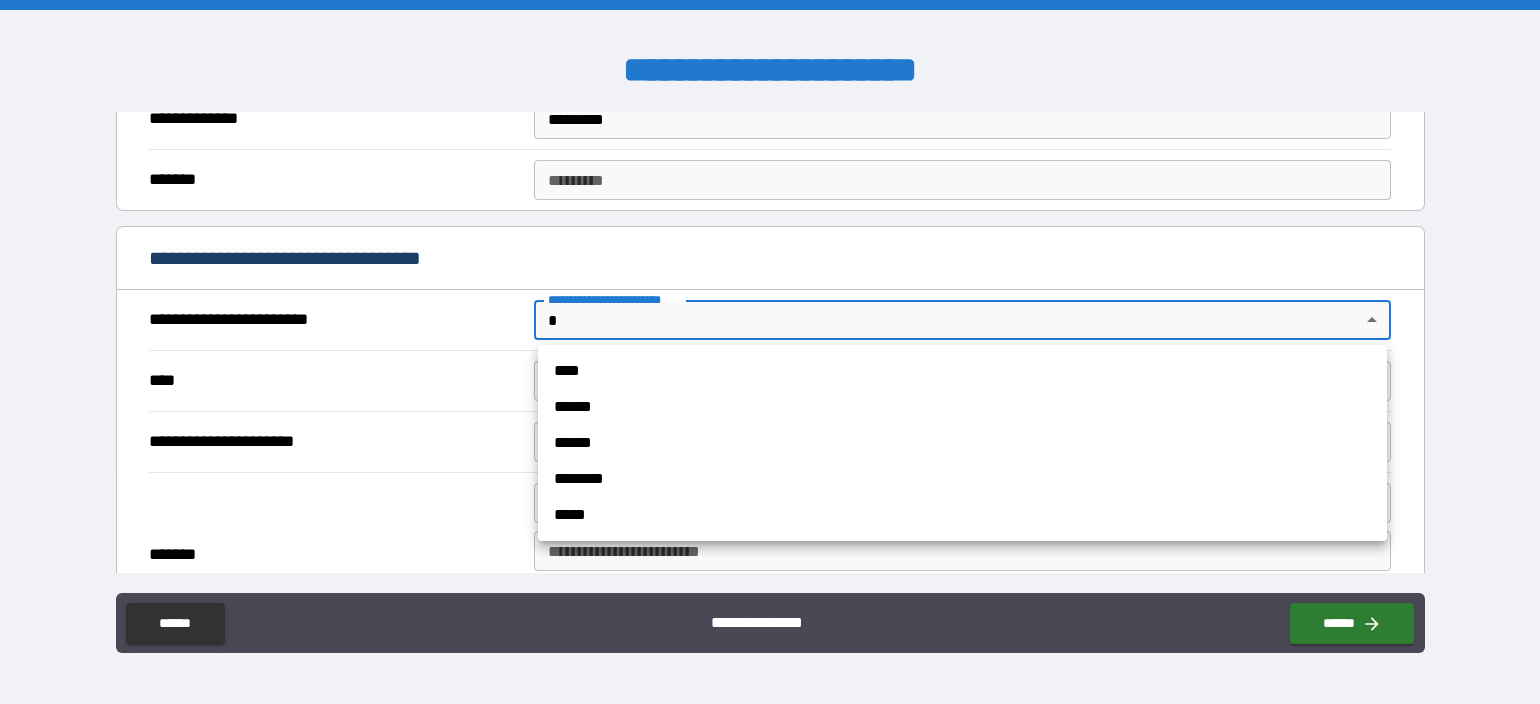click on "****" at bounding box center (962, 371) 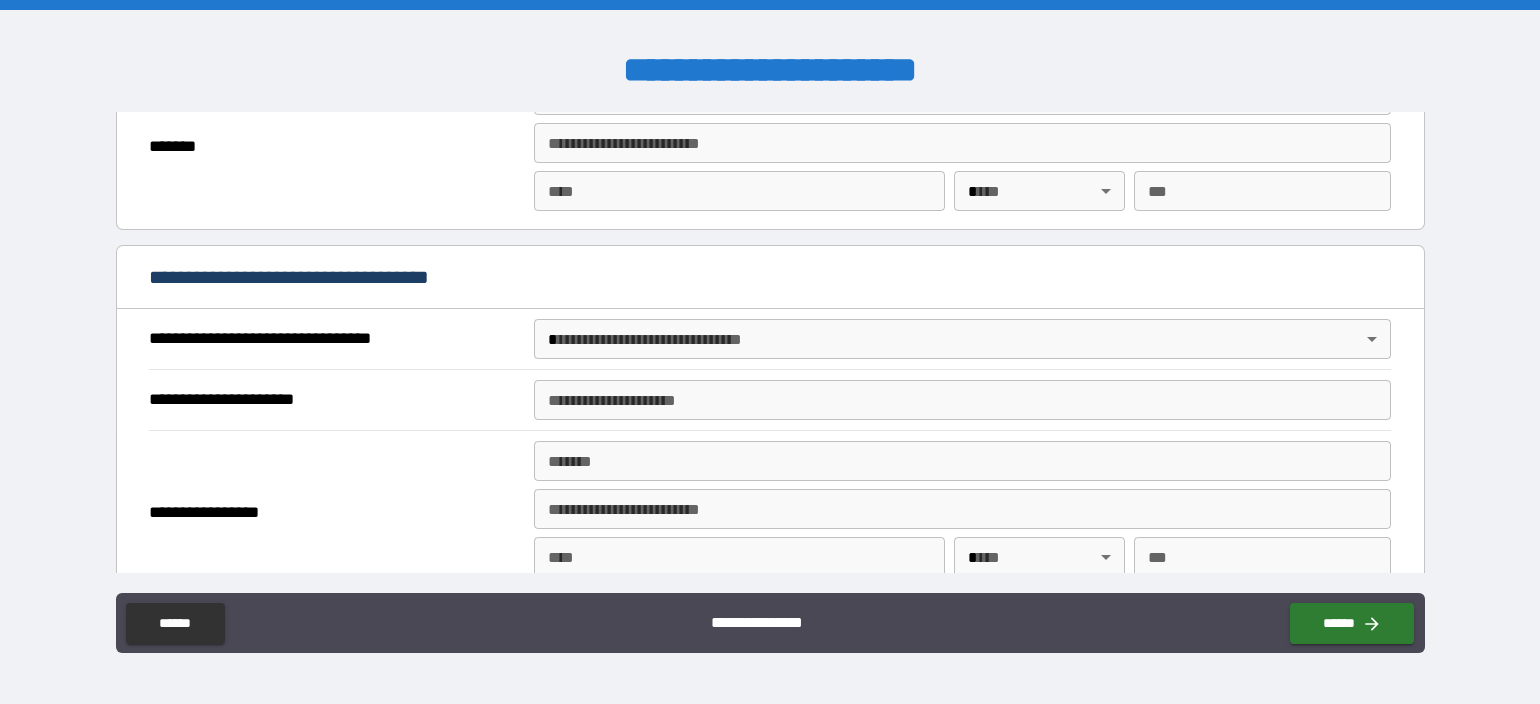scroll, scrollTop: 1100, scrollLeft: 0, axis: vertical 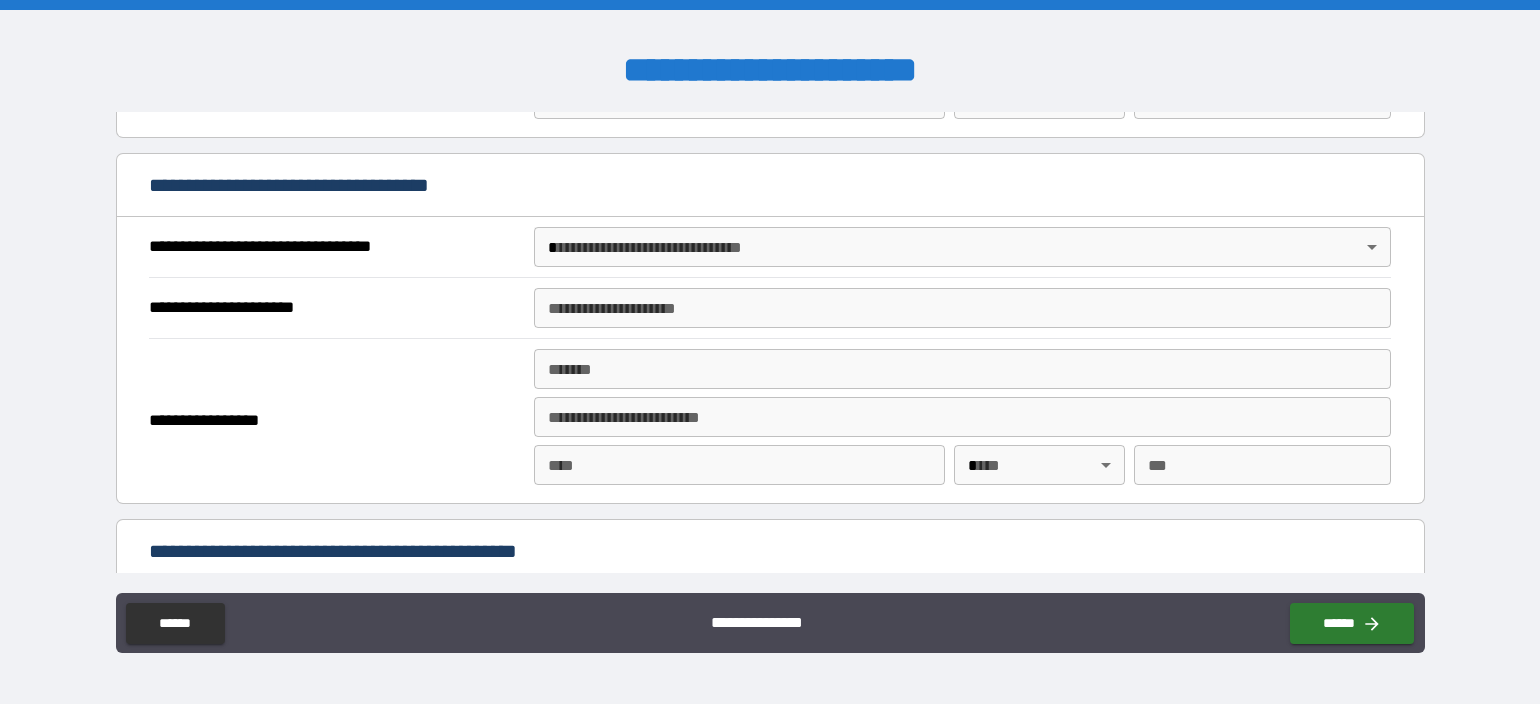 click on "**********" at bounding box center [770, 352] 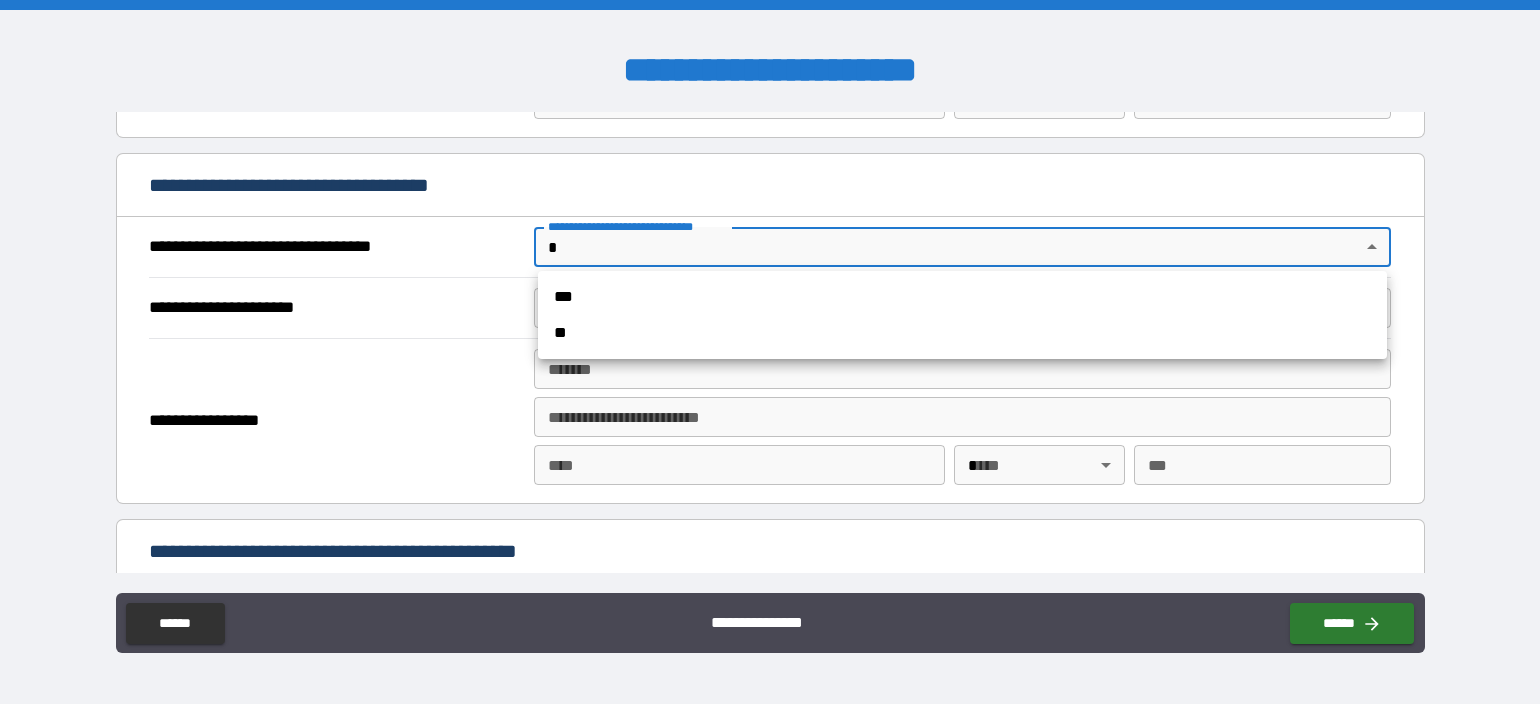 click on "***" at bounding box center (962, 297) 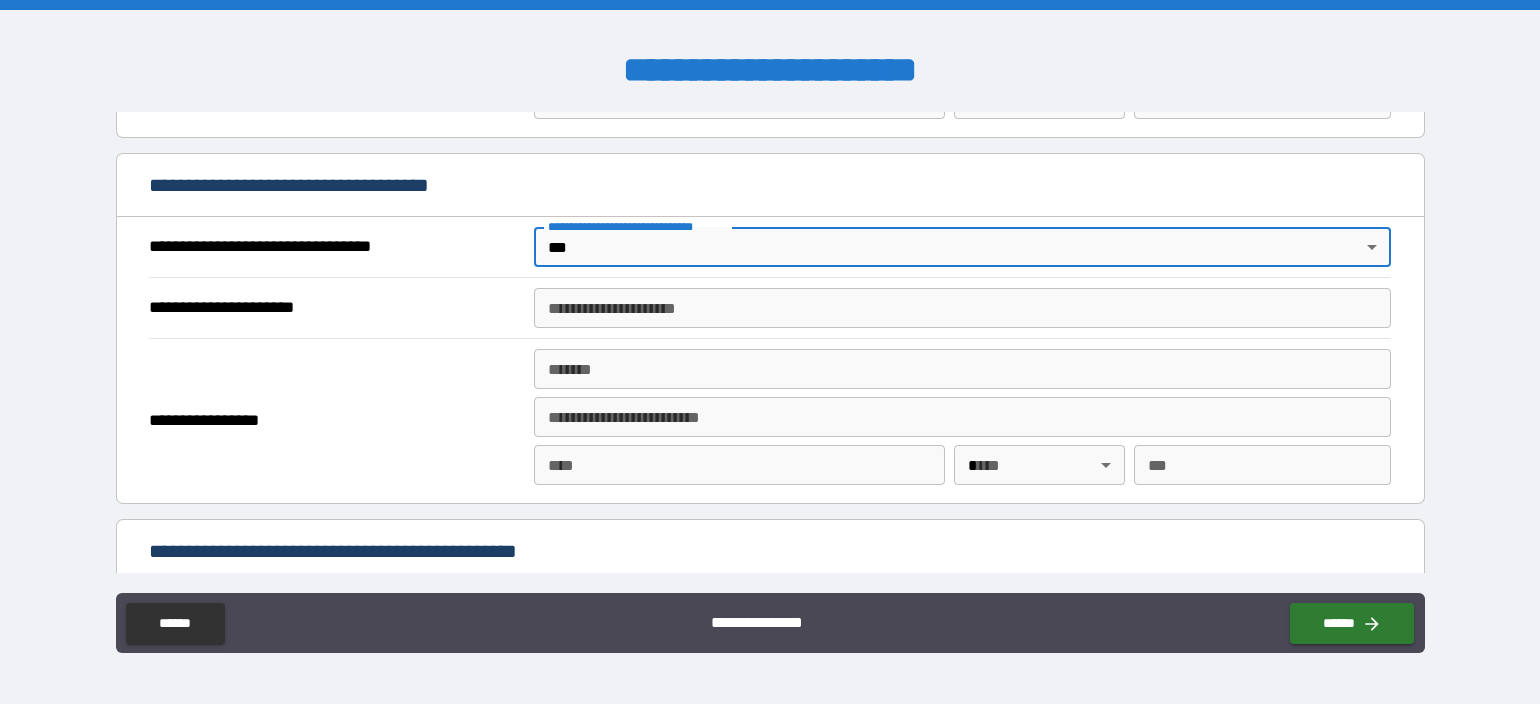 click on "**********" at bounding box center [962, 308] 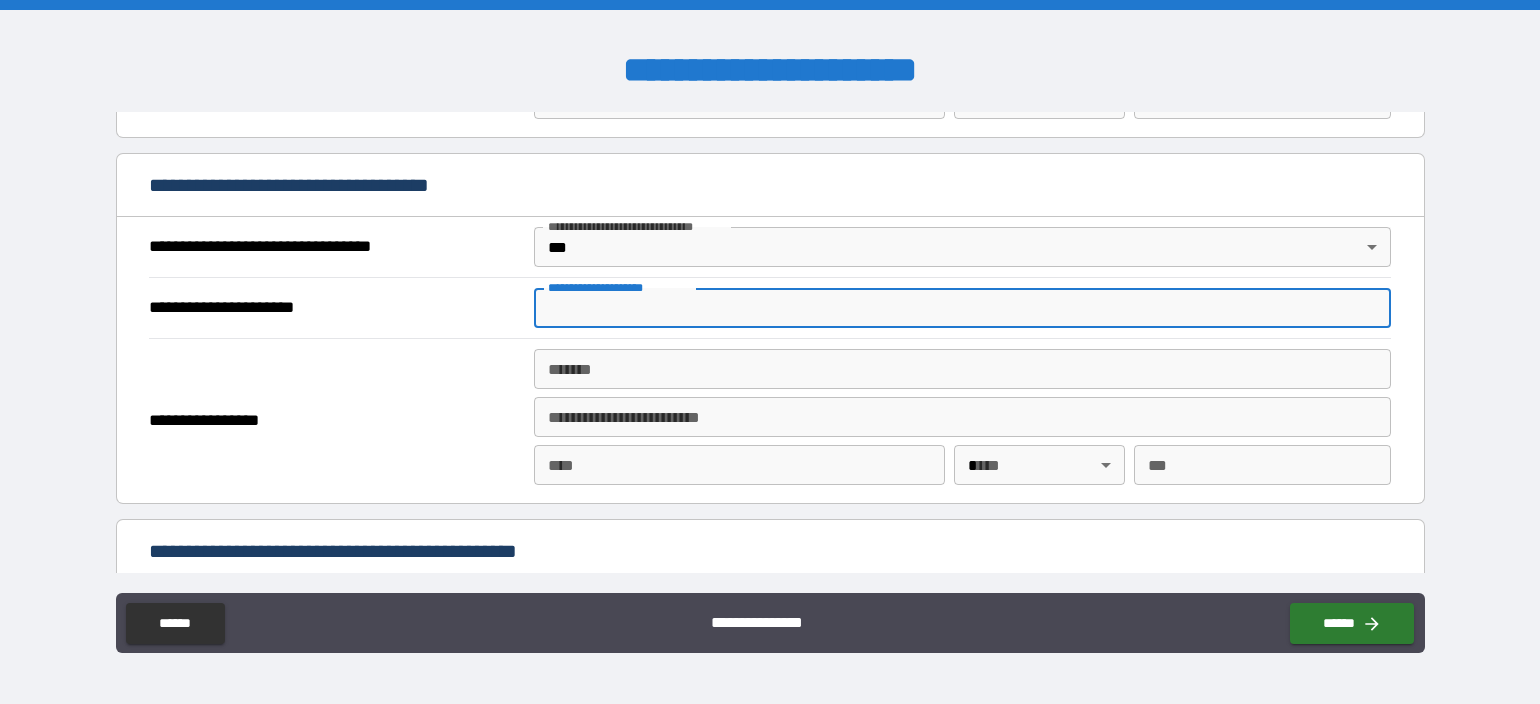 type on "**********" 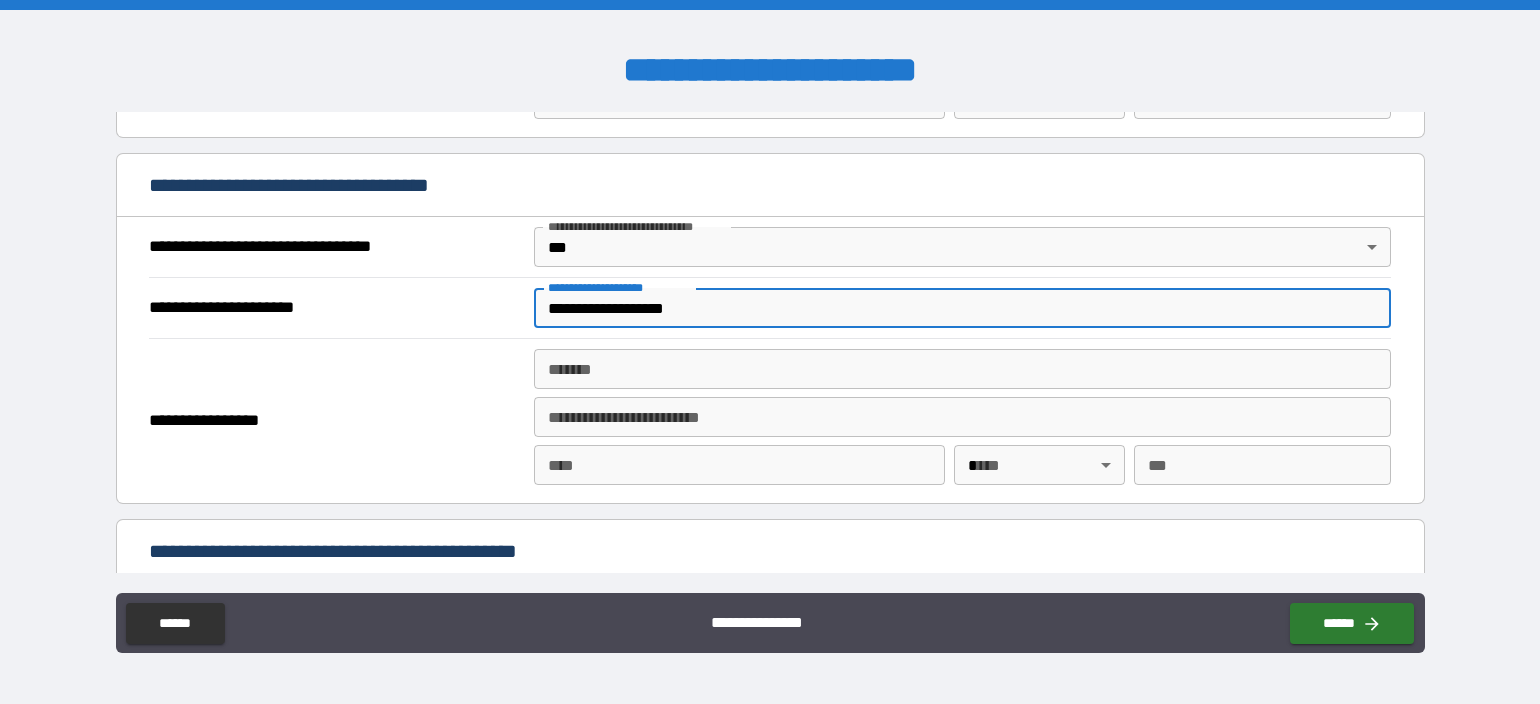type on "**********" 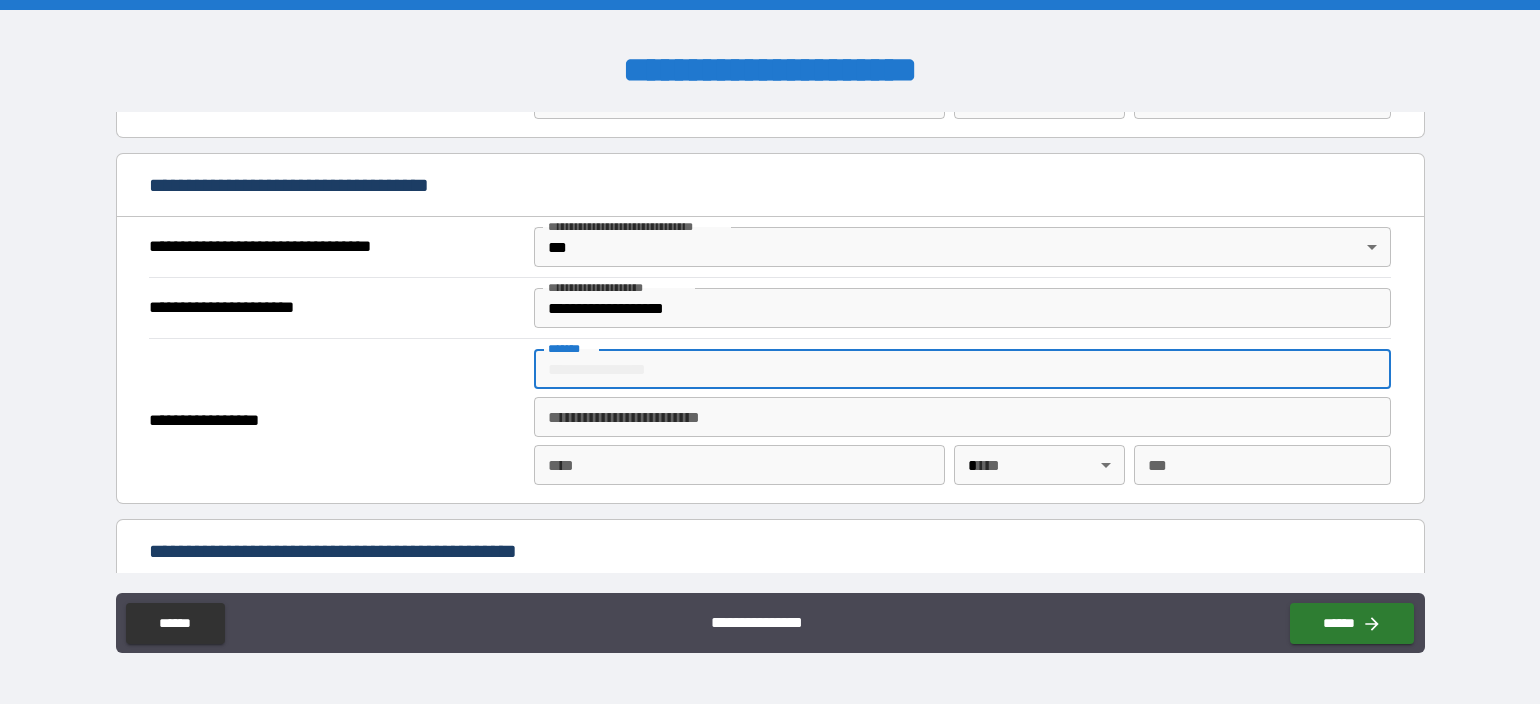 type on "**********" 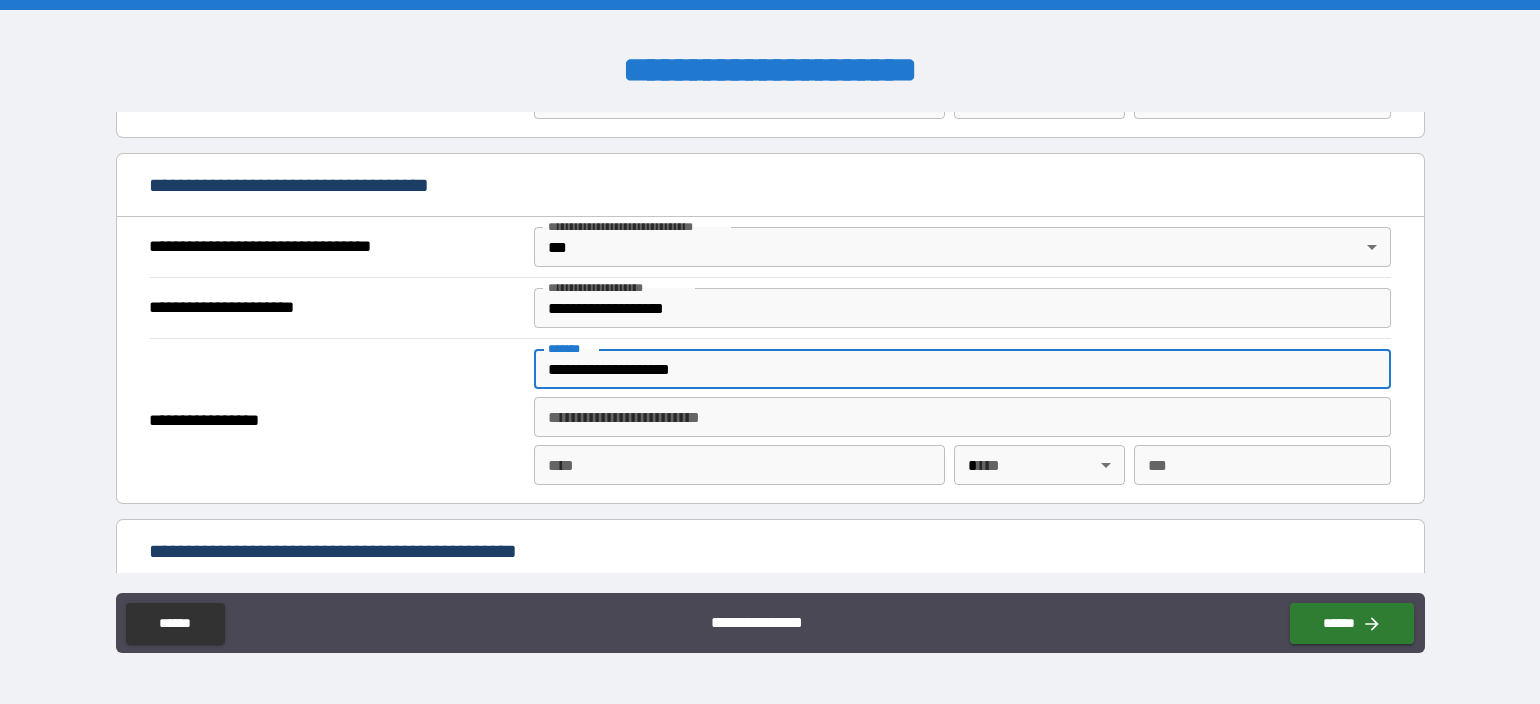 type on "*********" 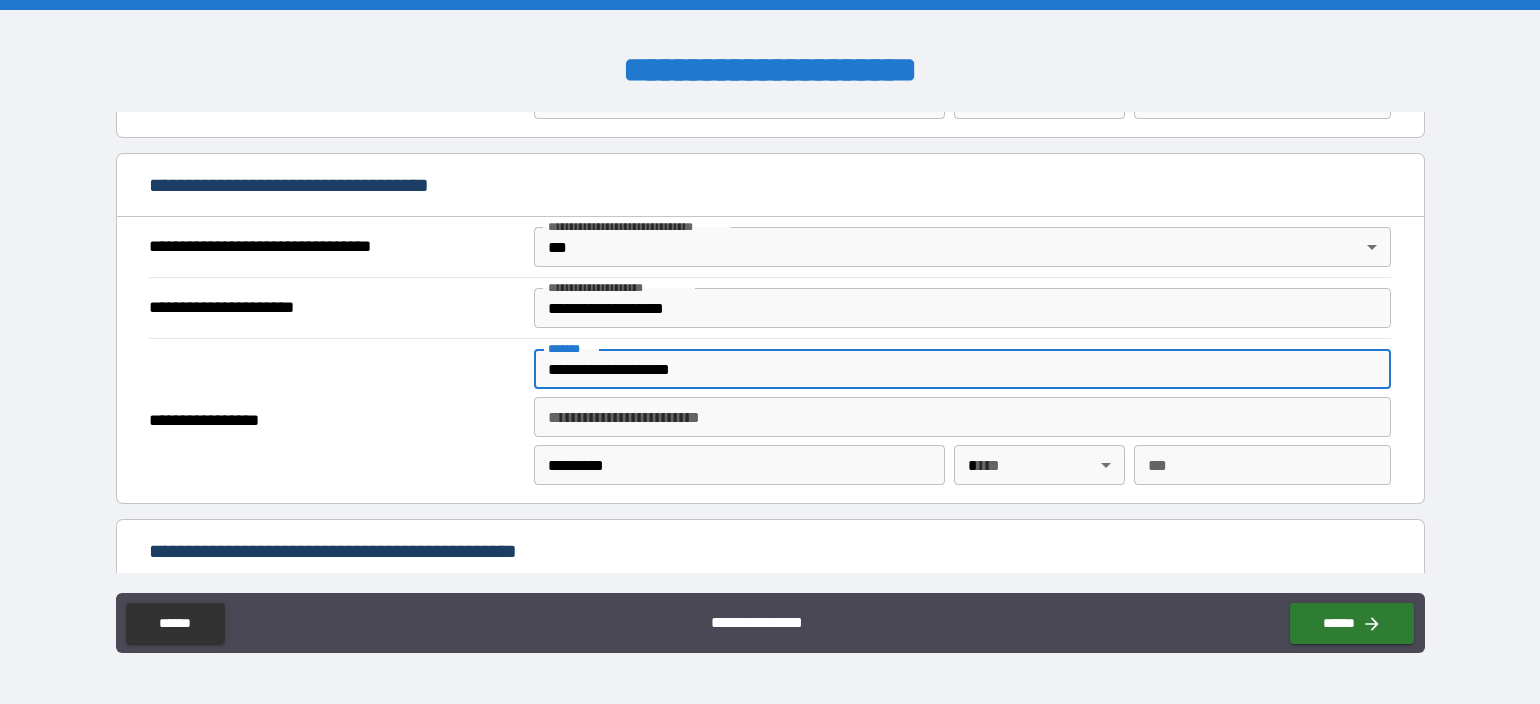 type on "**" 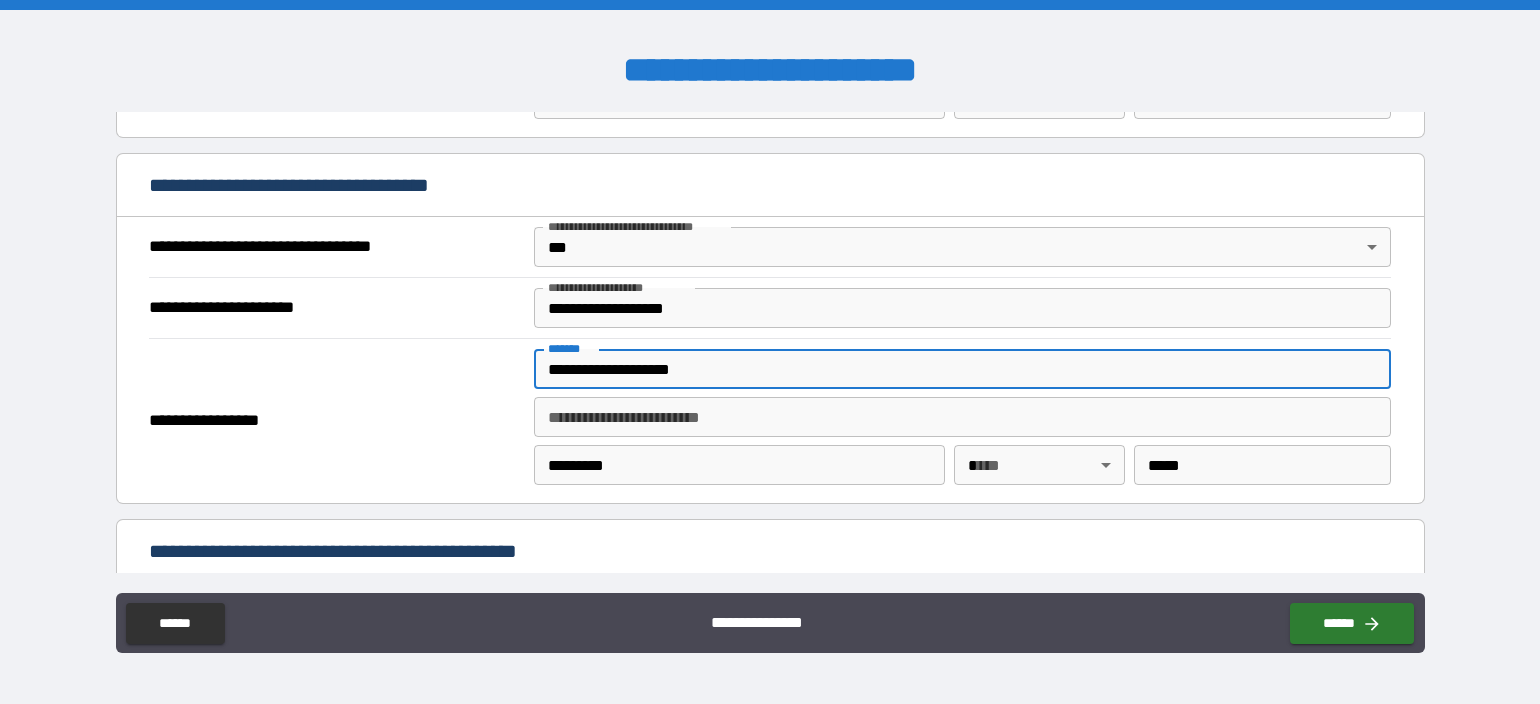 type on "**********" 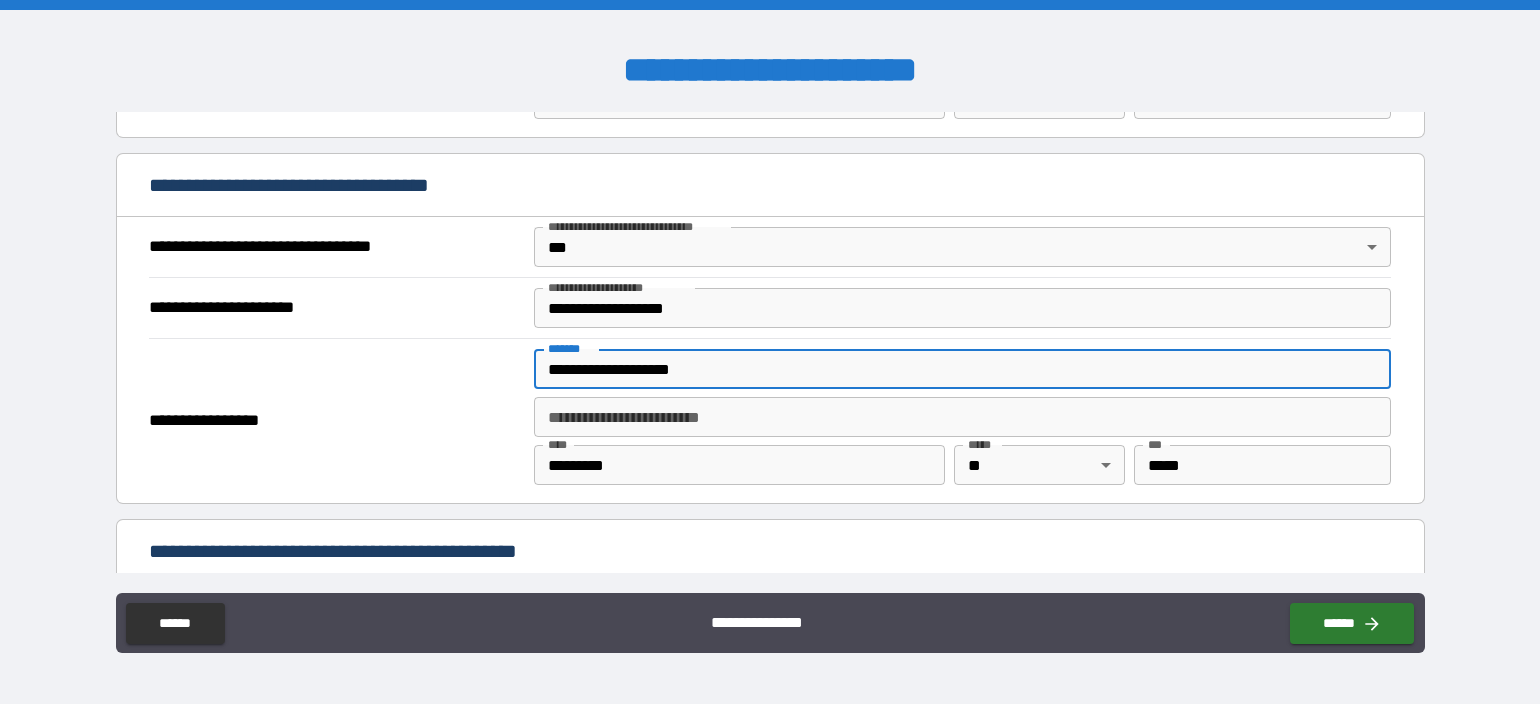 click on "**********" at bounding box center [333, 421] 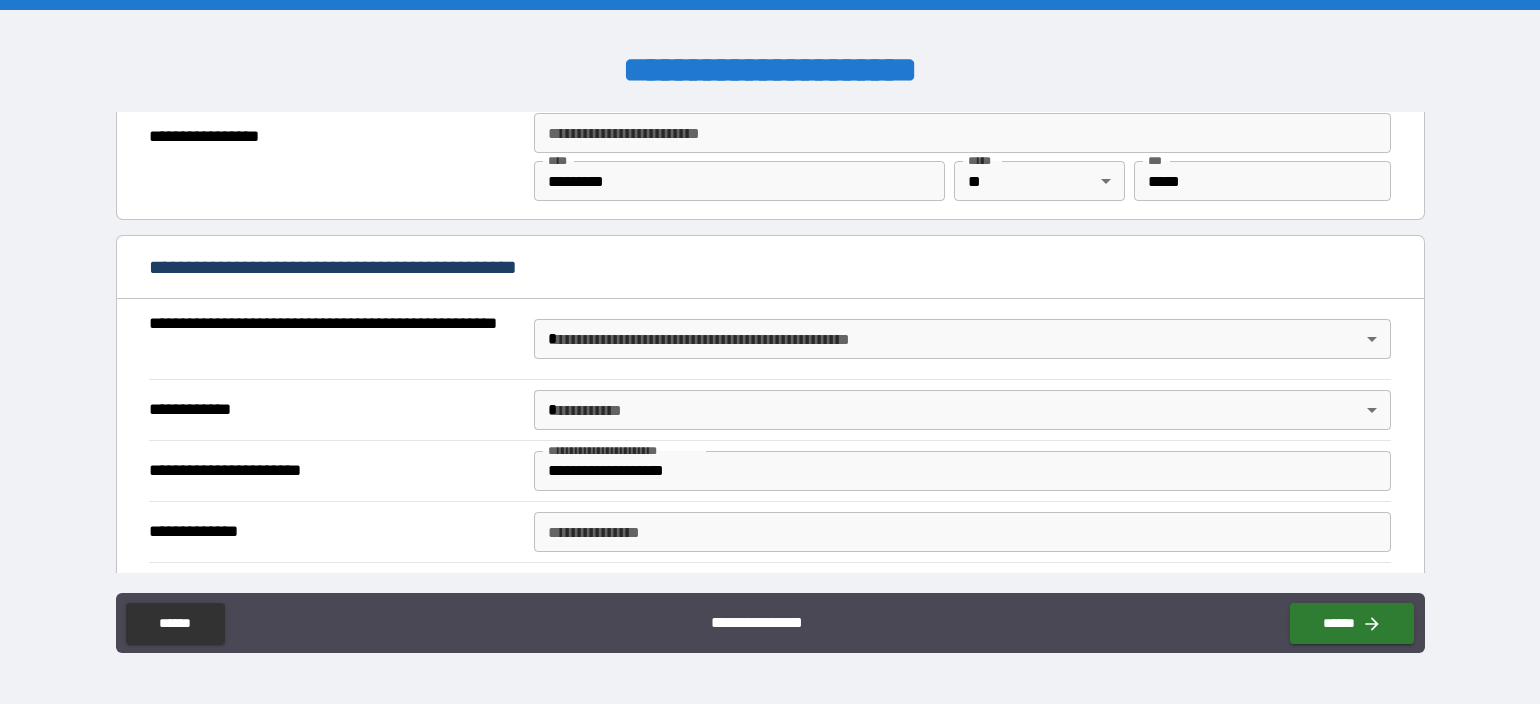 scroll, scrollTop: 1400, scrollLeft: 0, axis: vertical 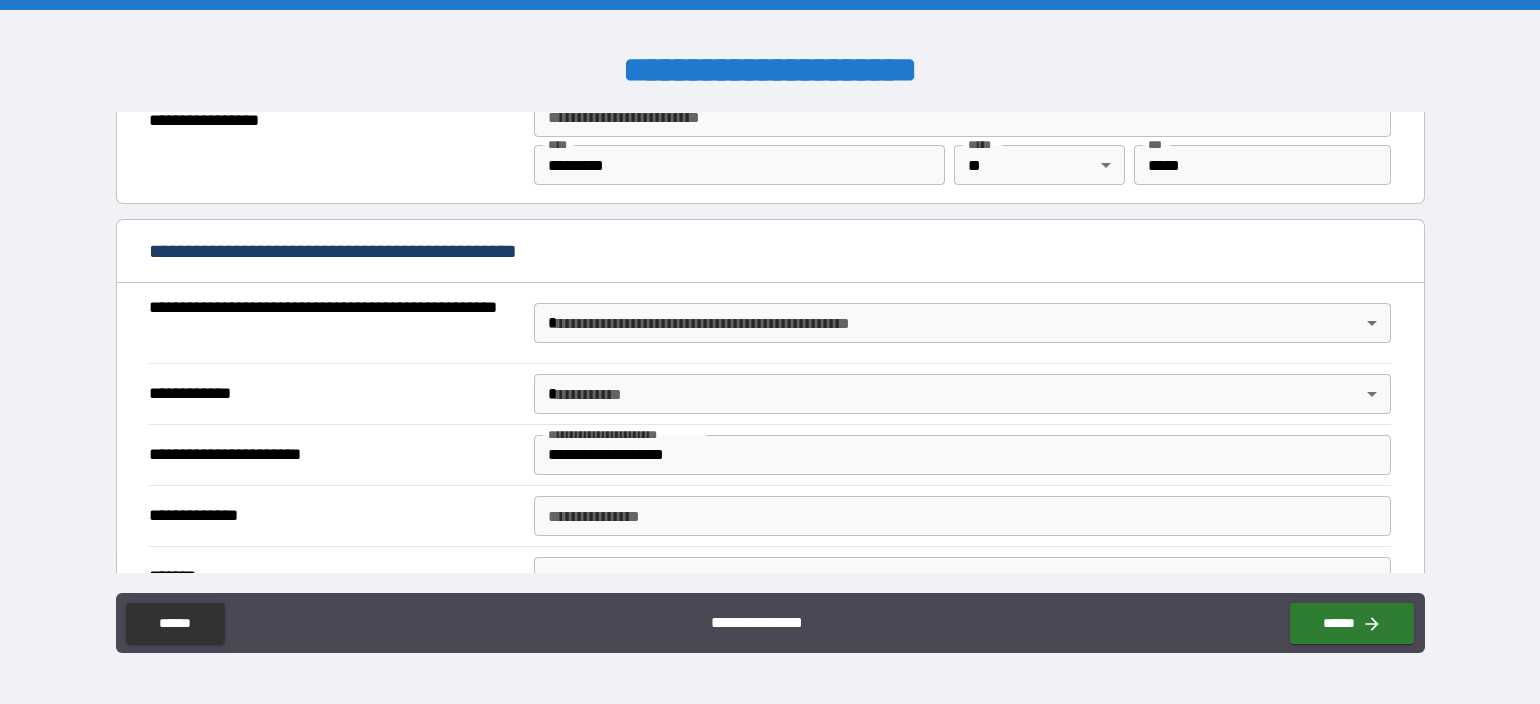 click on "**********" at bounding box center [770, 352] 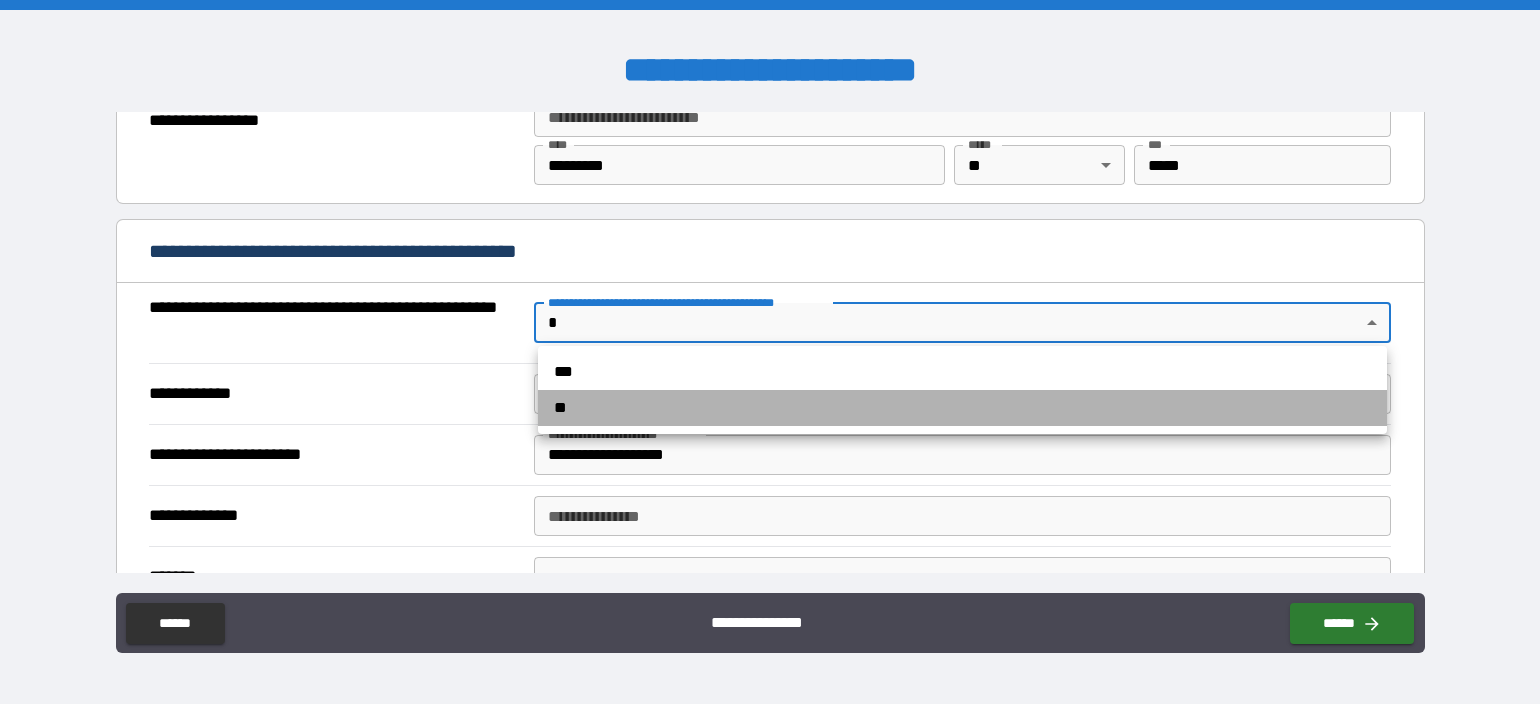 click on "**" at bounding box center (962, 408) 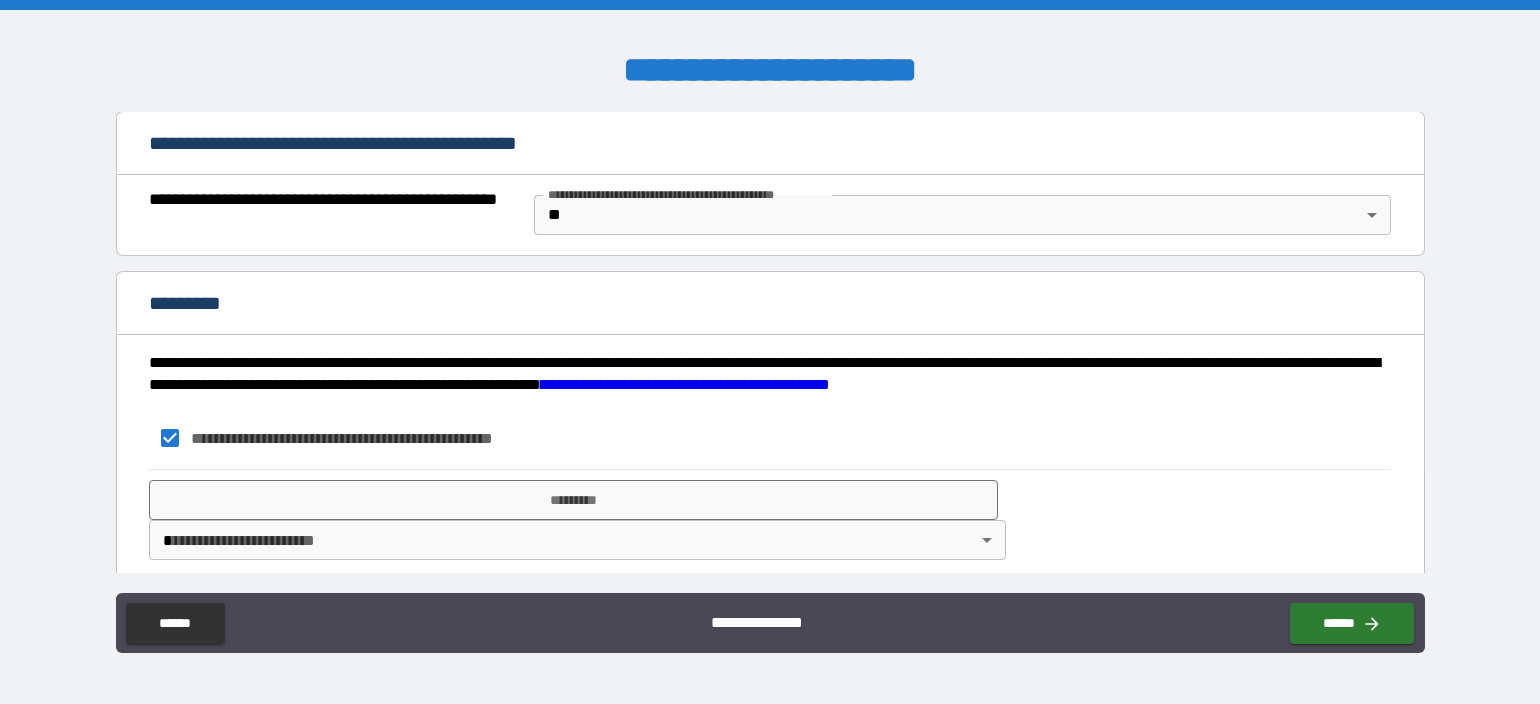 scroll, scrollTop: 1519, scrollLeft: 0, axis: vertical 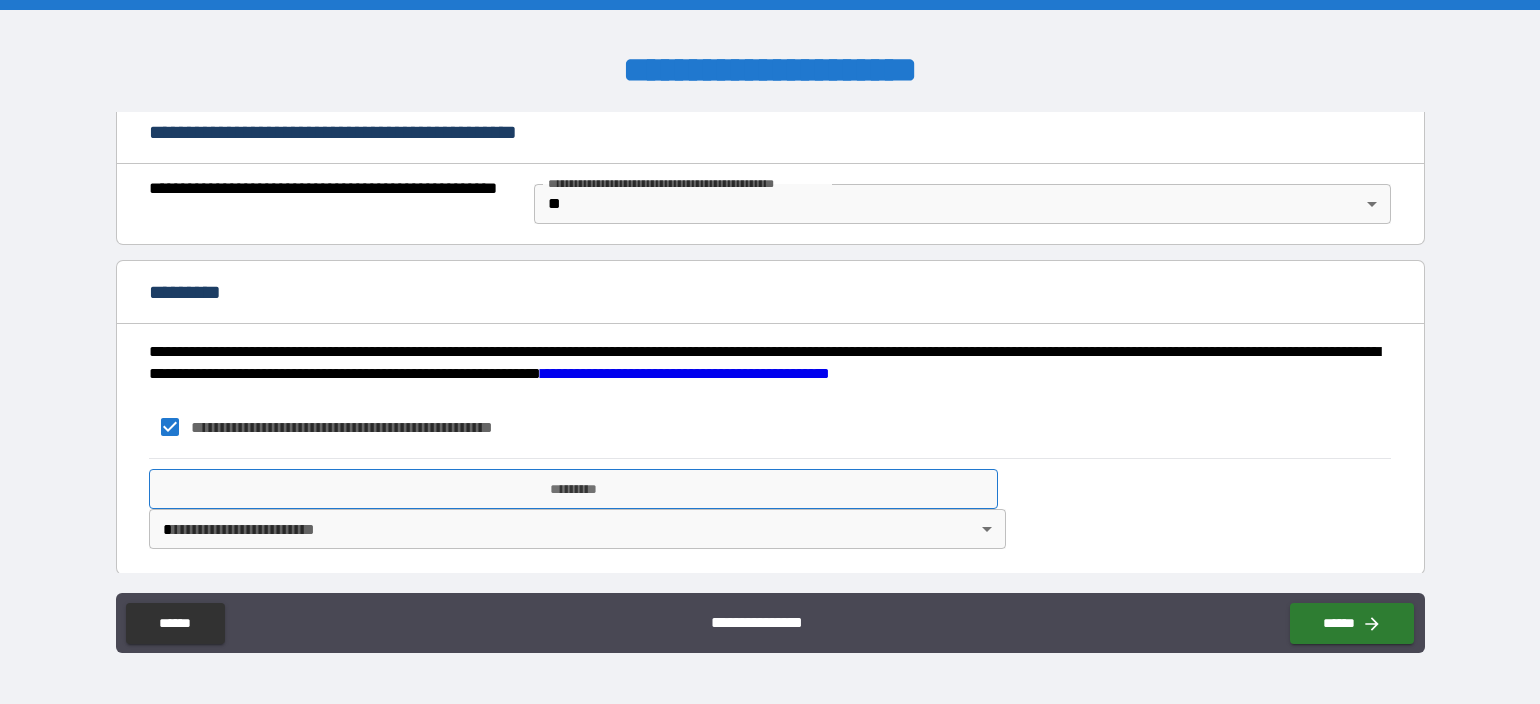 click on "*********" at bounding box center (573, 489) 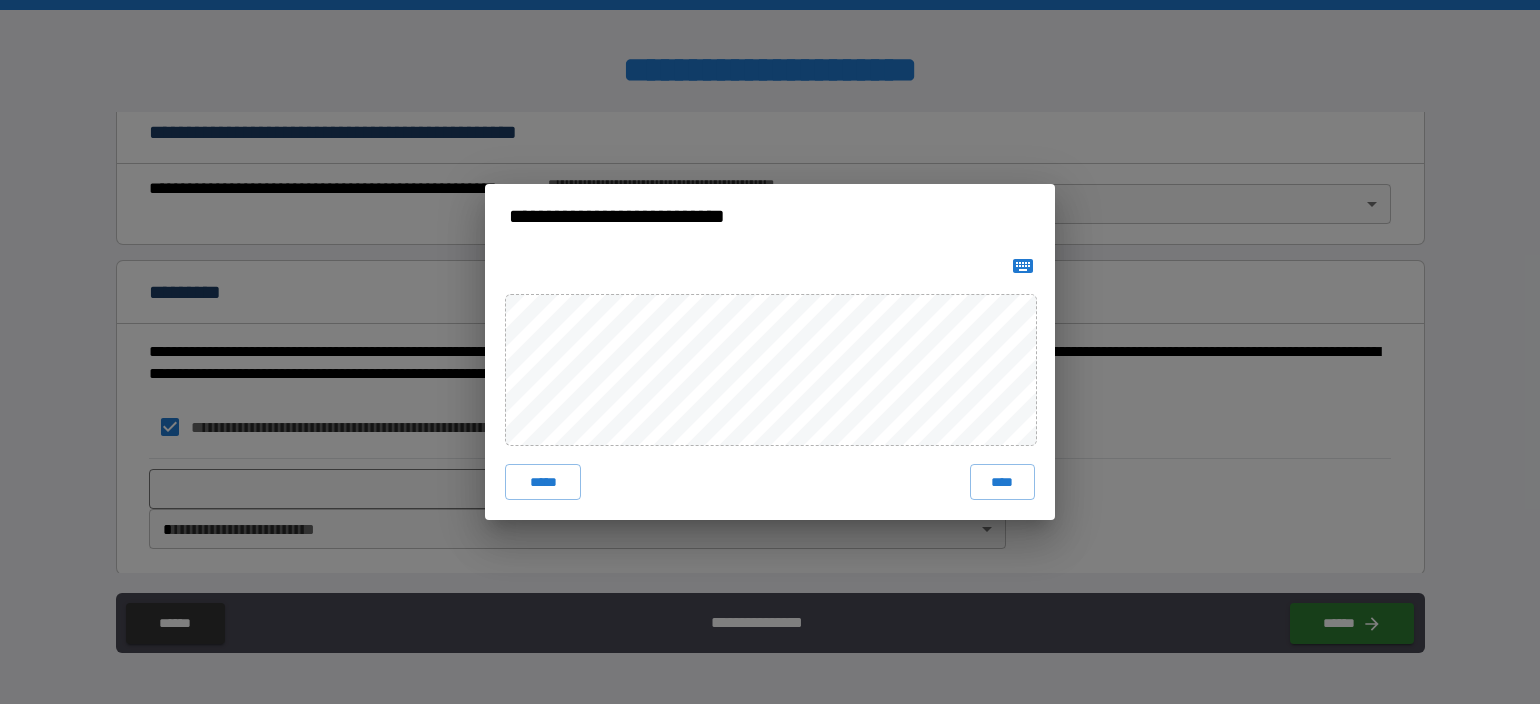 click 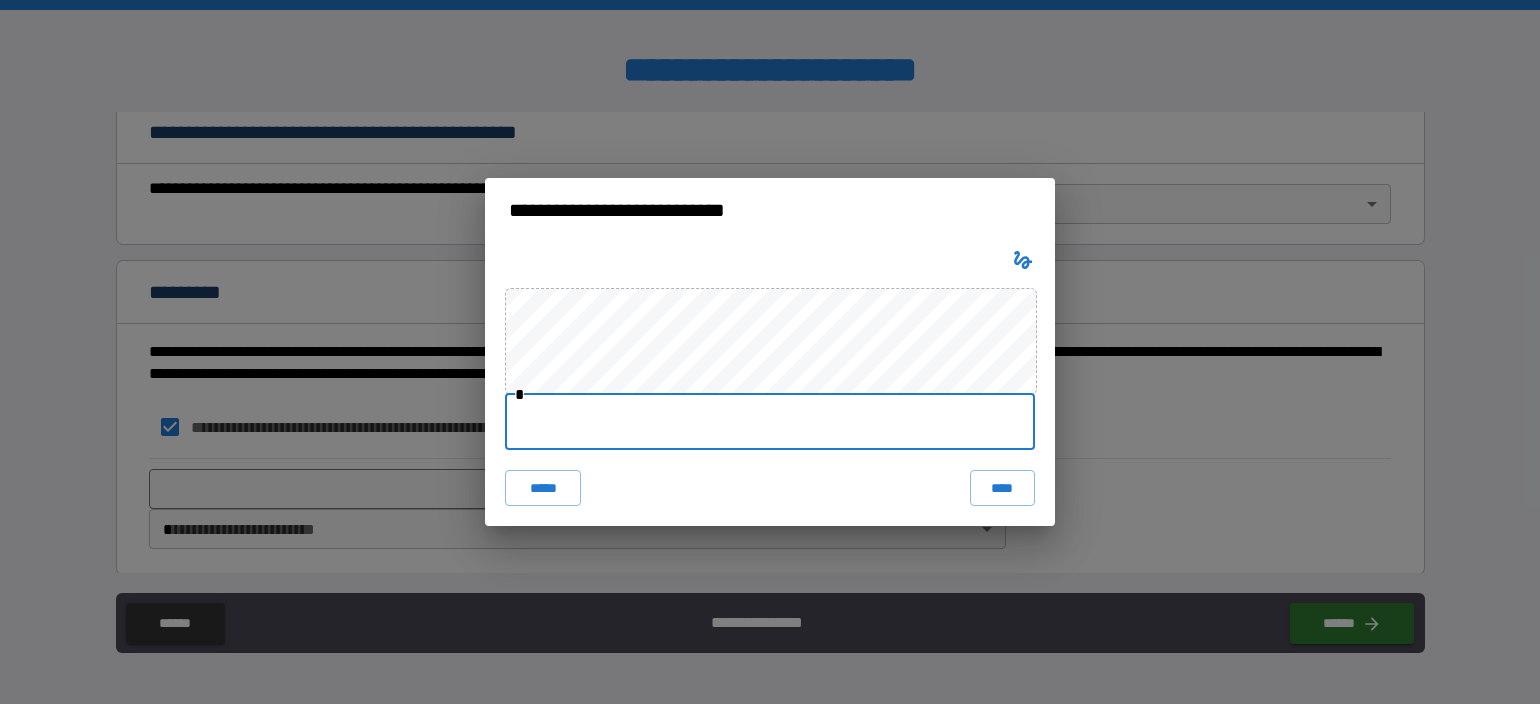 drag, startPoint x: 612, startPoint y: 445, endPoint x: 623, endPoint y: 439, distance: 12.529964 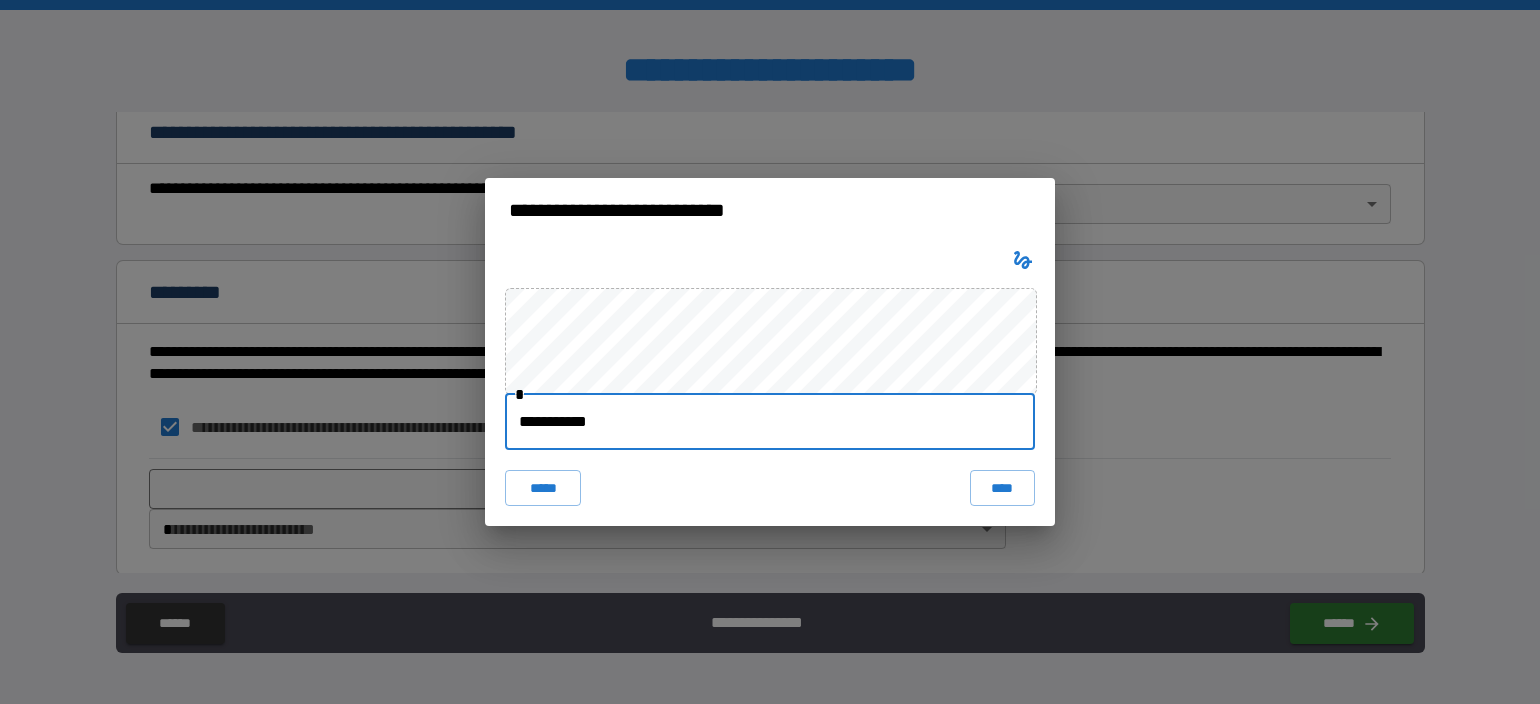 type on "**********" 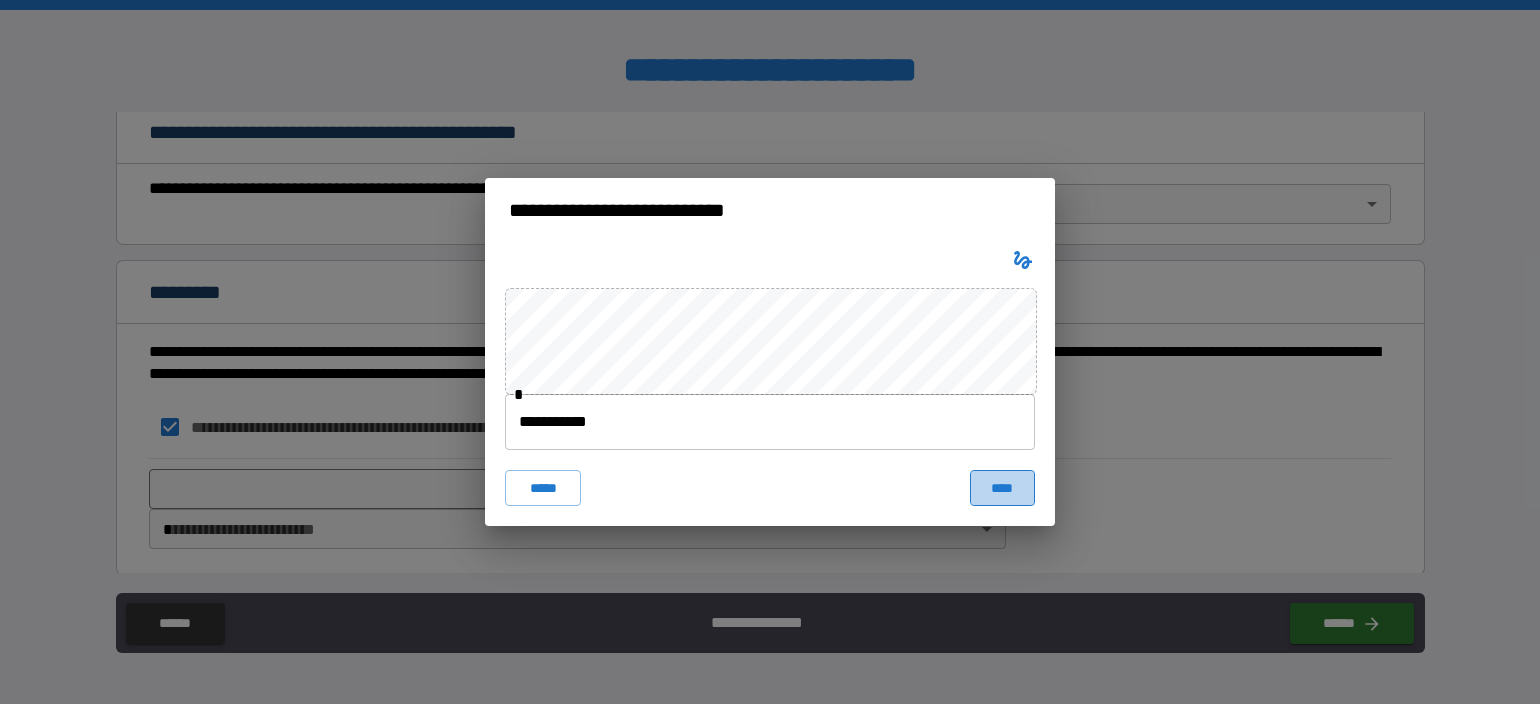 click on "****" at bounding box center (1002, 488) 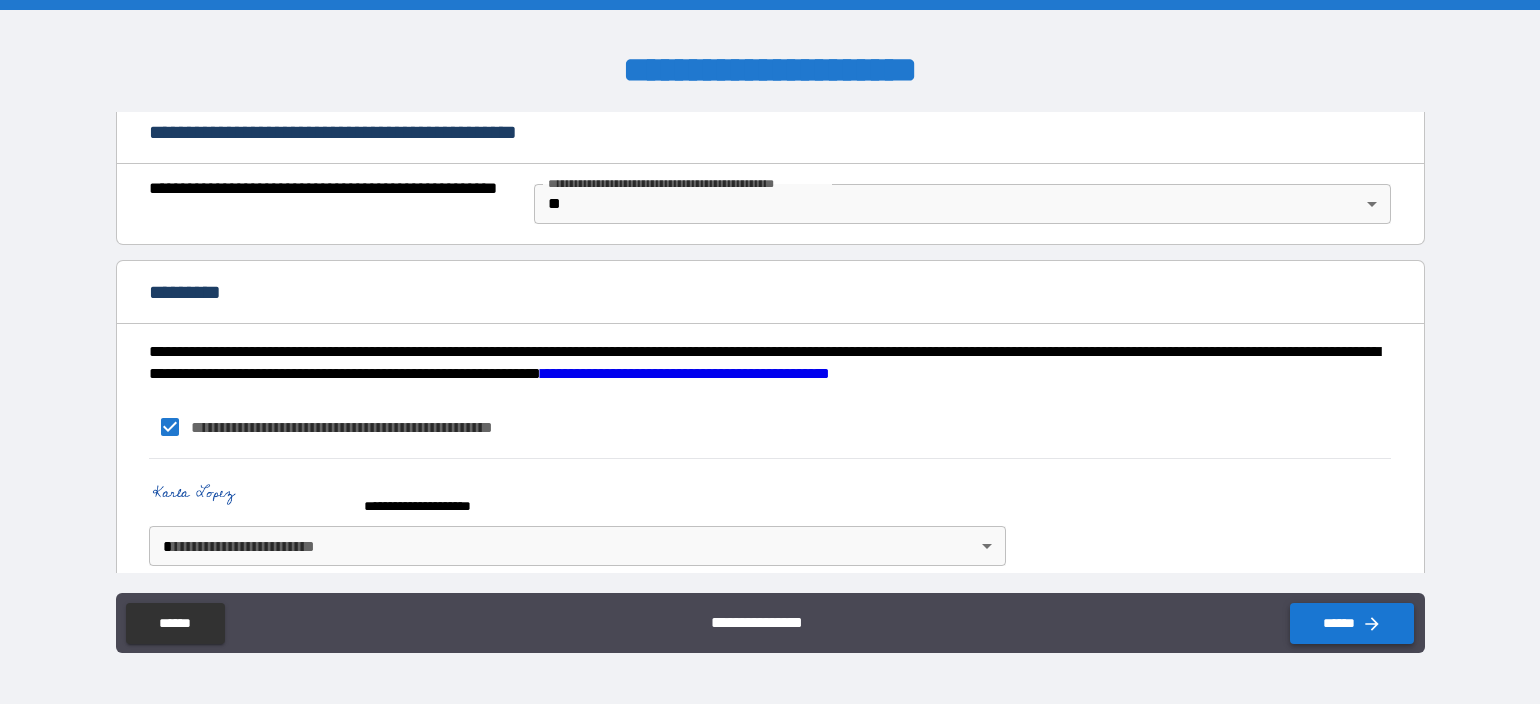 click 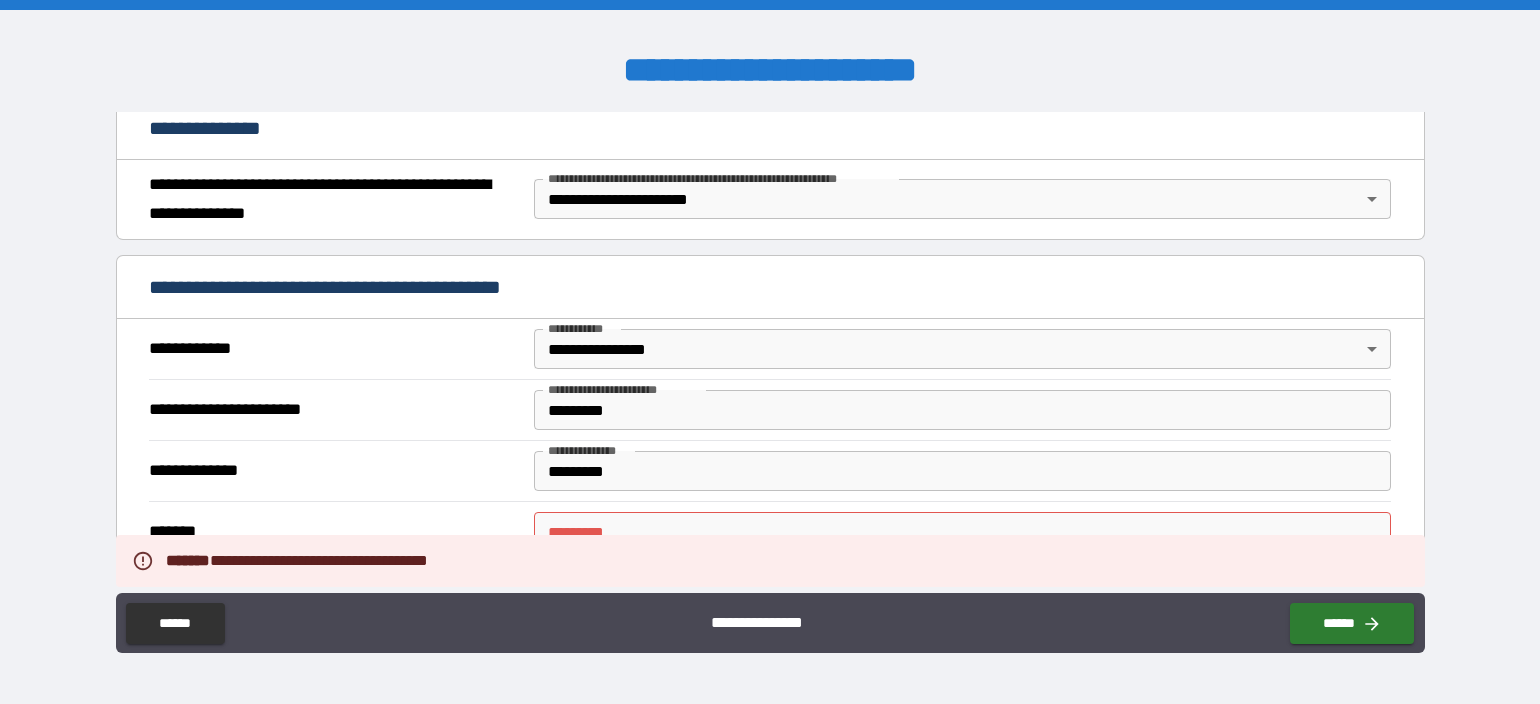 scroll, scrollTop: 500, scrollLeft: 0, axis: vertical 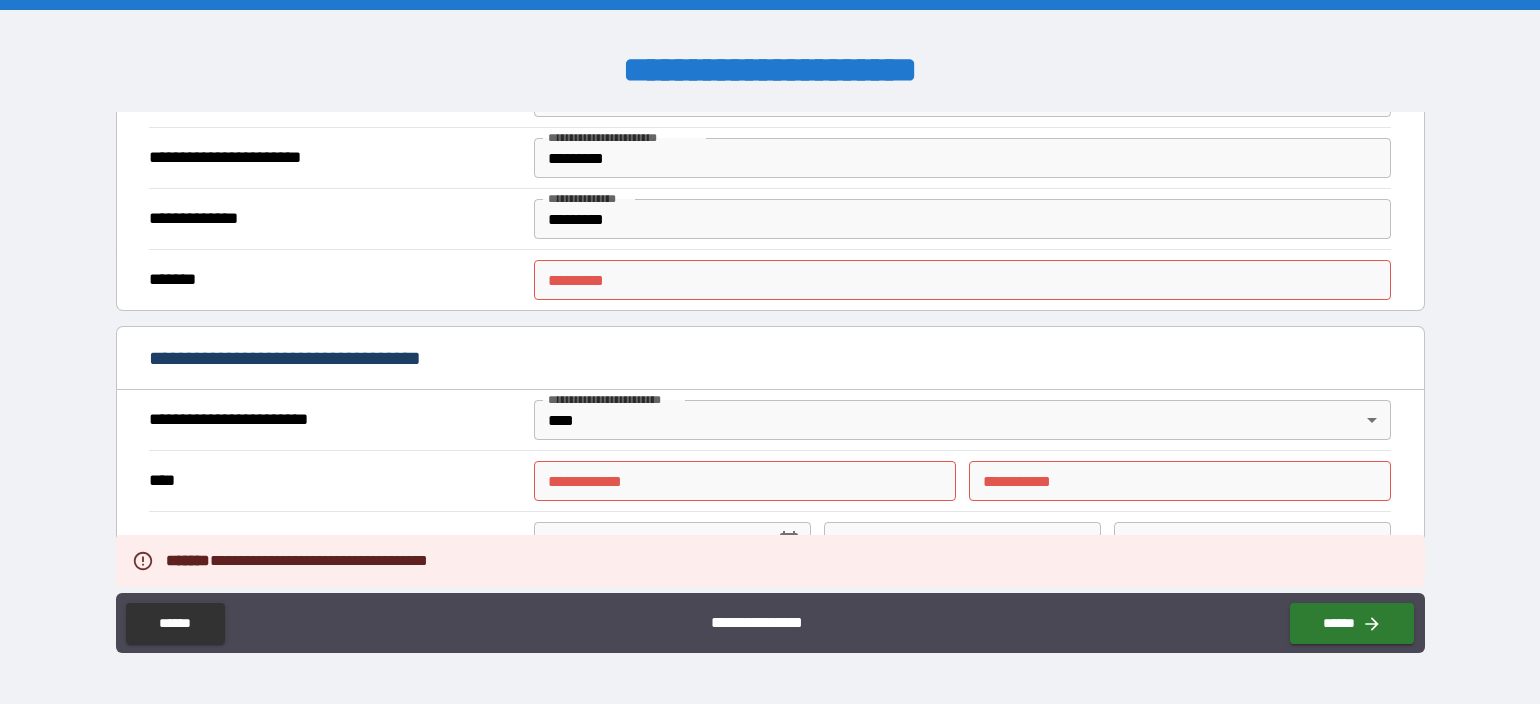 click on "*******   *" at bounding box center [962, 280] 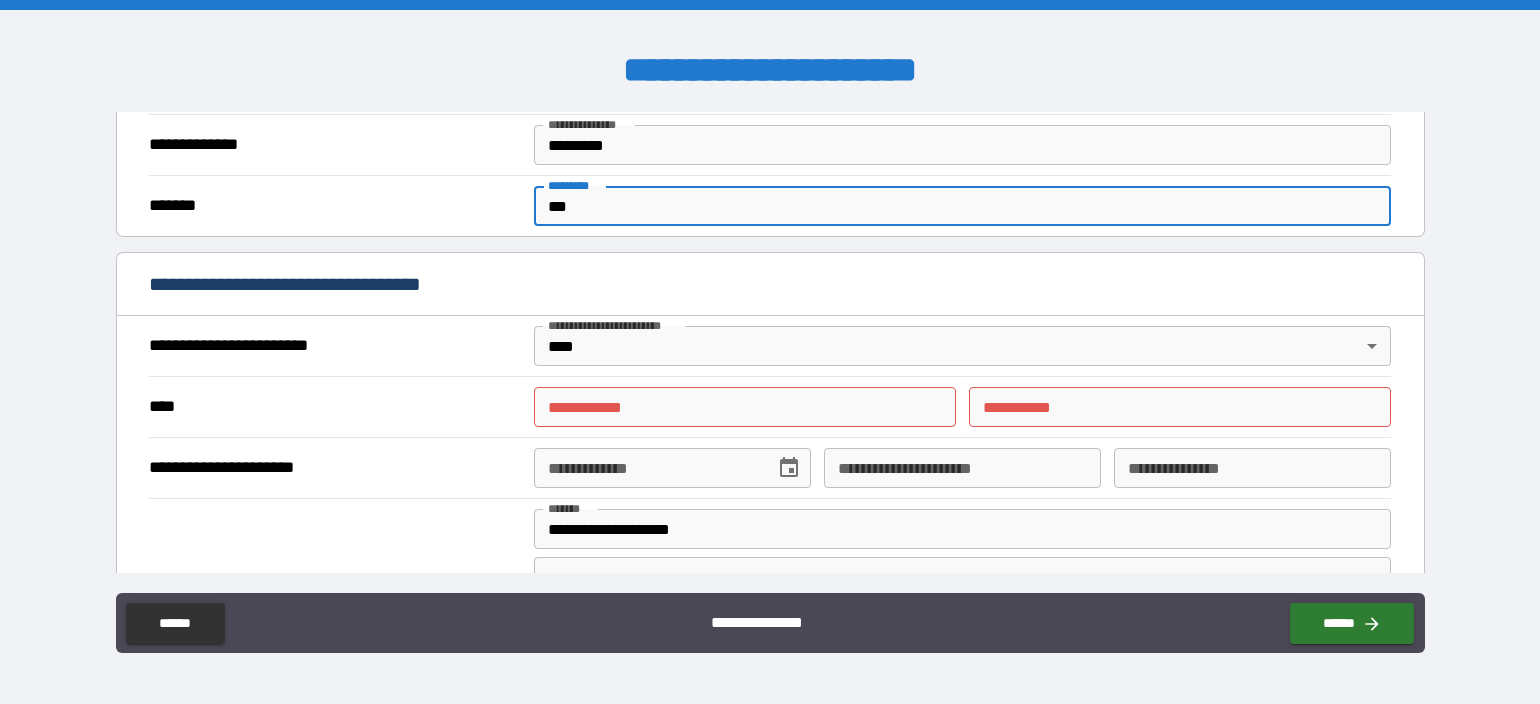 scroll, scrollTop: 700, scrollLeft: 0, axis: vertical 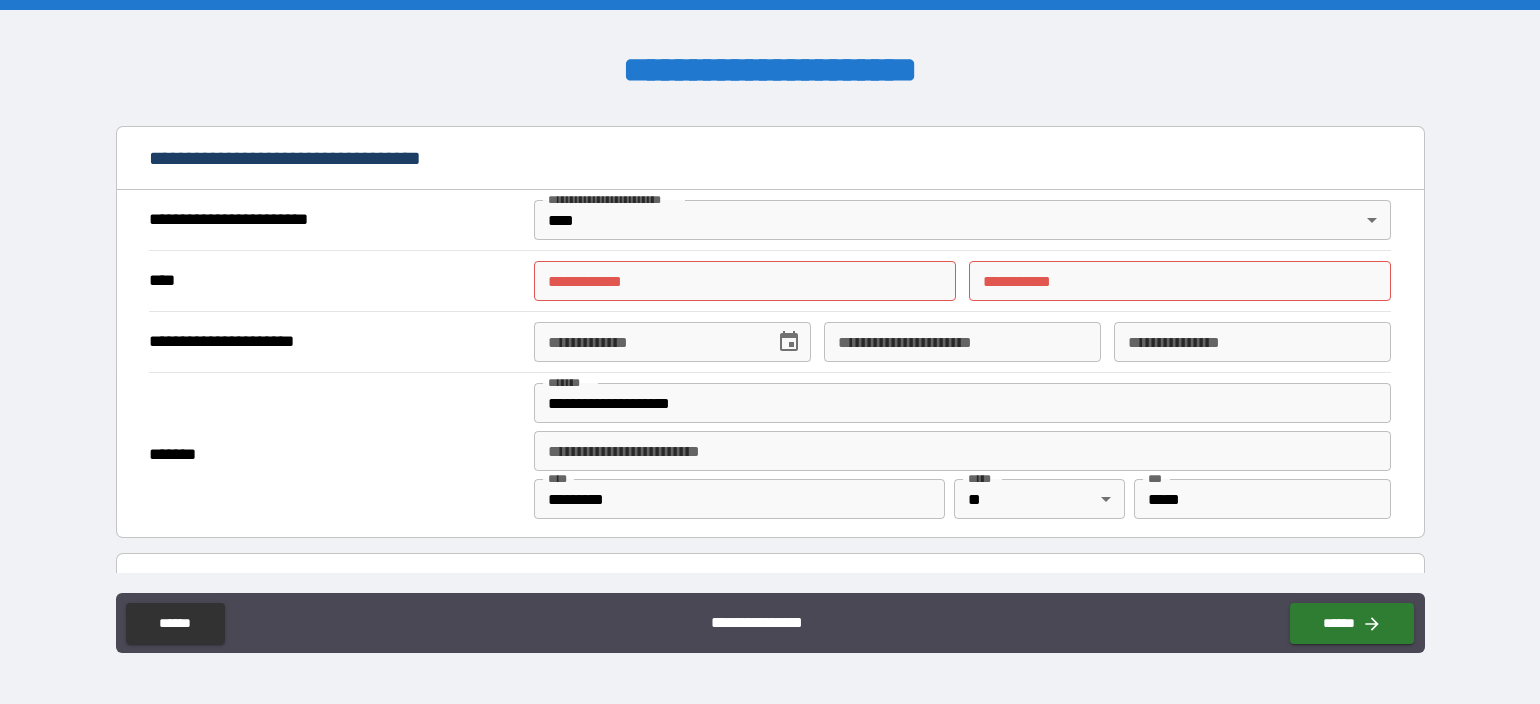 type on "***" 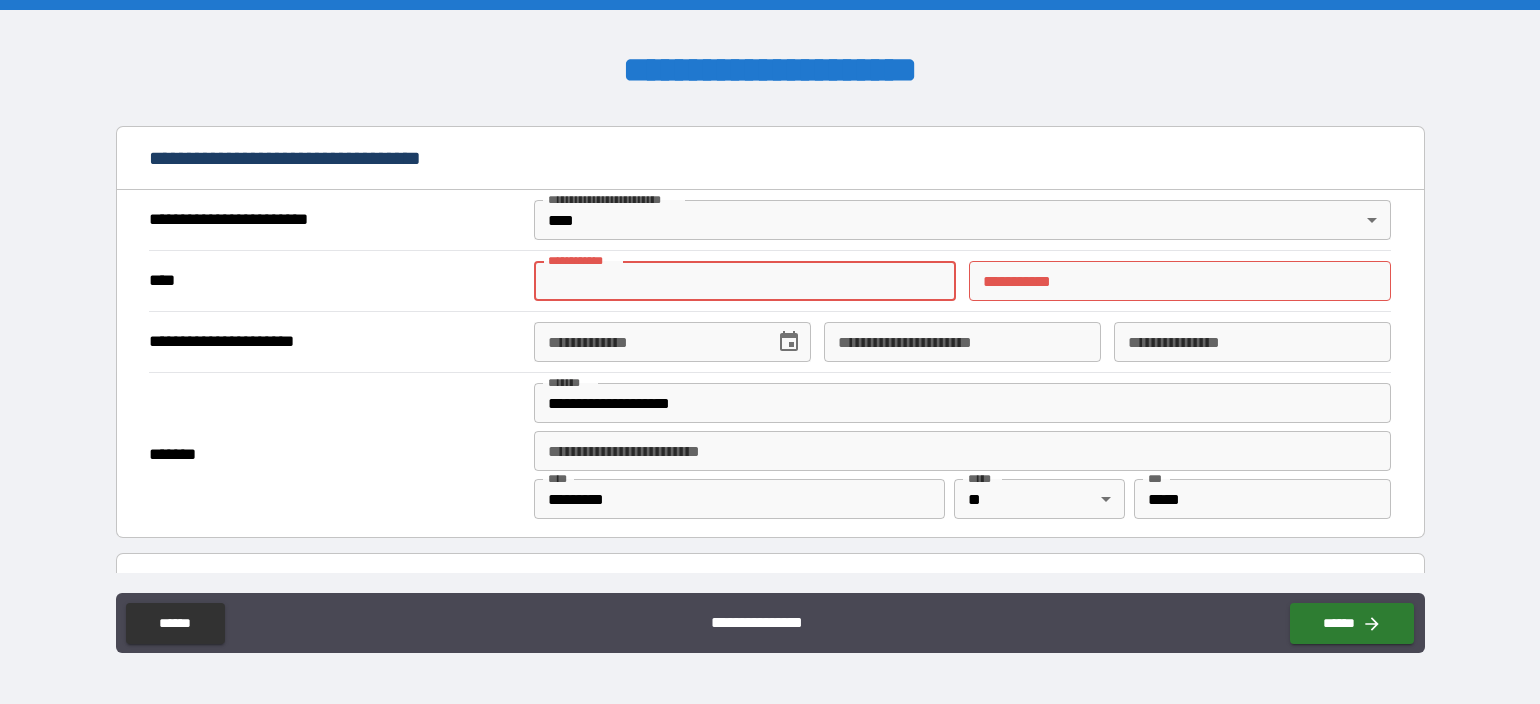 type on "*****" 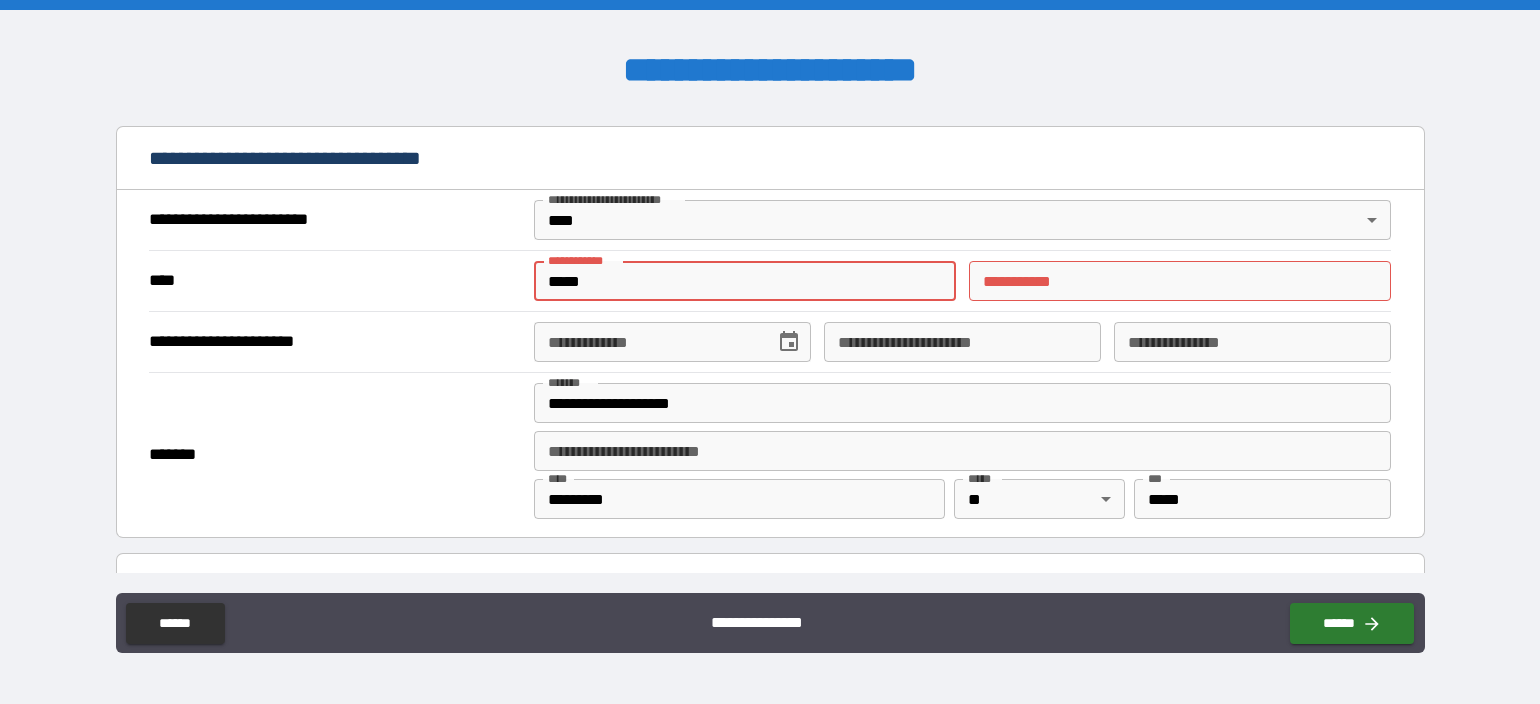 type on "*****" 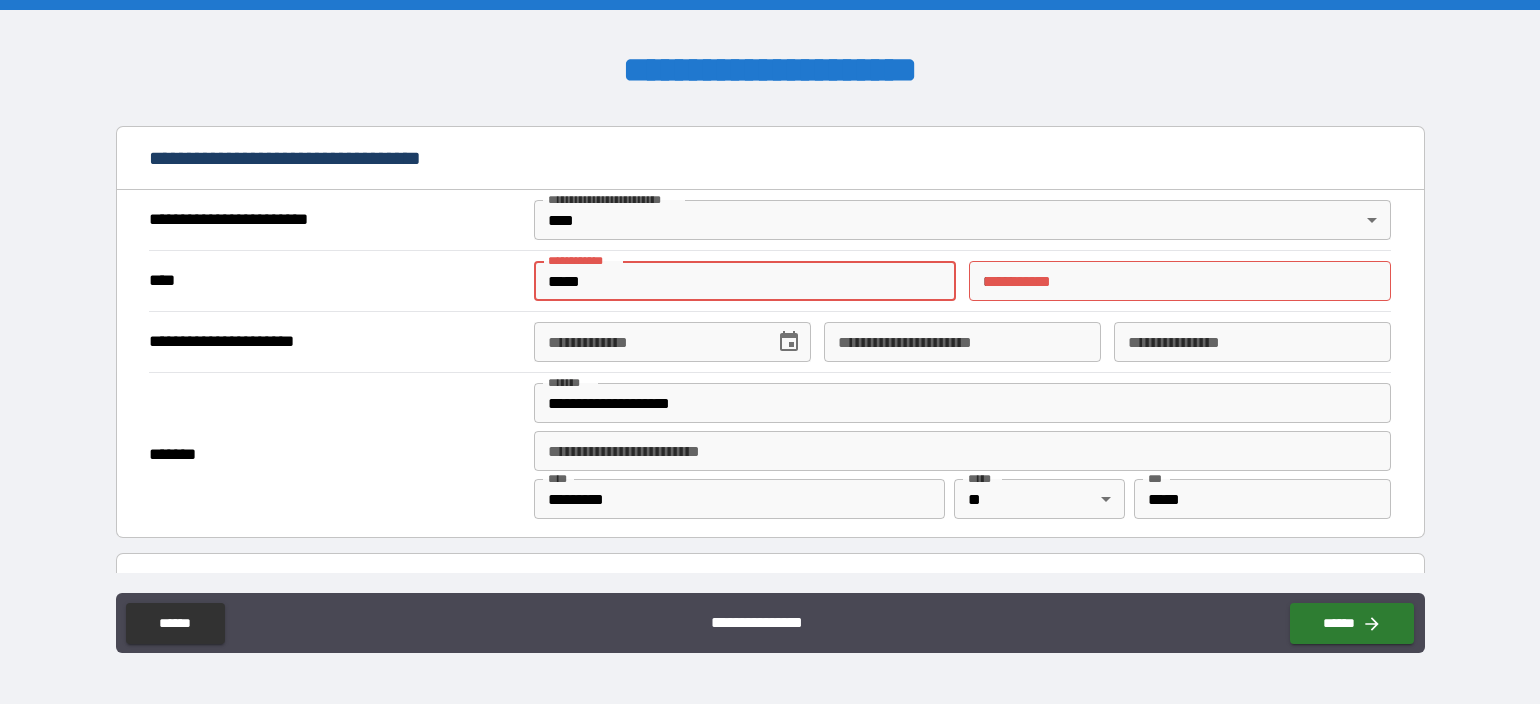 type on "*****" 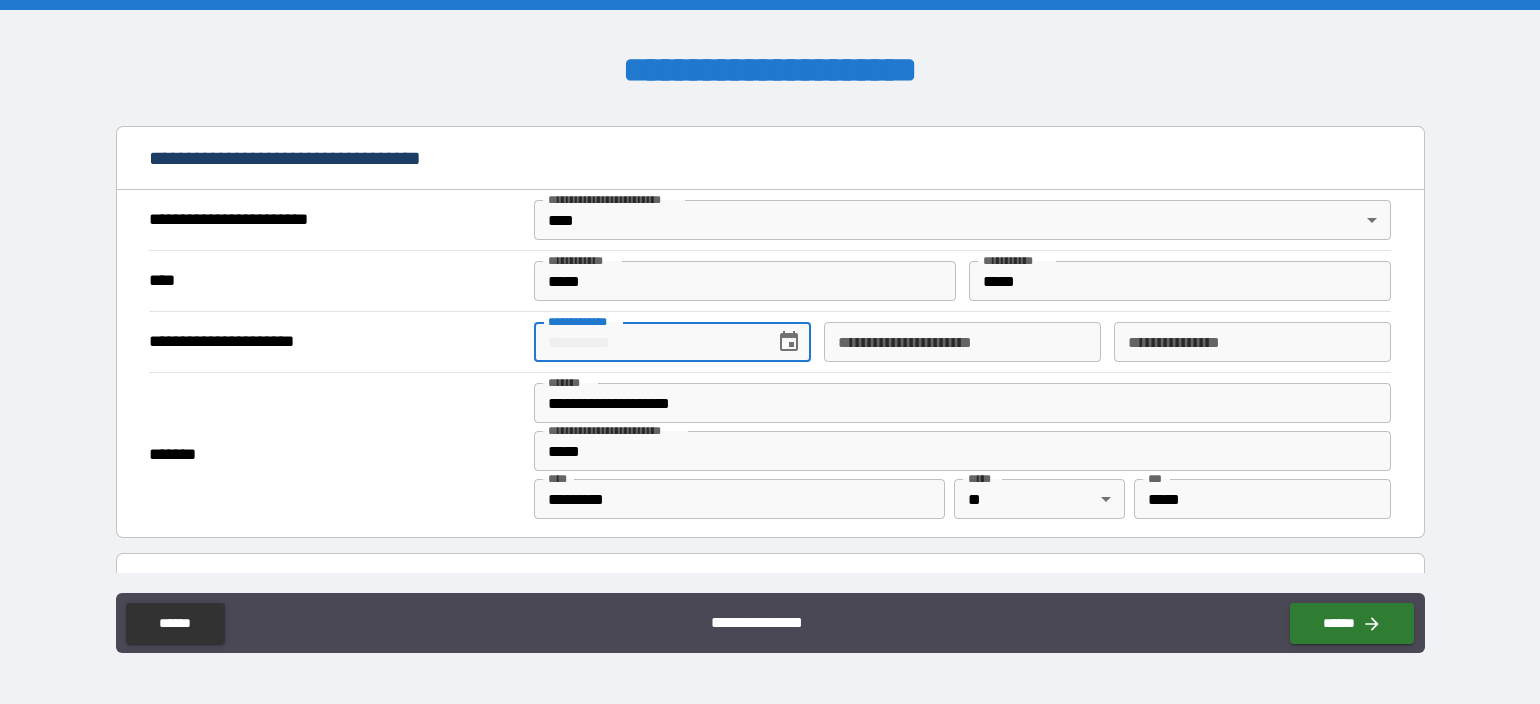 click on "**********" at bounding box center [672, 342] 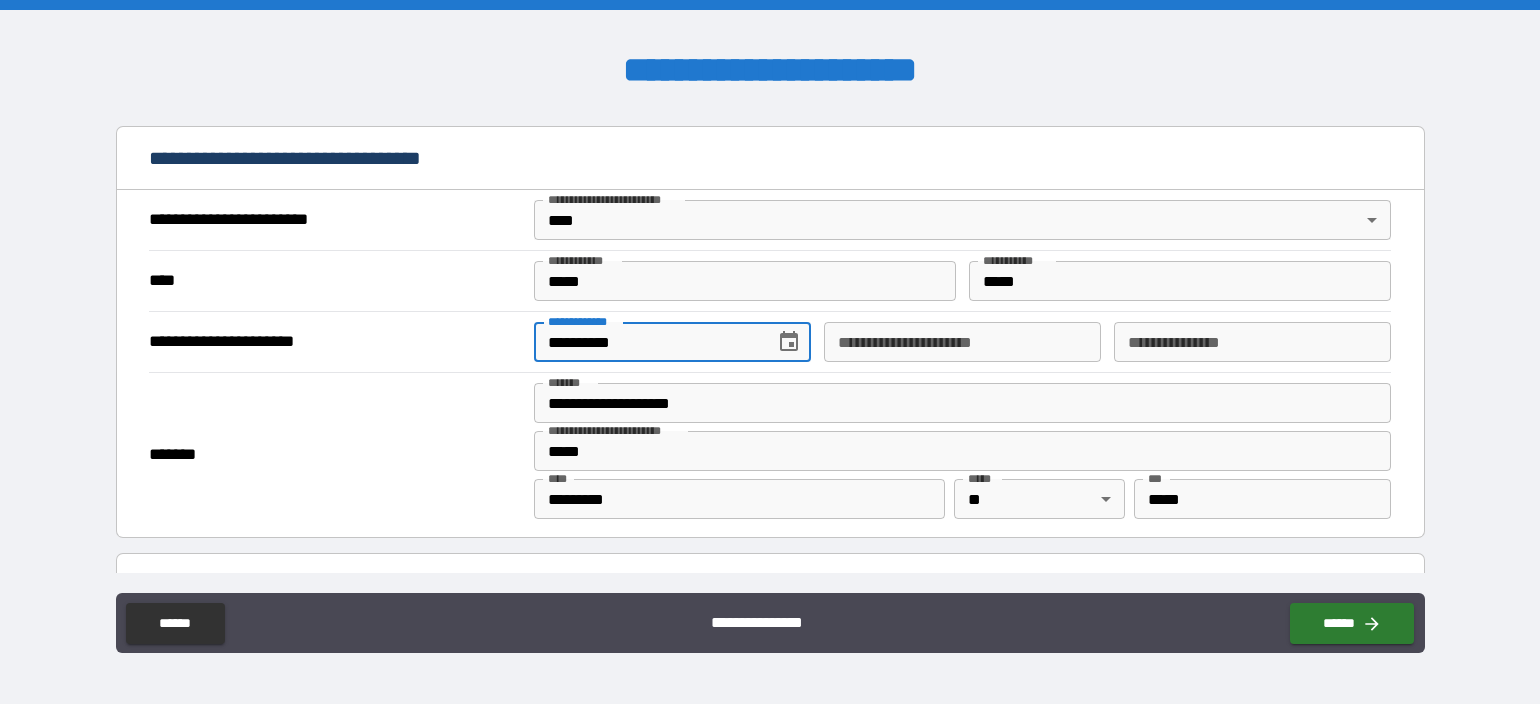 type on "**********" 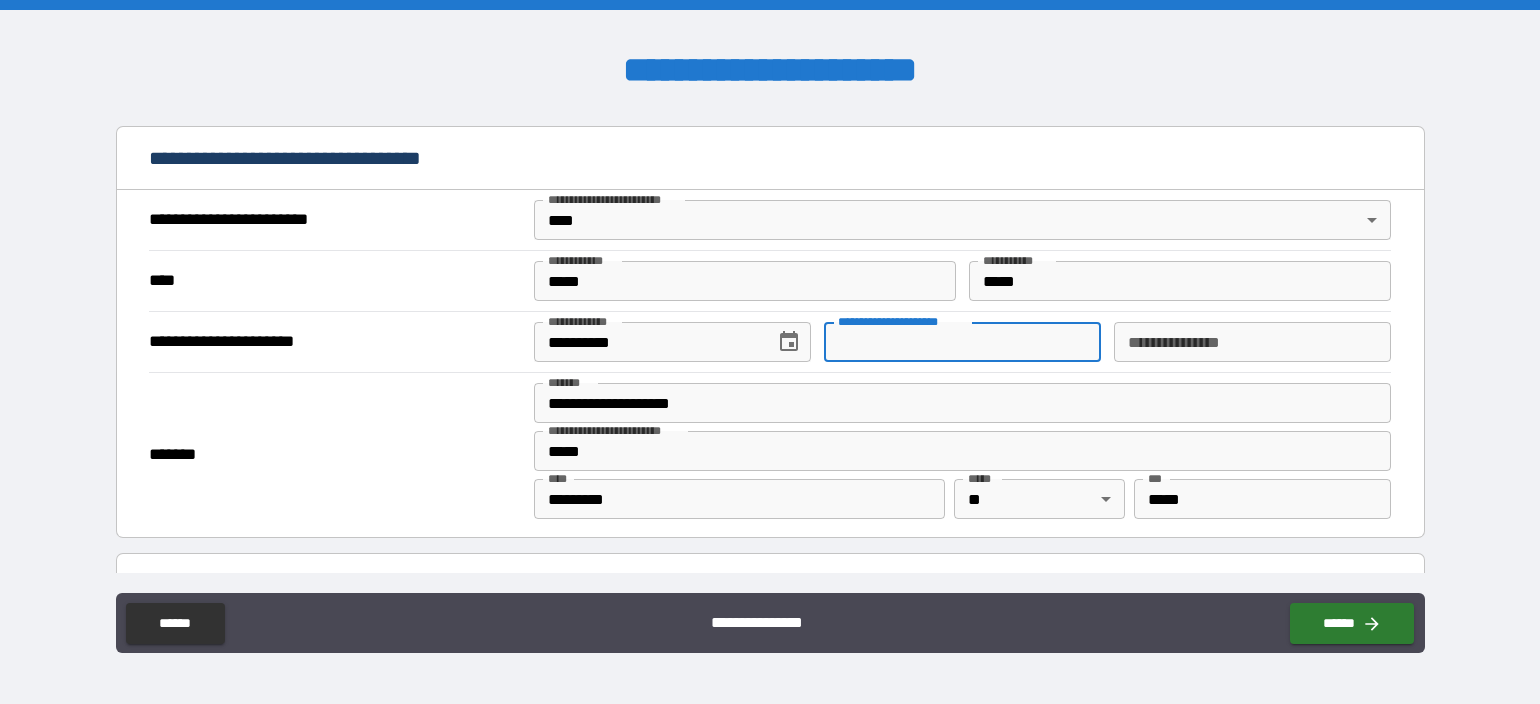 scroll, scrollTop: 900, scrollLeft: 0, axis: vertical 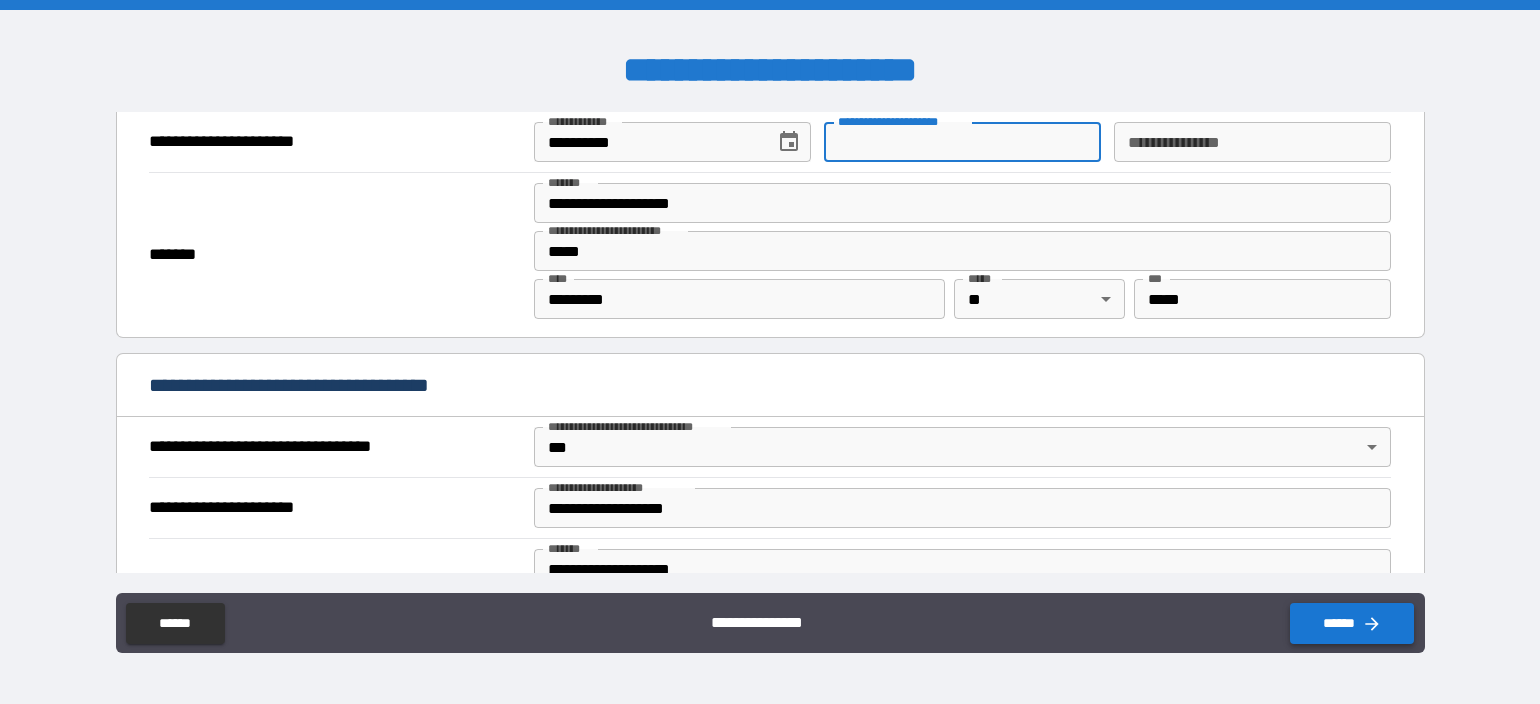 click 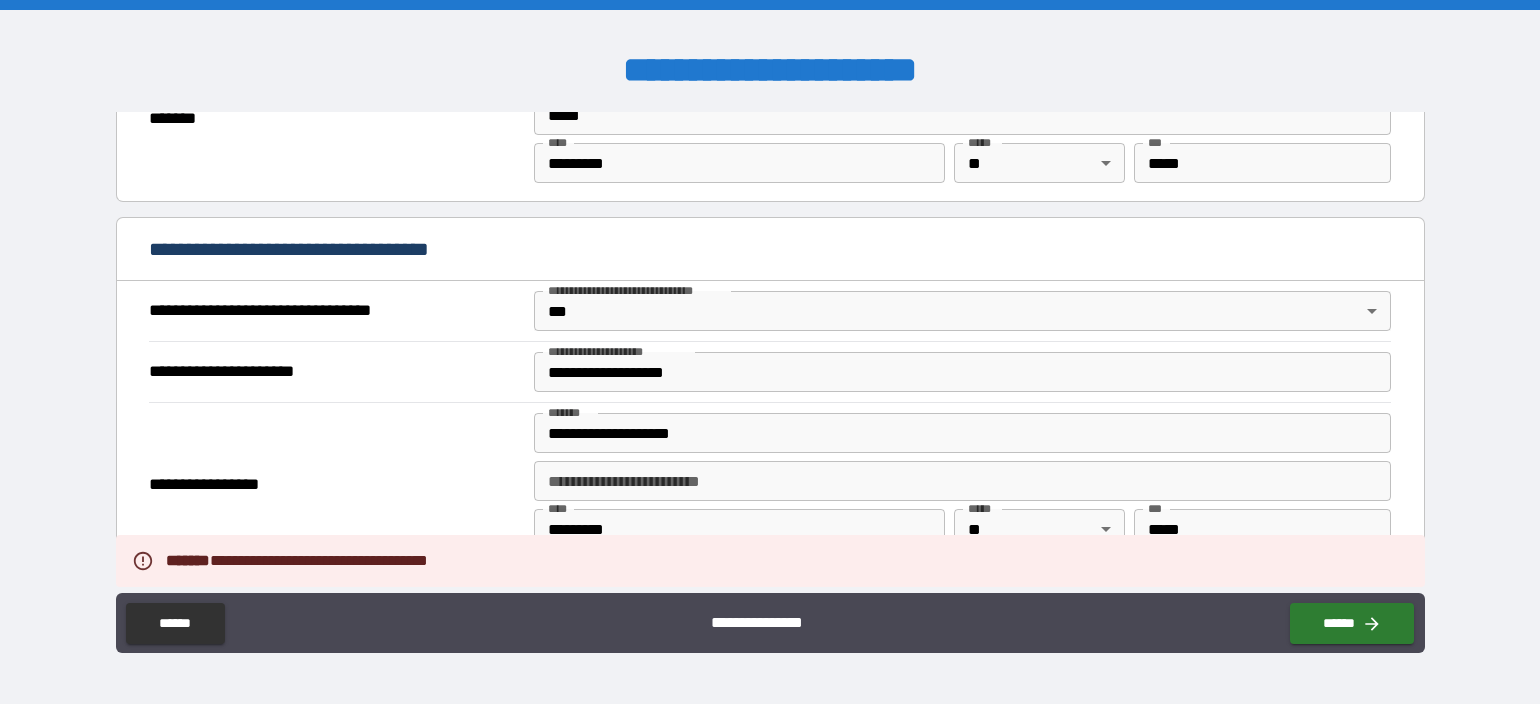 scroll, scrollTop: 1536, scrollLeft: 0, axis: vertical 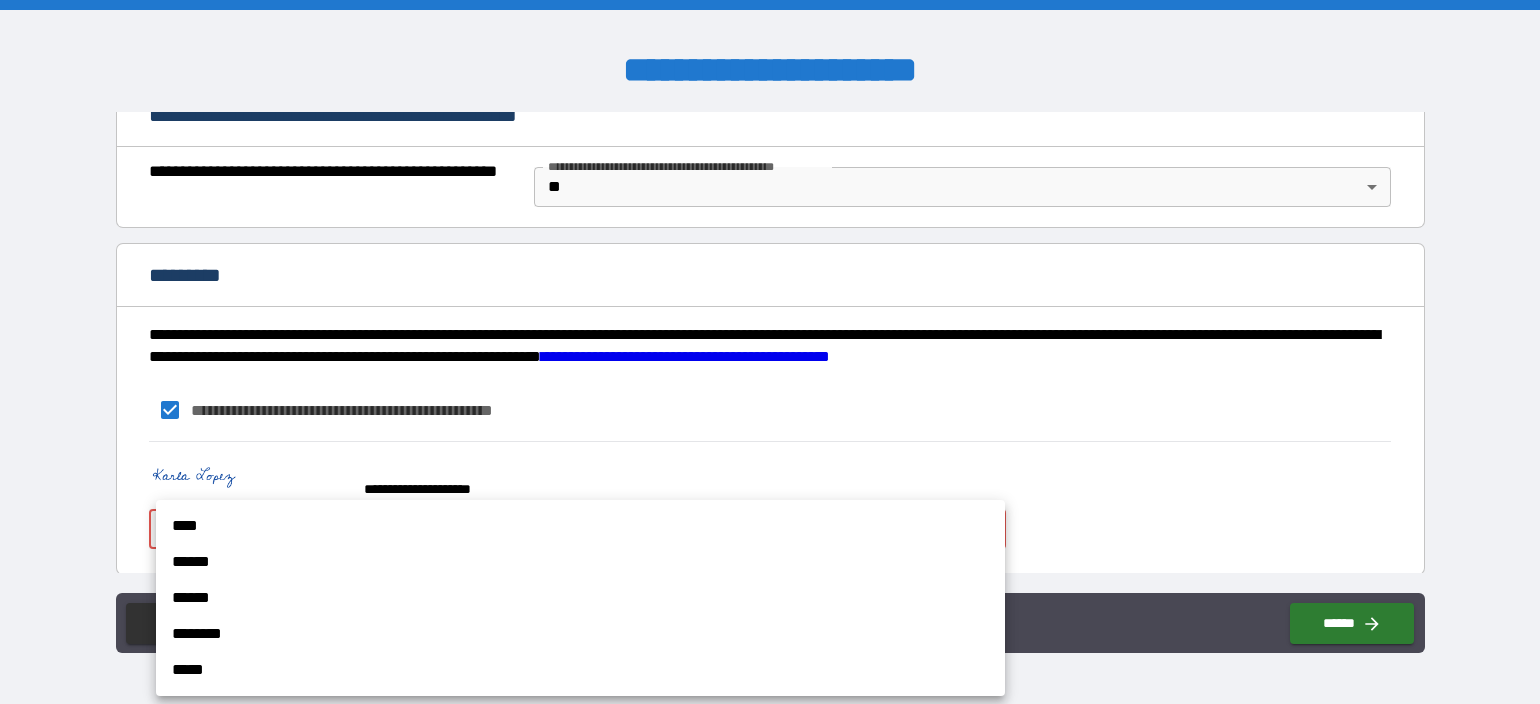 click on "**********" at bounding box center [770, 352] 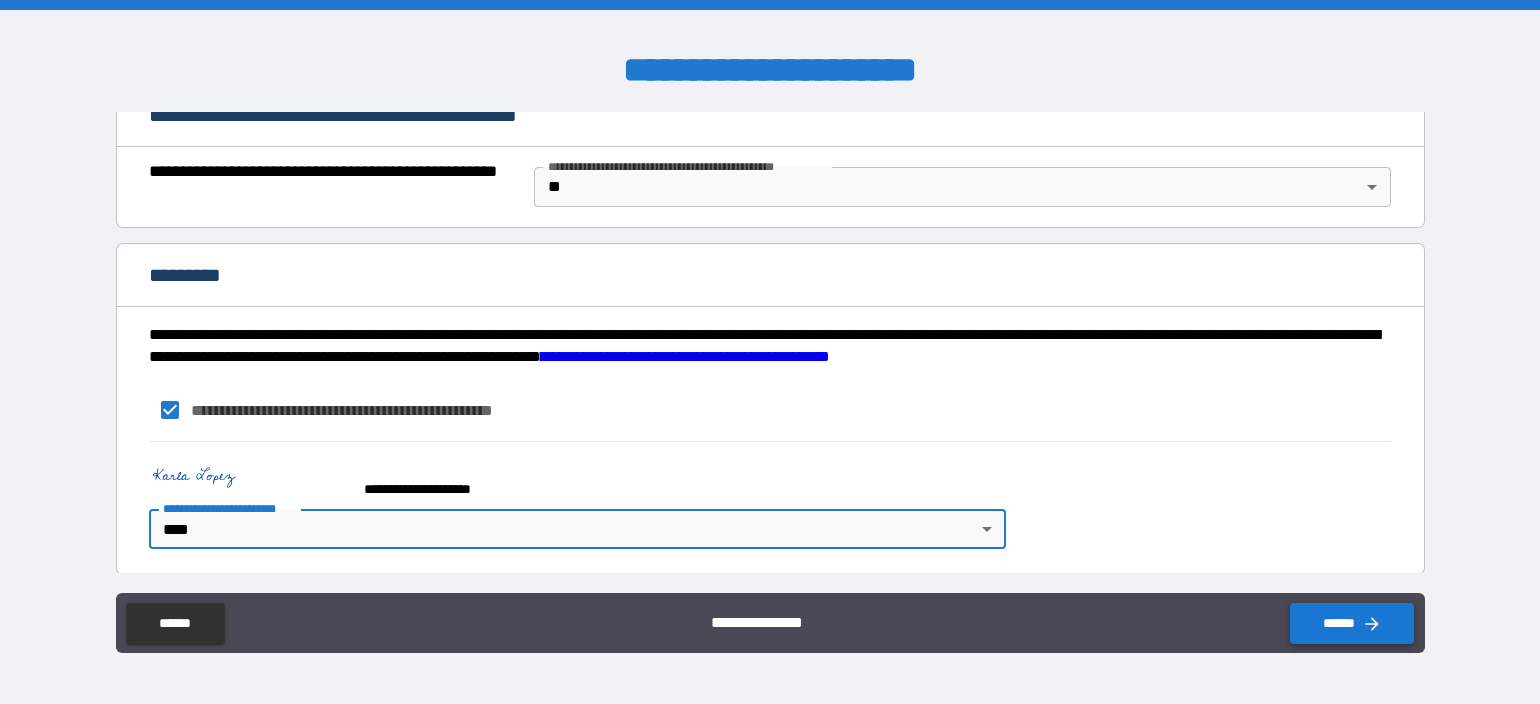 click on "******" at bounding box center (1352, 623) 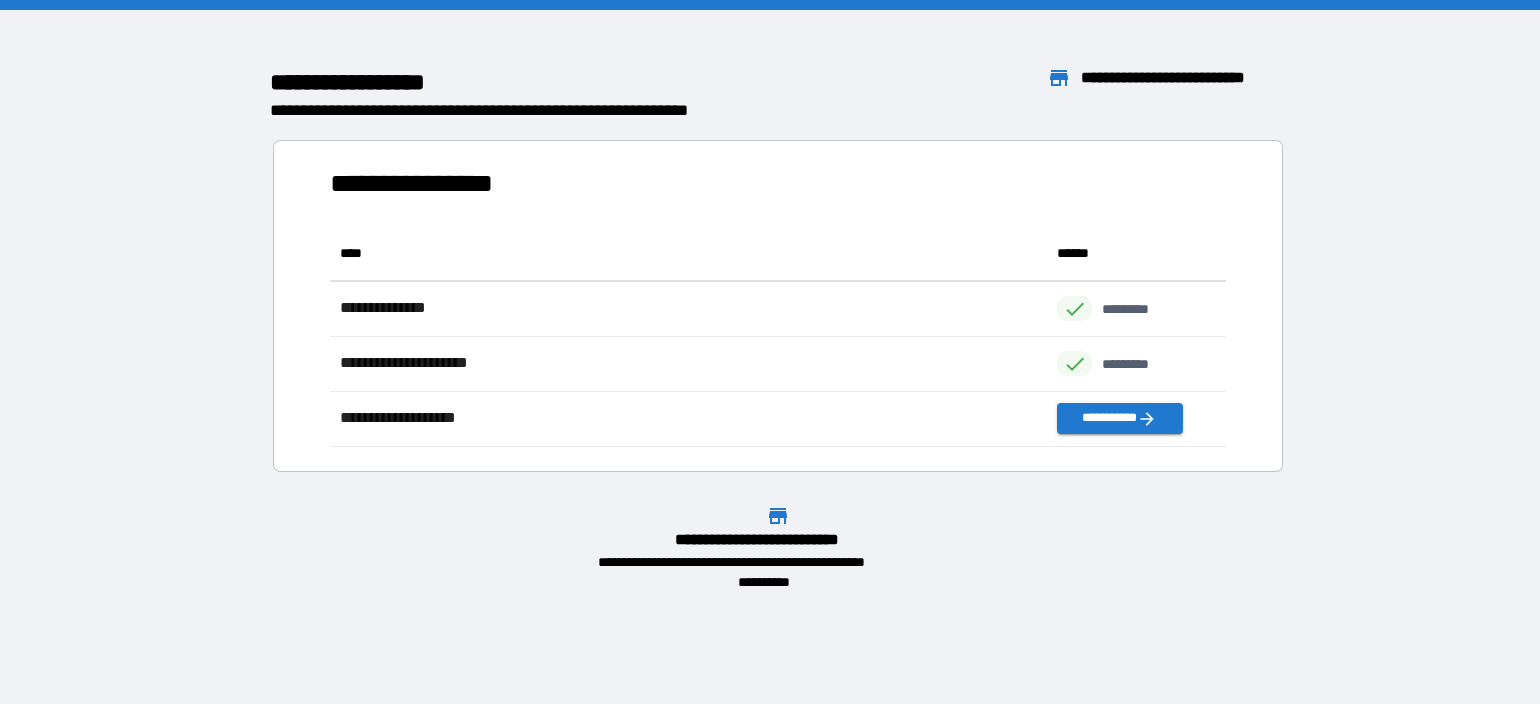scroll, scrollTop: 16, scrollLeft: 16, axis: both 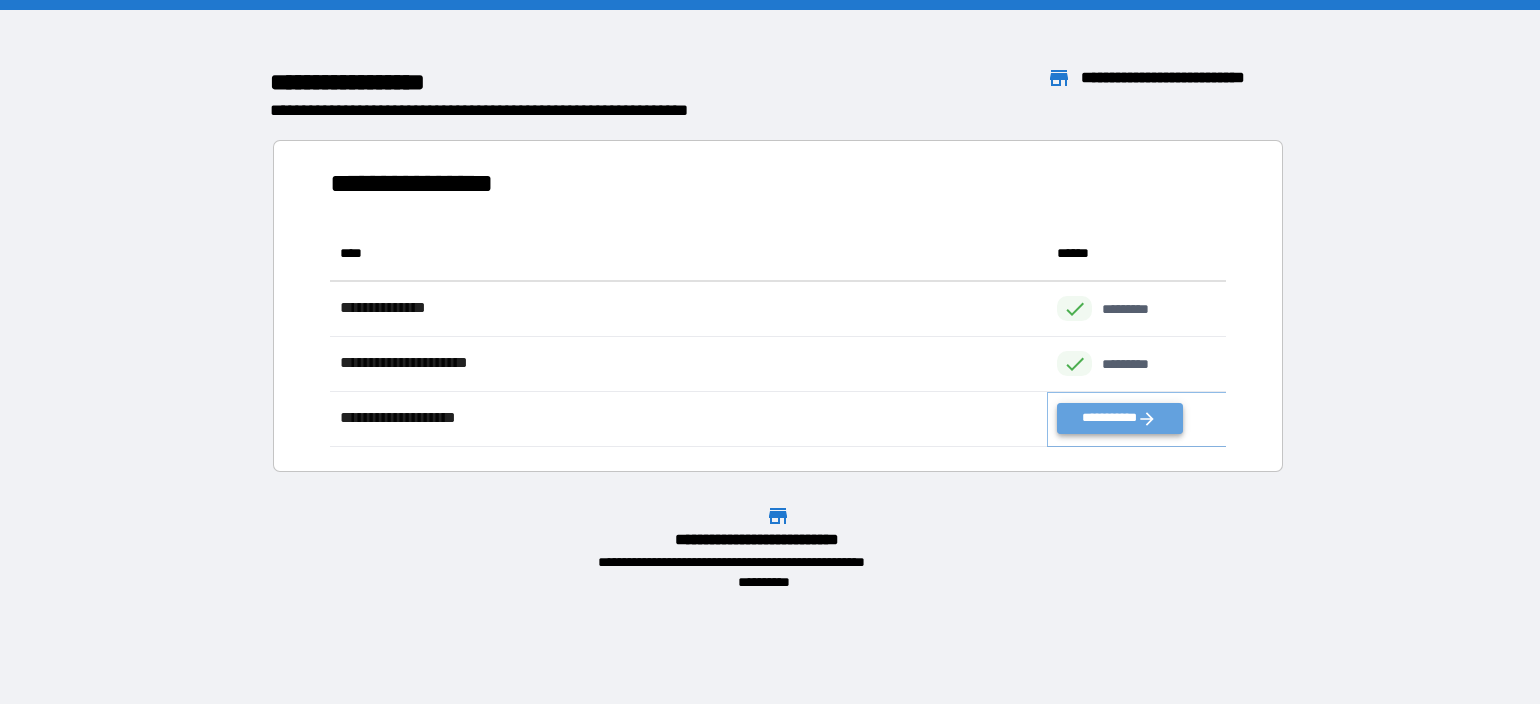 click on "**********" at bounding box center [1119, 418] 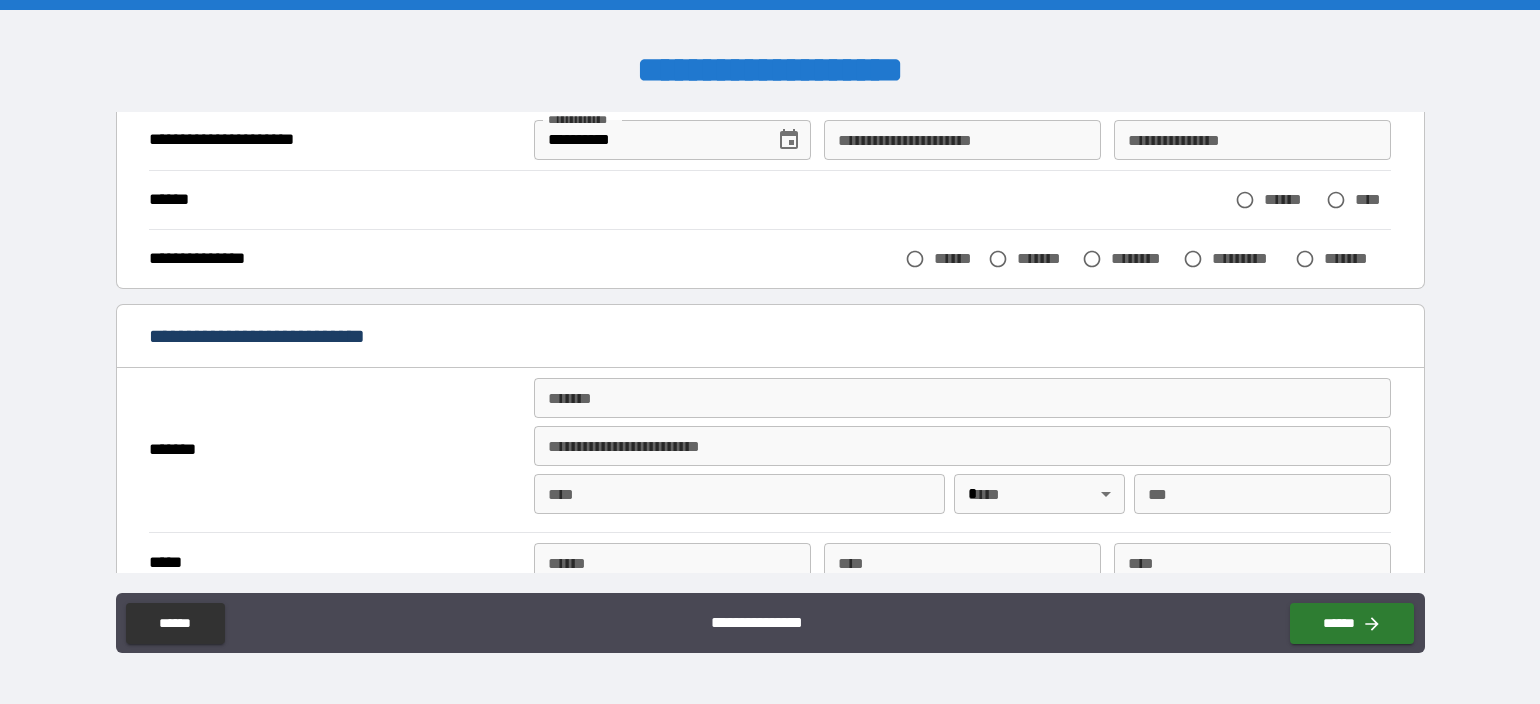 scroll, scrollTop: 200, scrollLeft: 0, axis: vertical 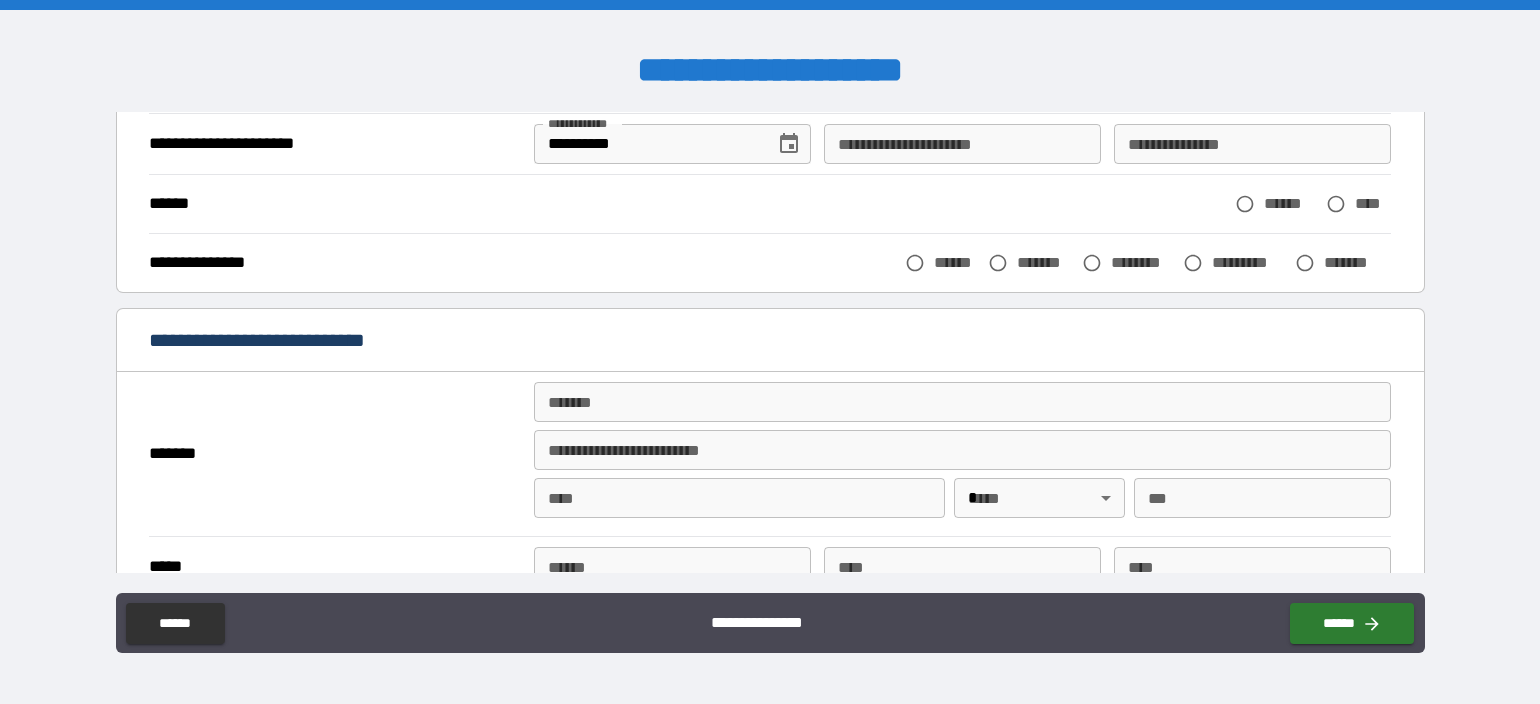 click on "*******" at bounding box center [962, 402] 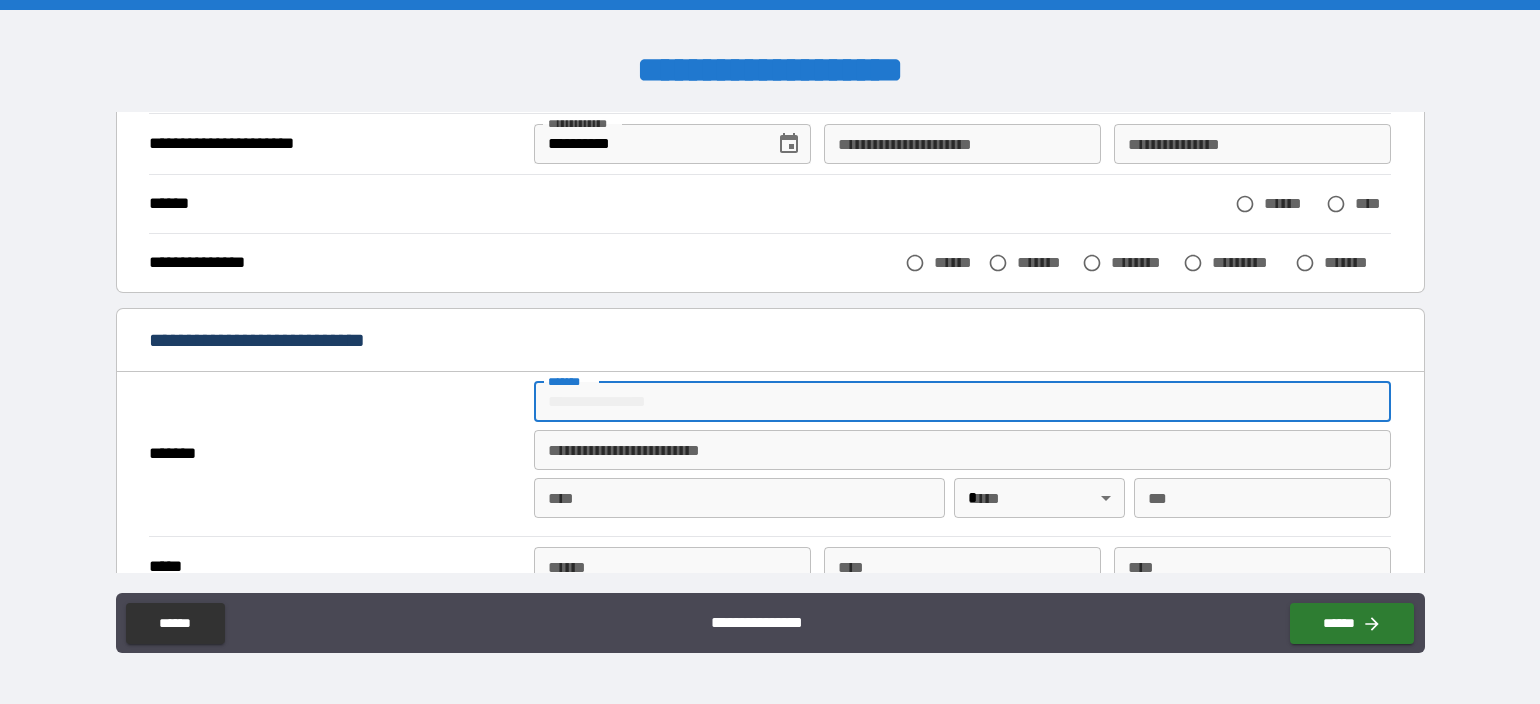 type on "**********" 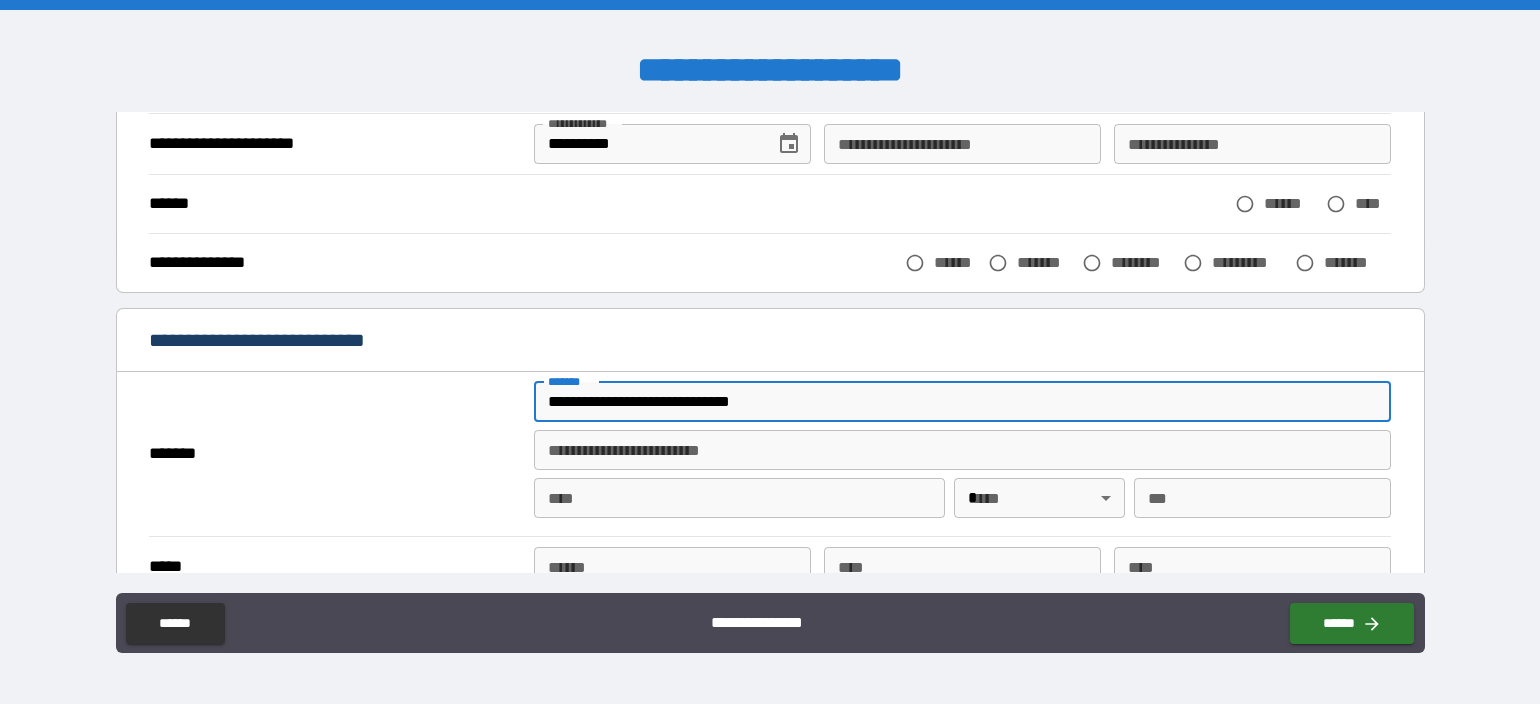 type on "*****" 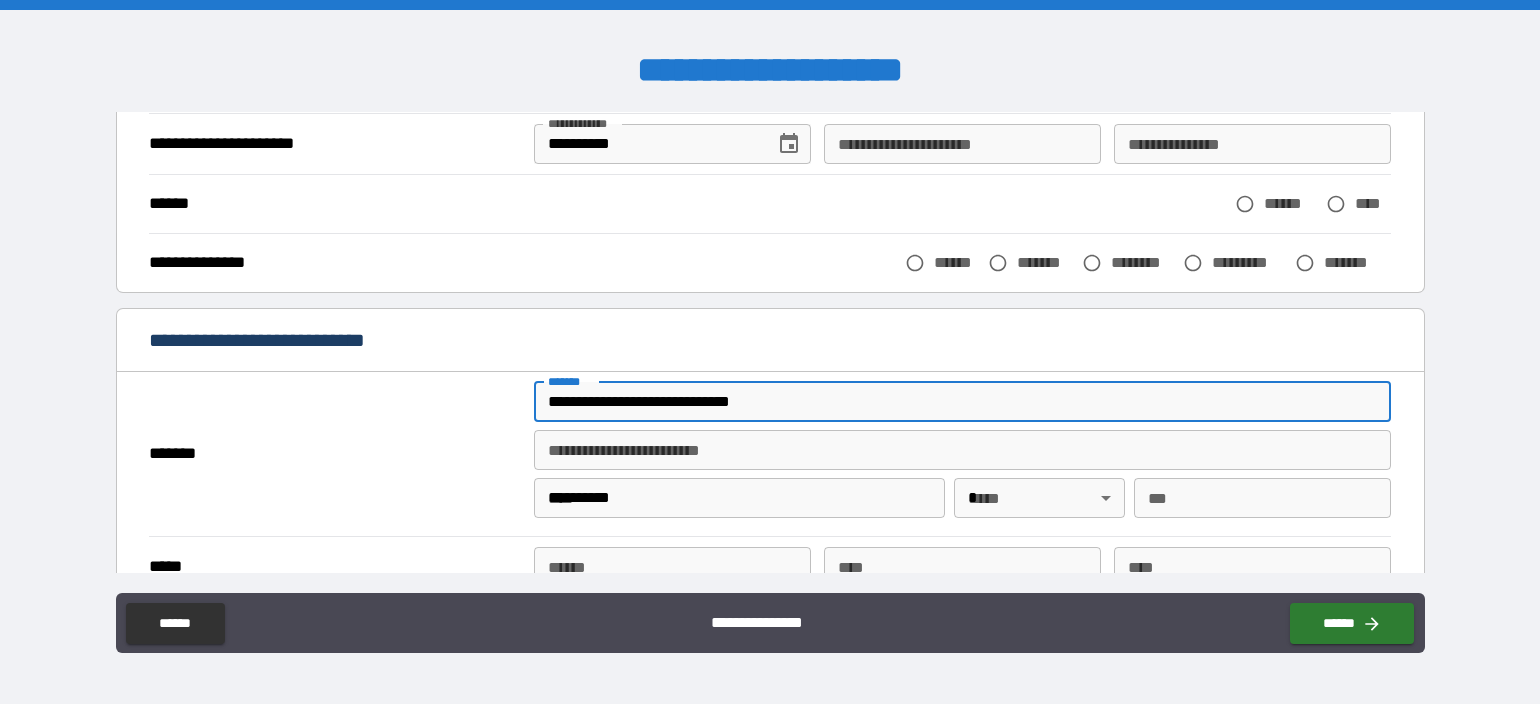 type on "**" 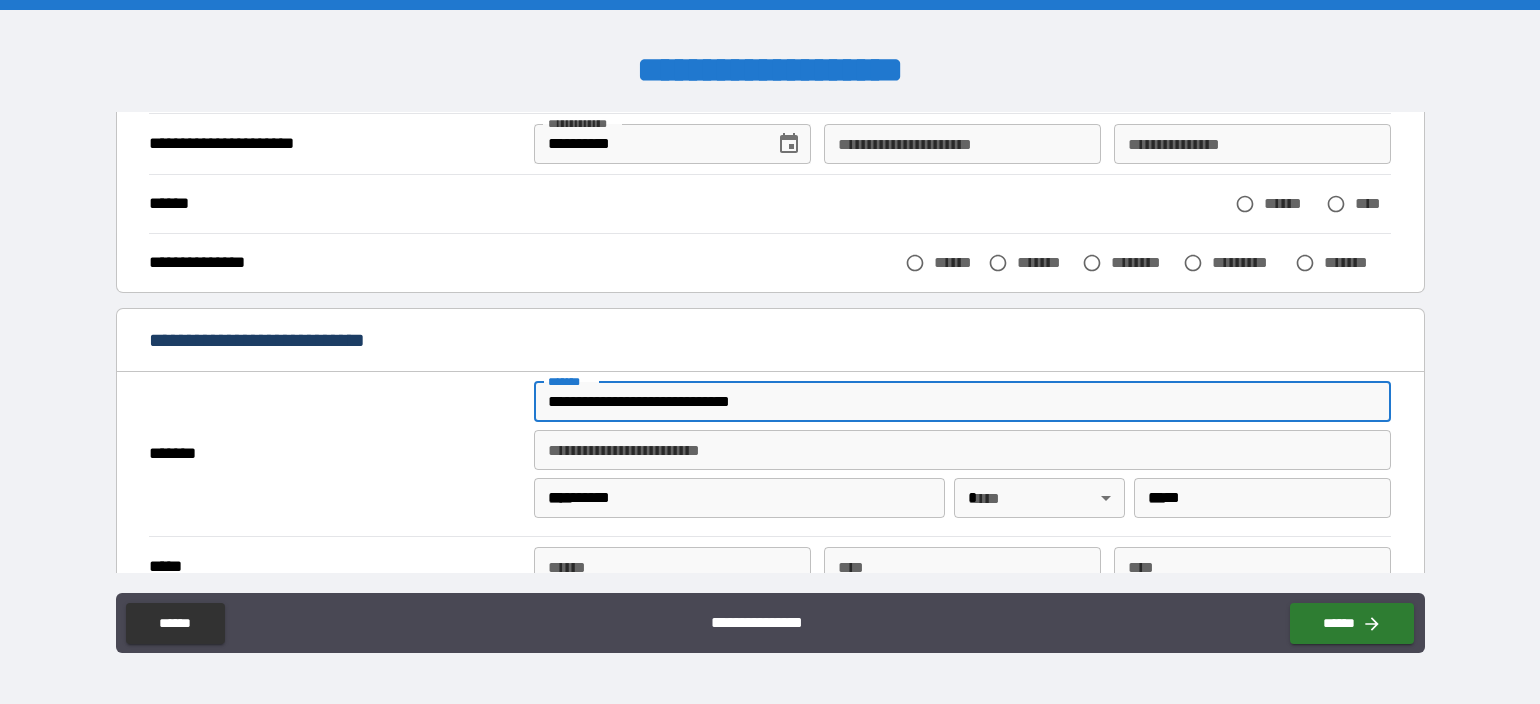 type on "**********" 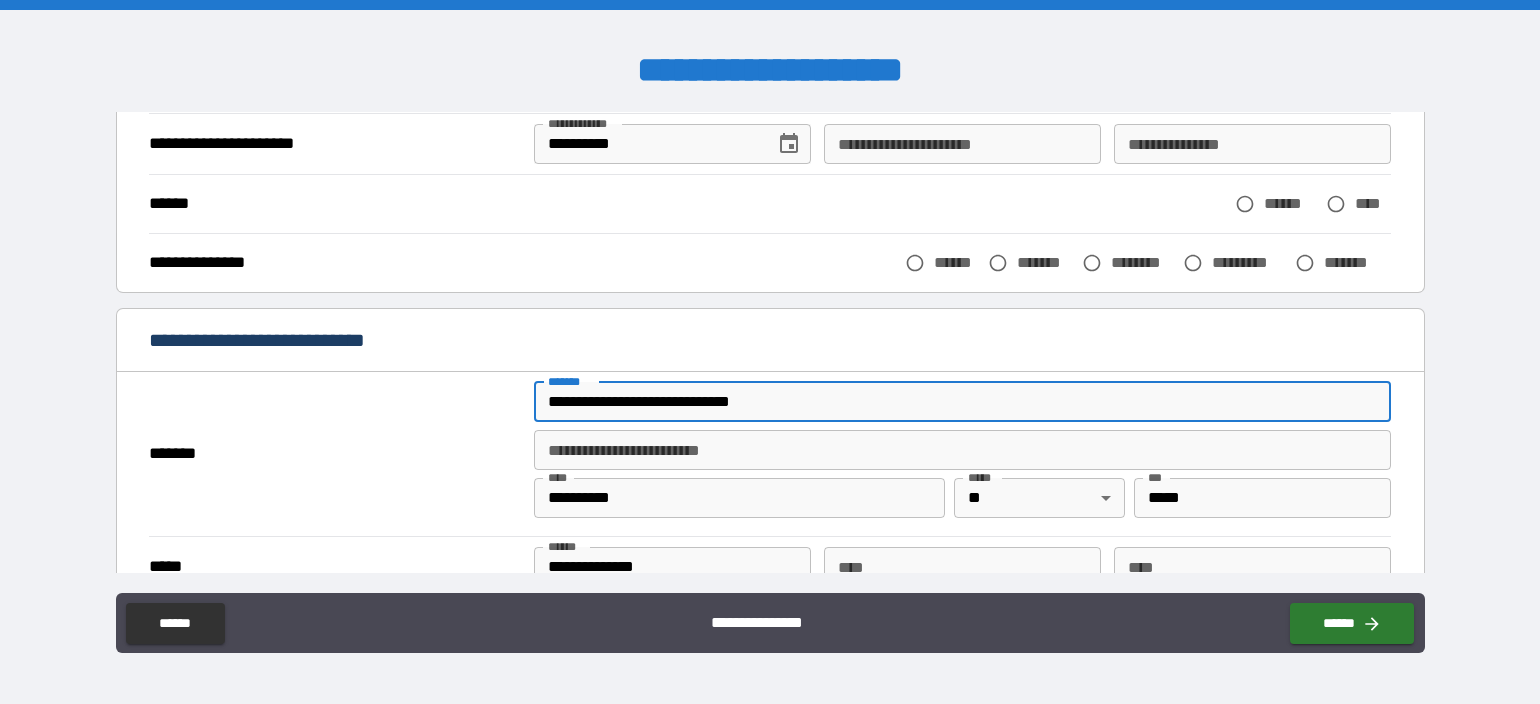 click on "**********" at bounding box center [770, 354] 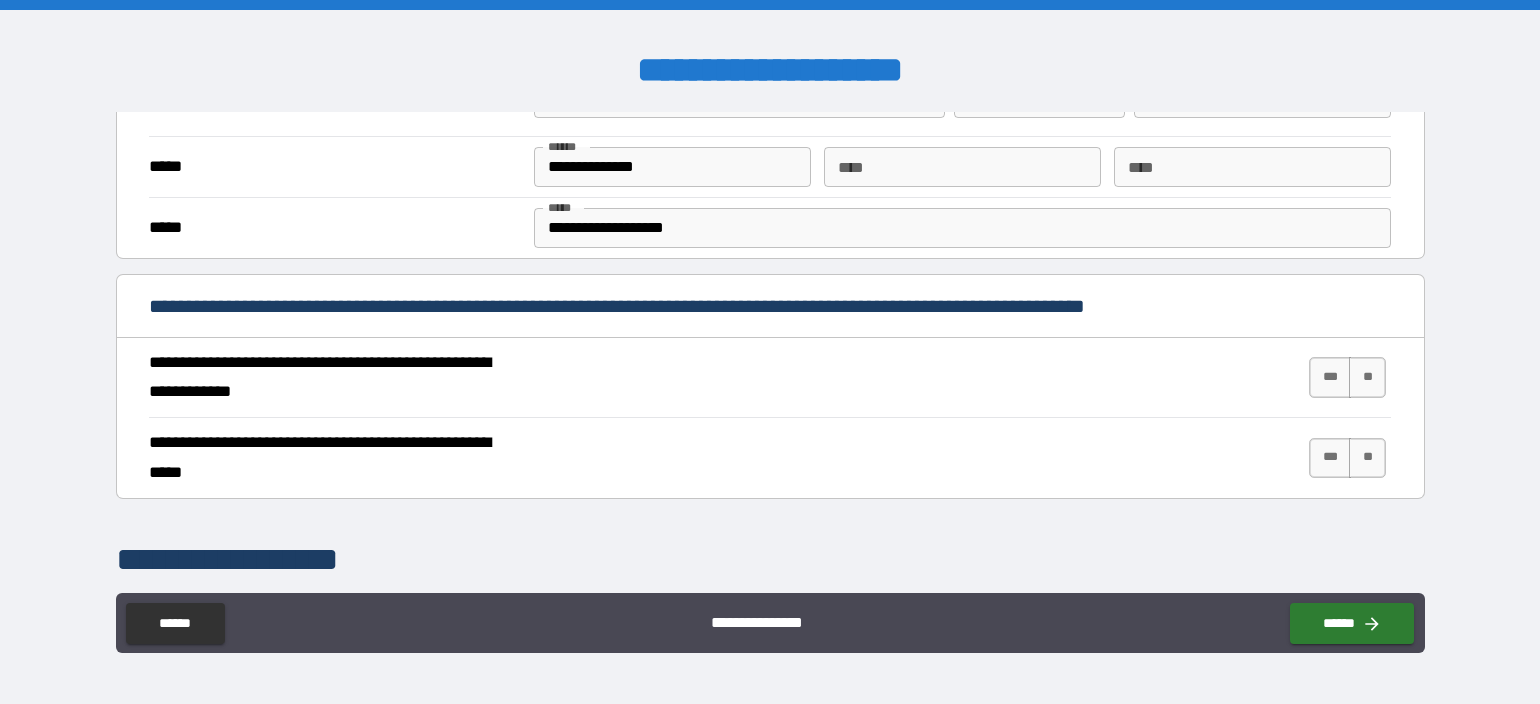 scroll, scrollTop: 800, scrollLeft: 0, axis: vertical 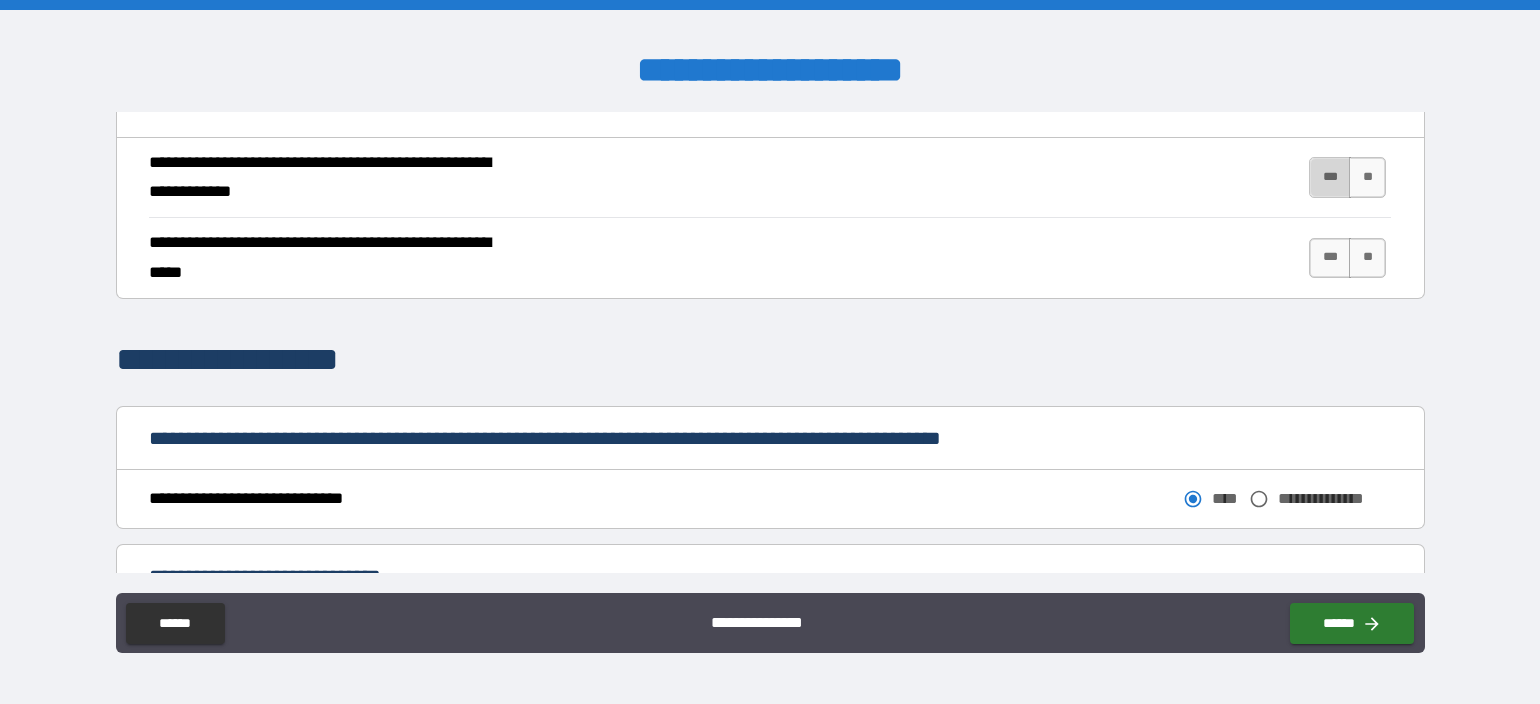 click on "***" at bounding box center (1330, 177) 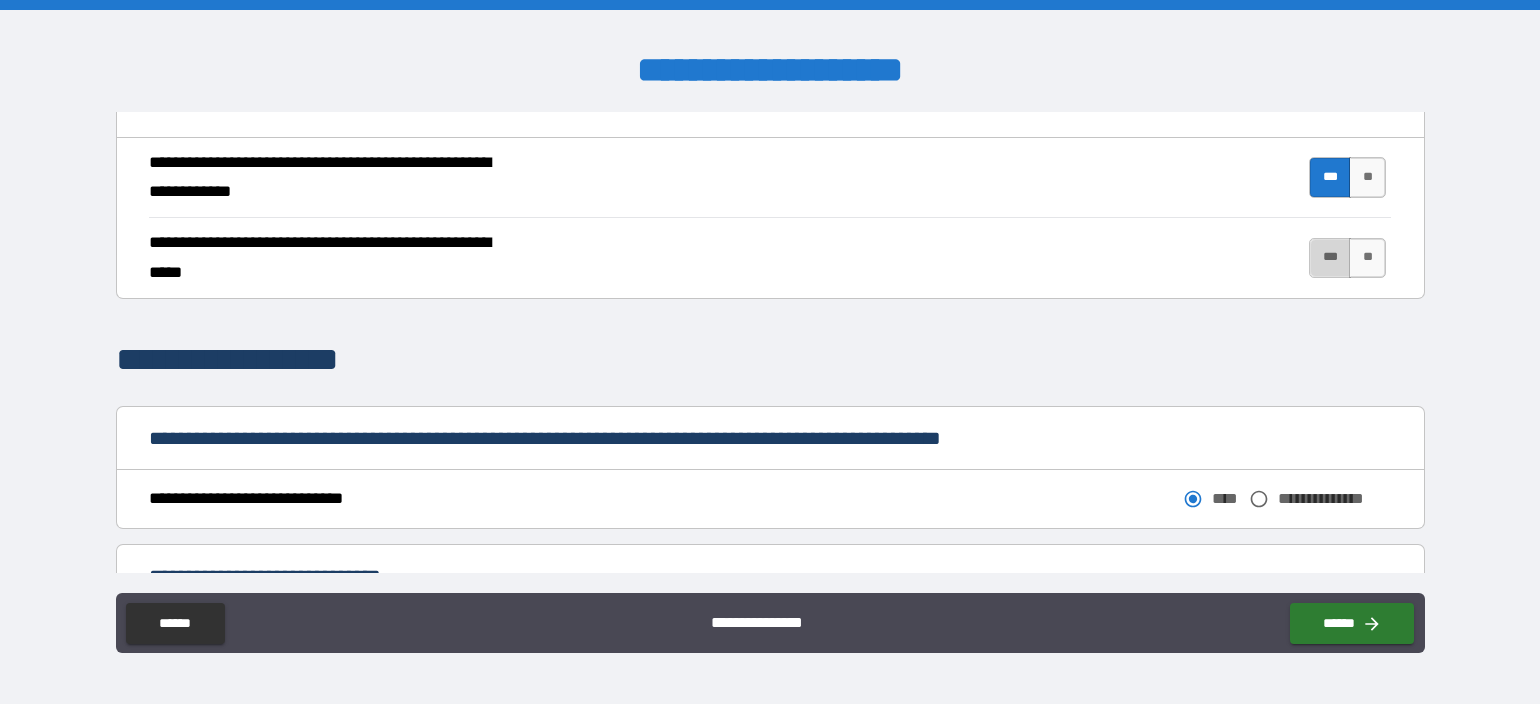 click on "***" at bounding box center [1330, 258] 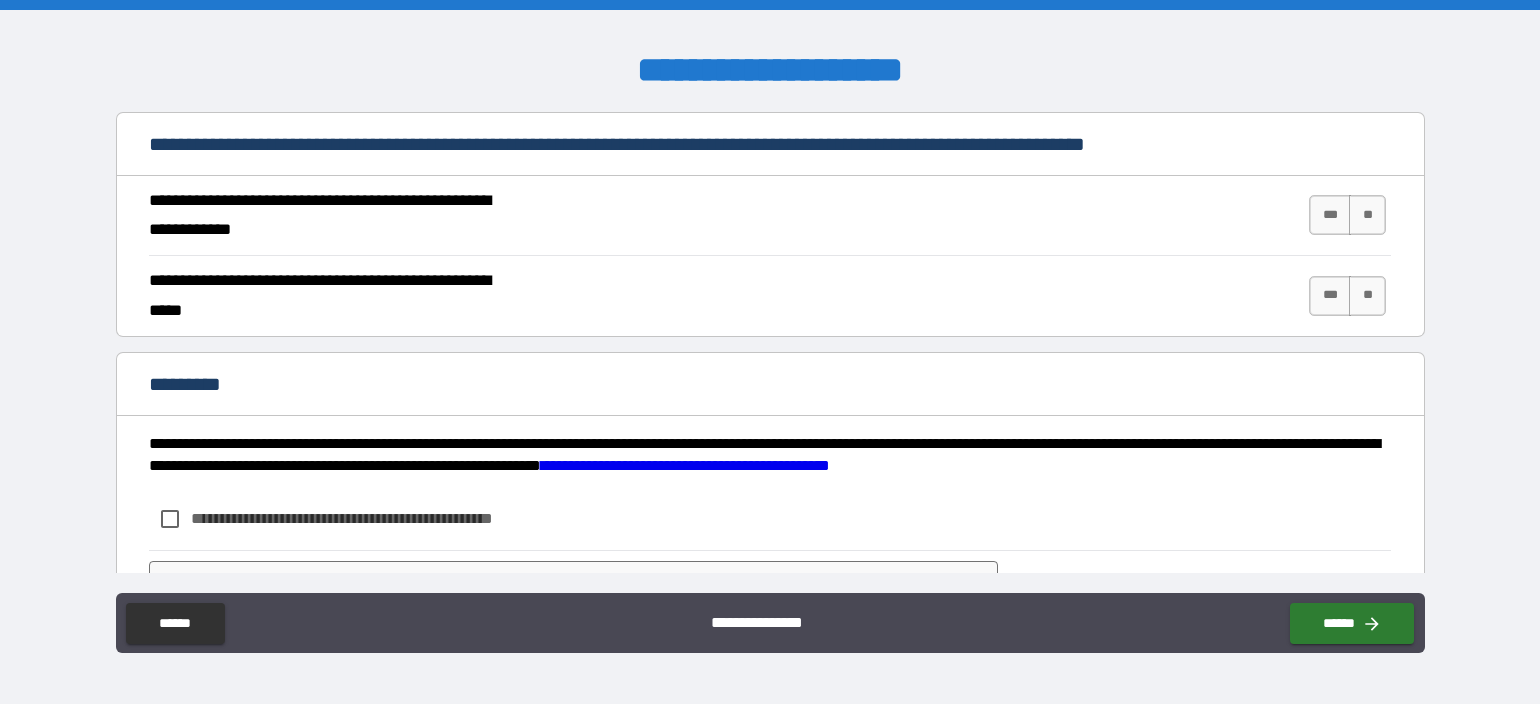 scroll, scrollTop: 1800, scrollLeft: 0, axis: vertical 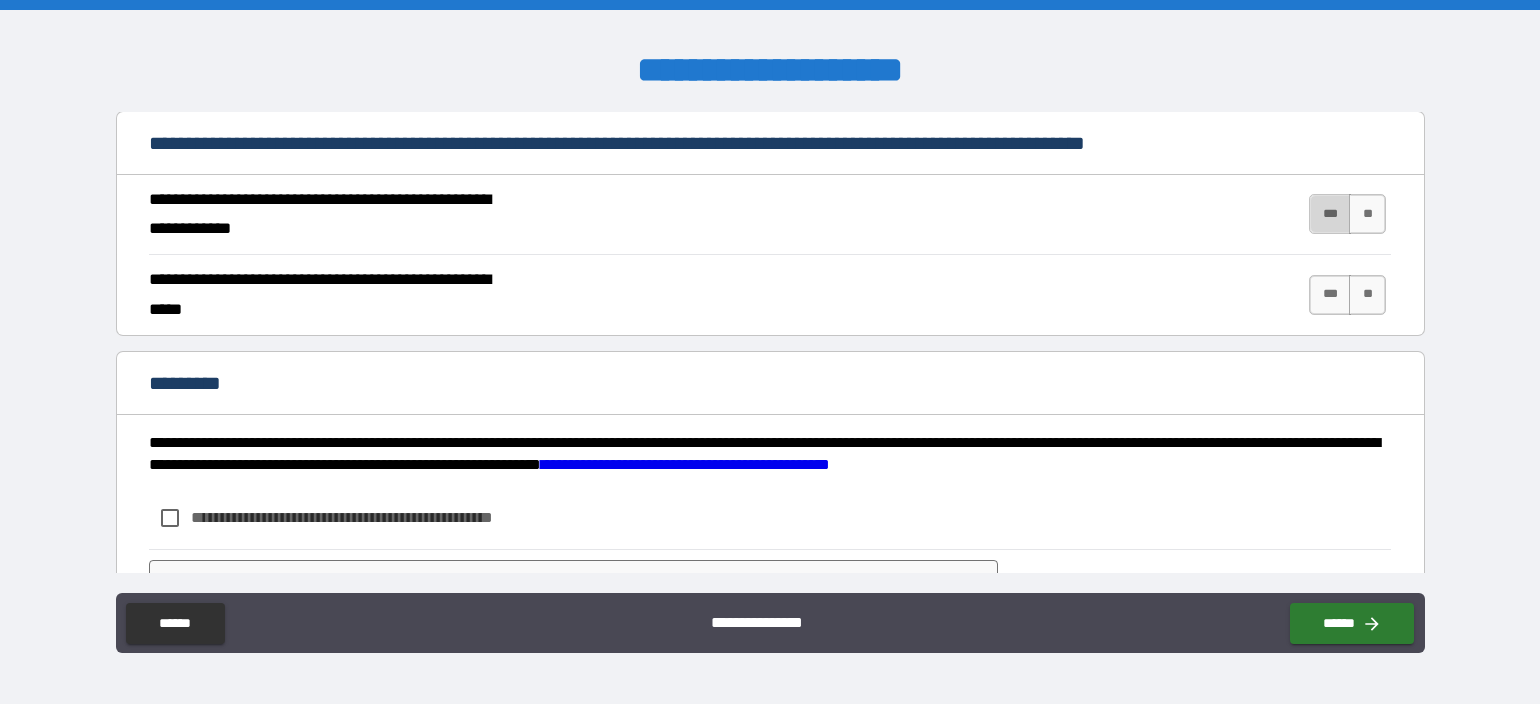 click on "***" at bounding box center [1330, 214] 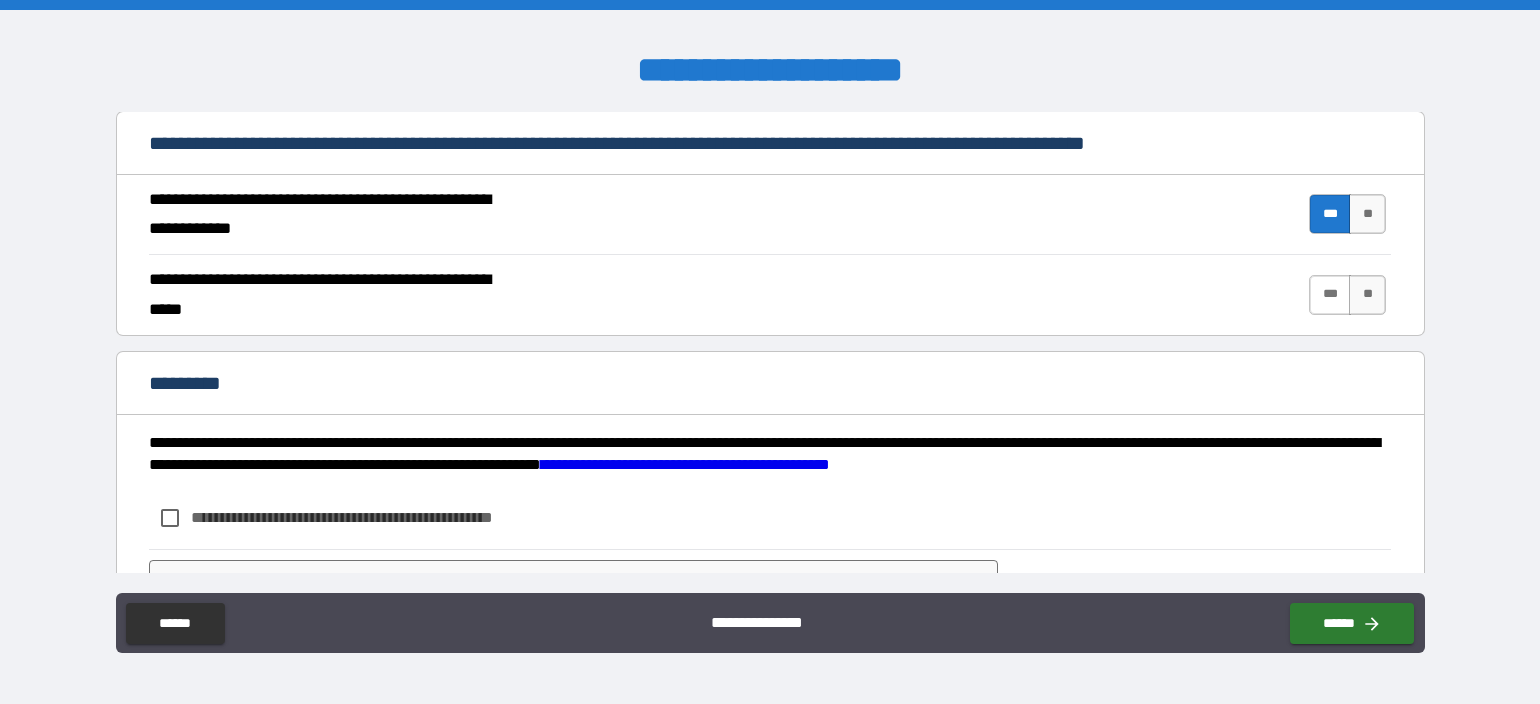 click on "***" at bounding box center [1330, 295] 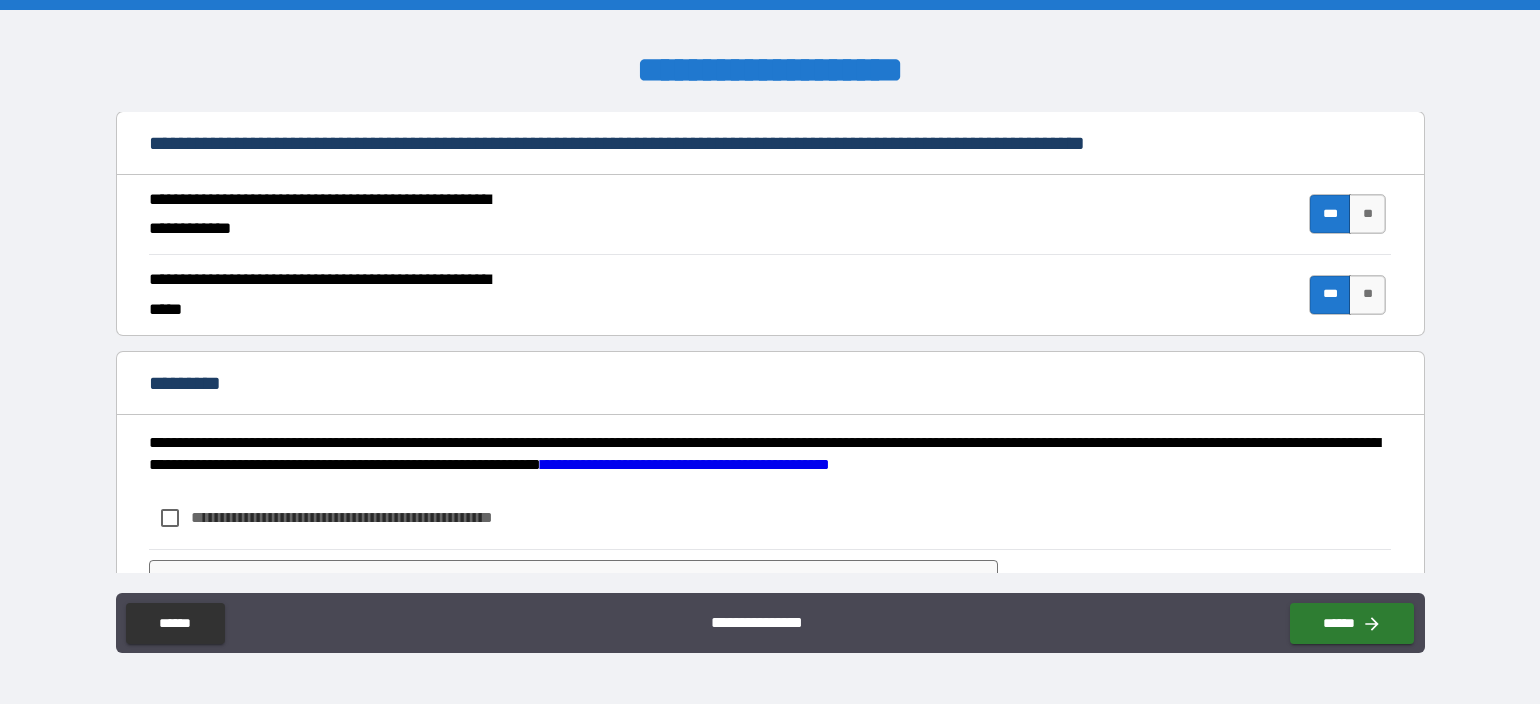scroll, scrollTop: 1890, scrollLeft: 0, axis: vertical 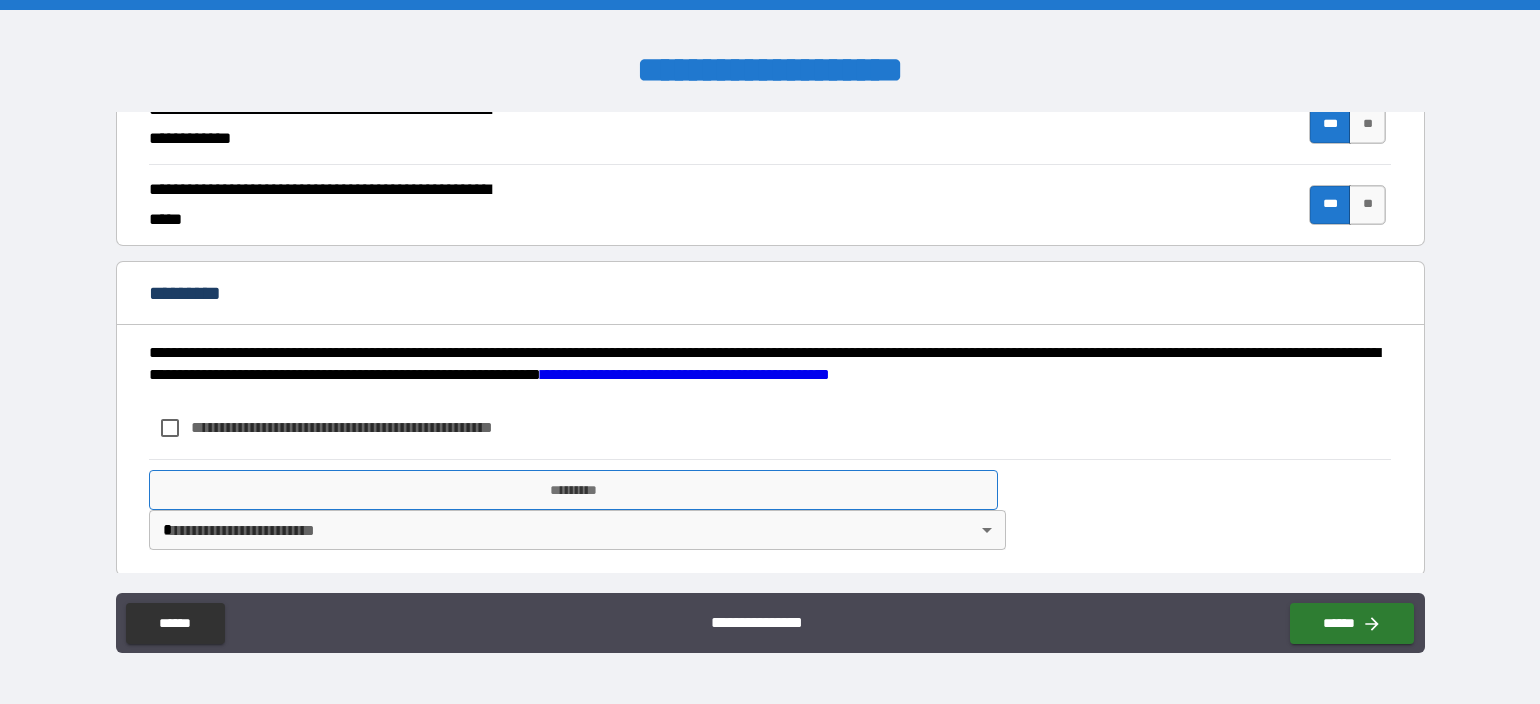 click on "*********" at bounding box center (573, 490) 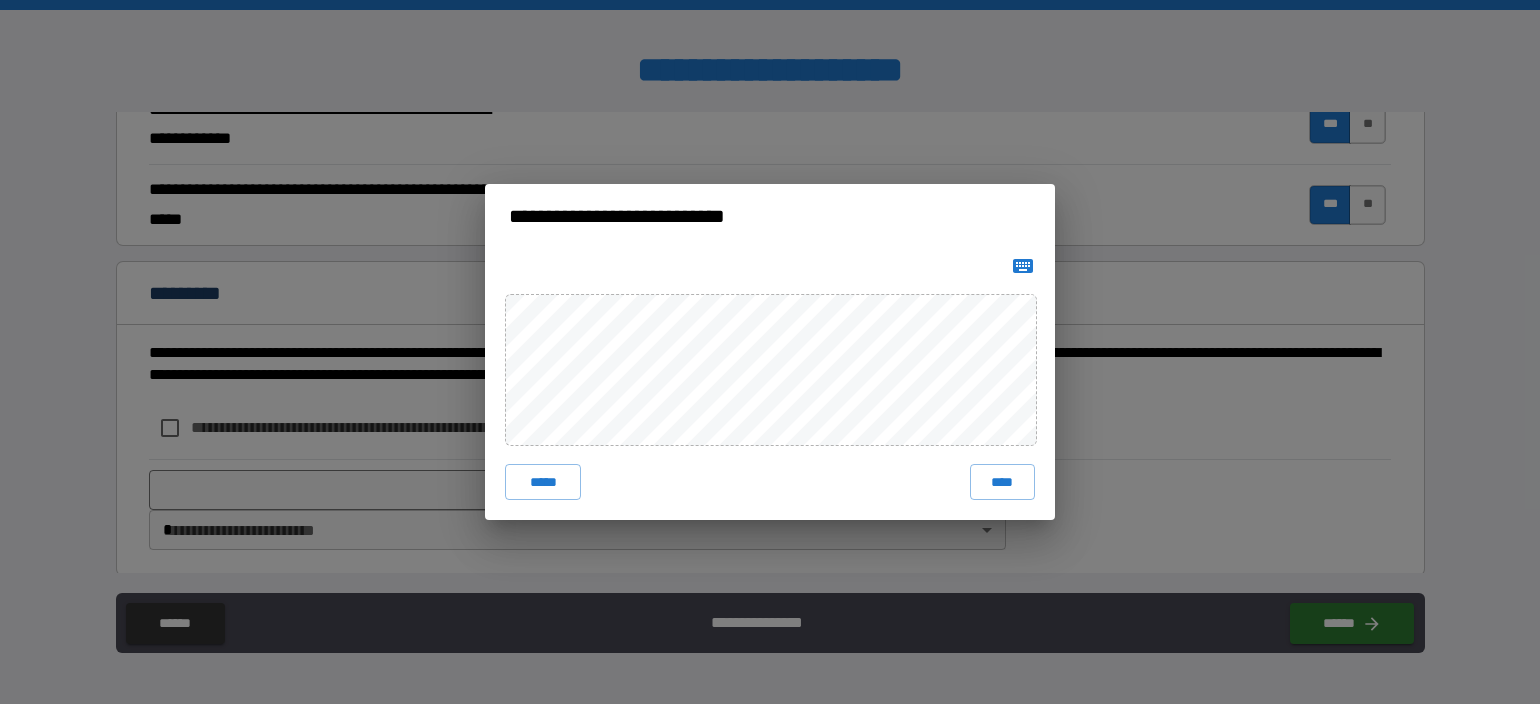 click 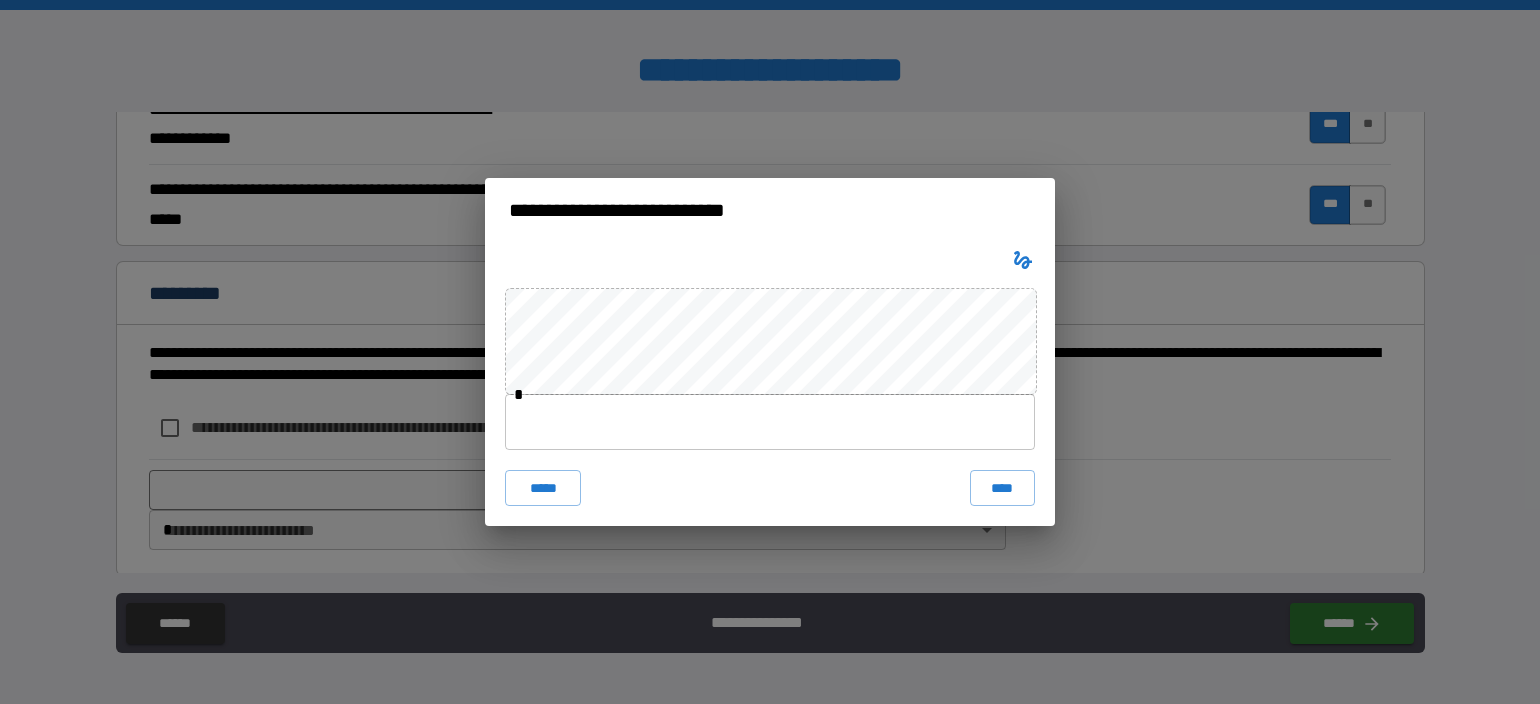 click at bounding box center (770, 422) 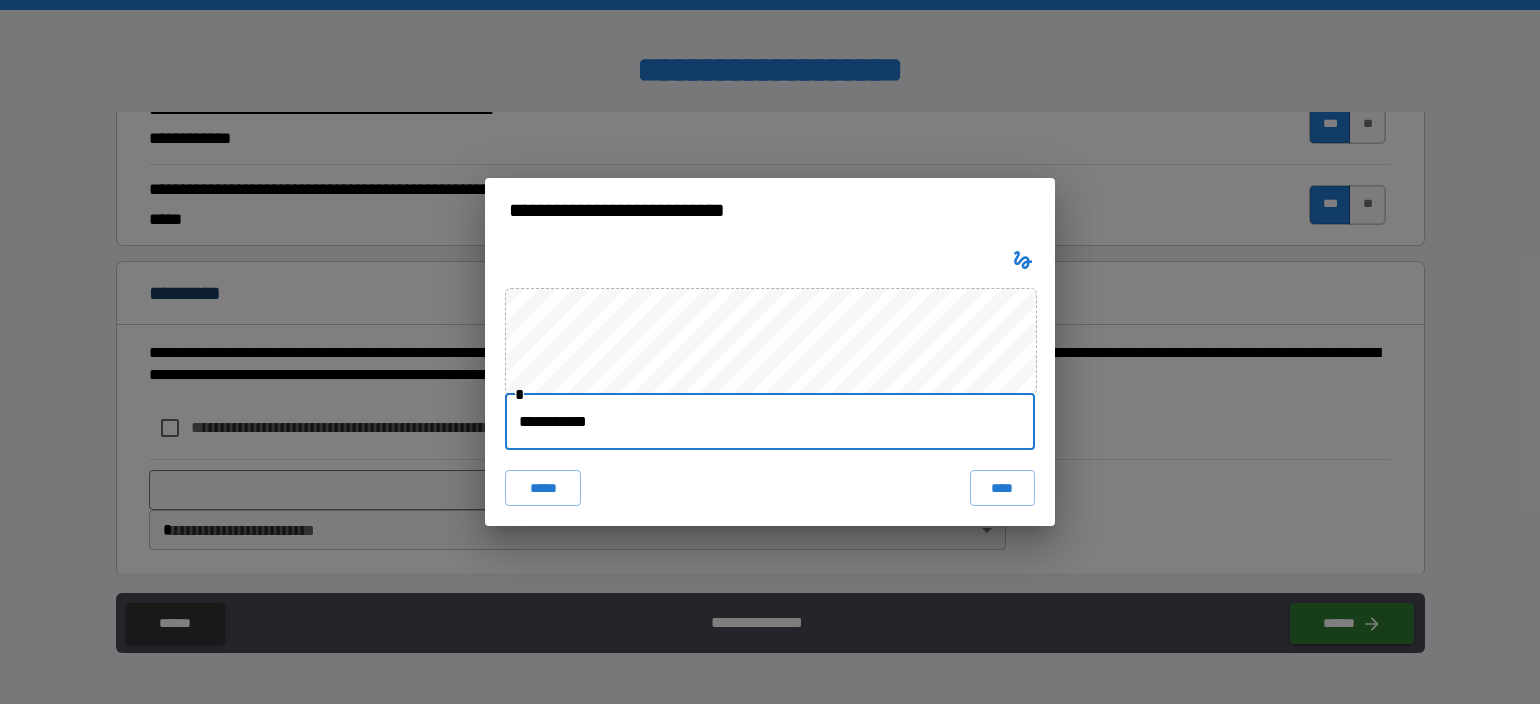 type on "**********" 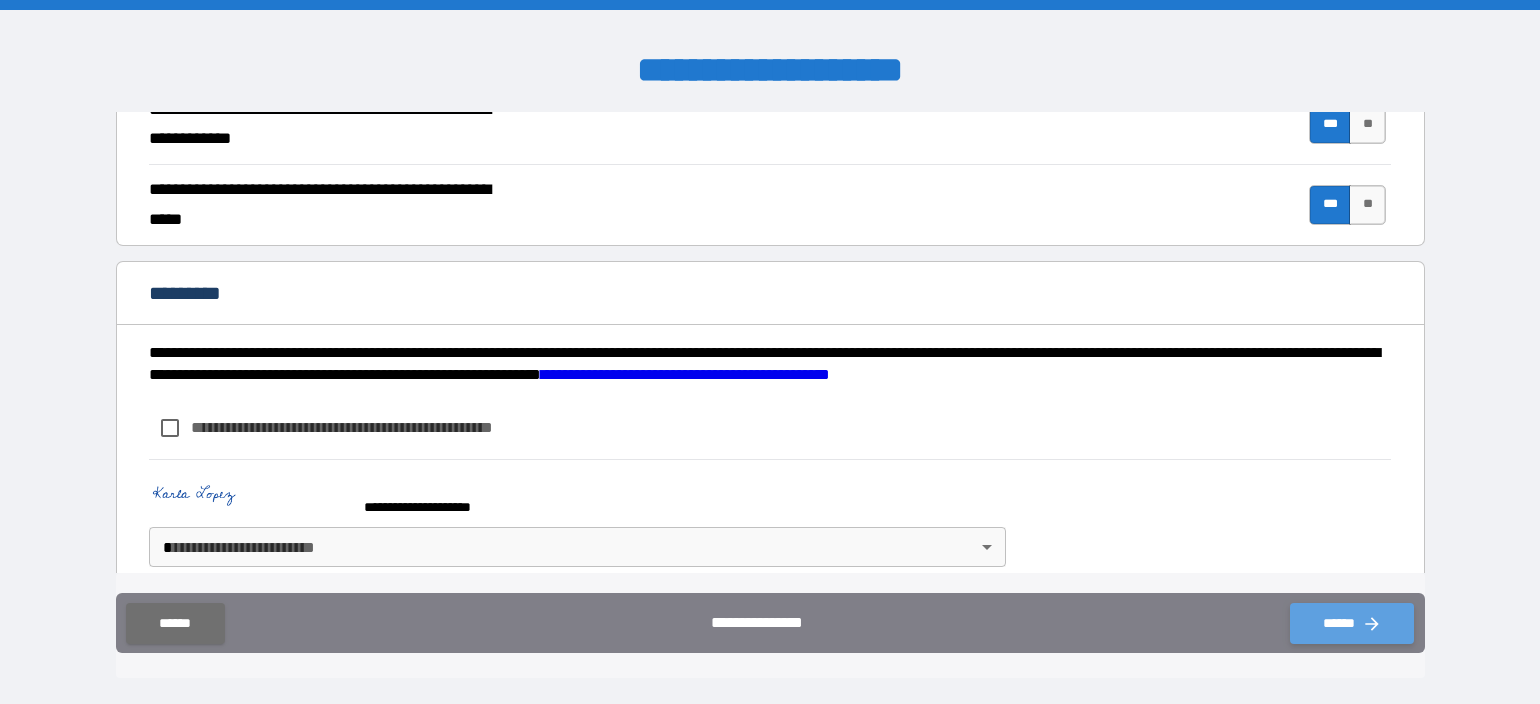 click on "******" at bounding box center (1352, 623) 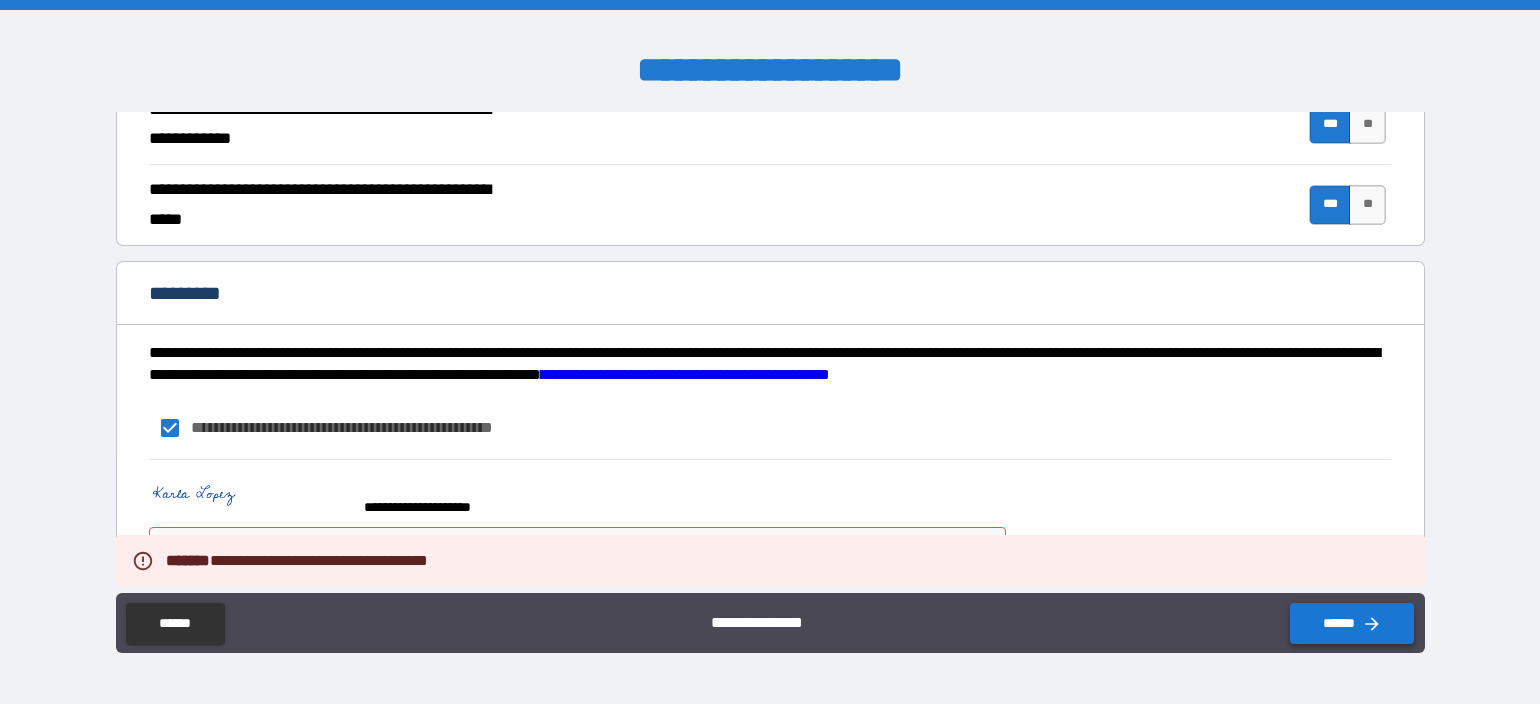 click on "******" at bounding box center (1352, 623) 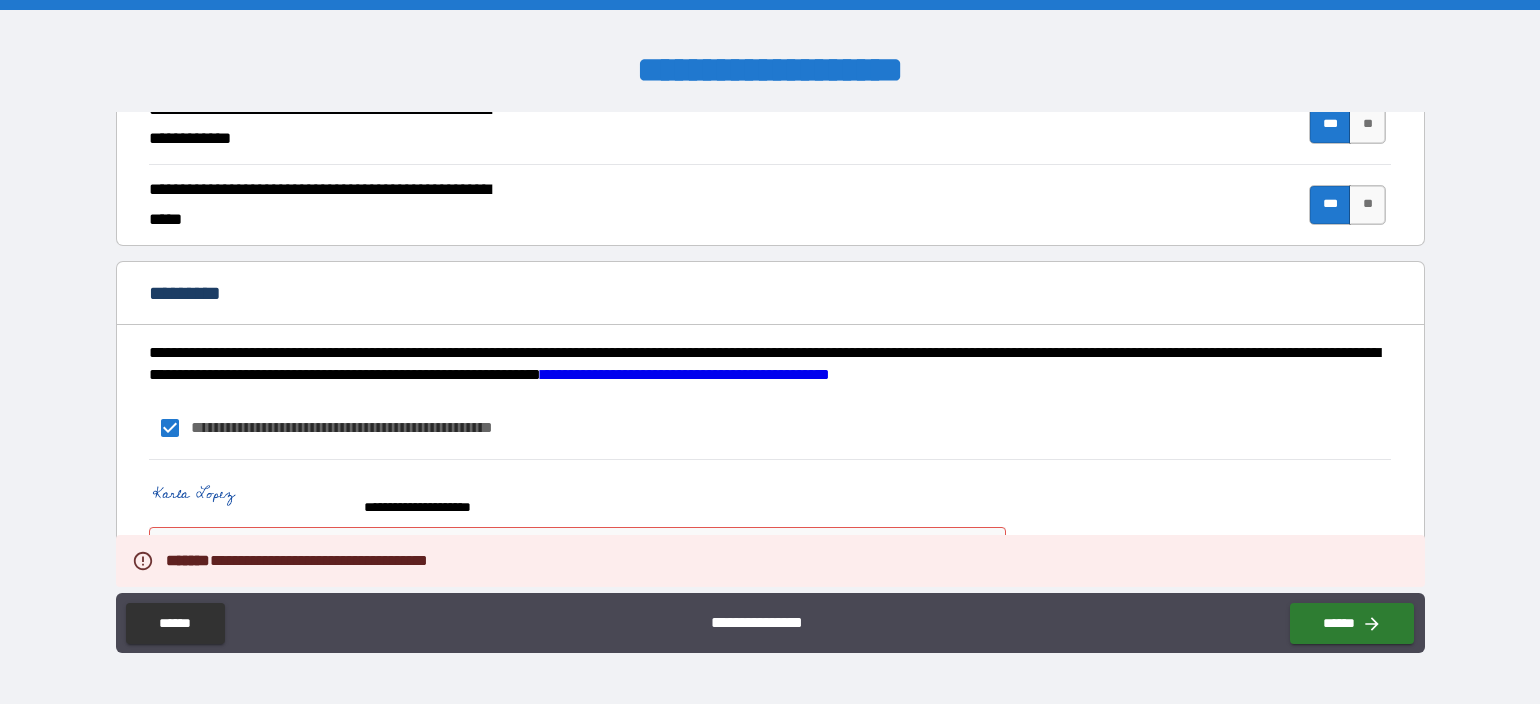 scroll, scrollTop: 1907, scrollLeft: 0, axis: vertical 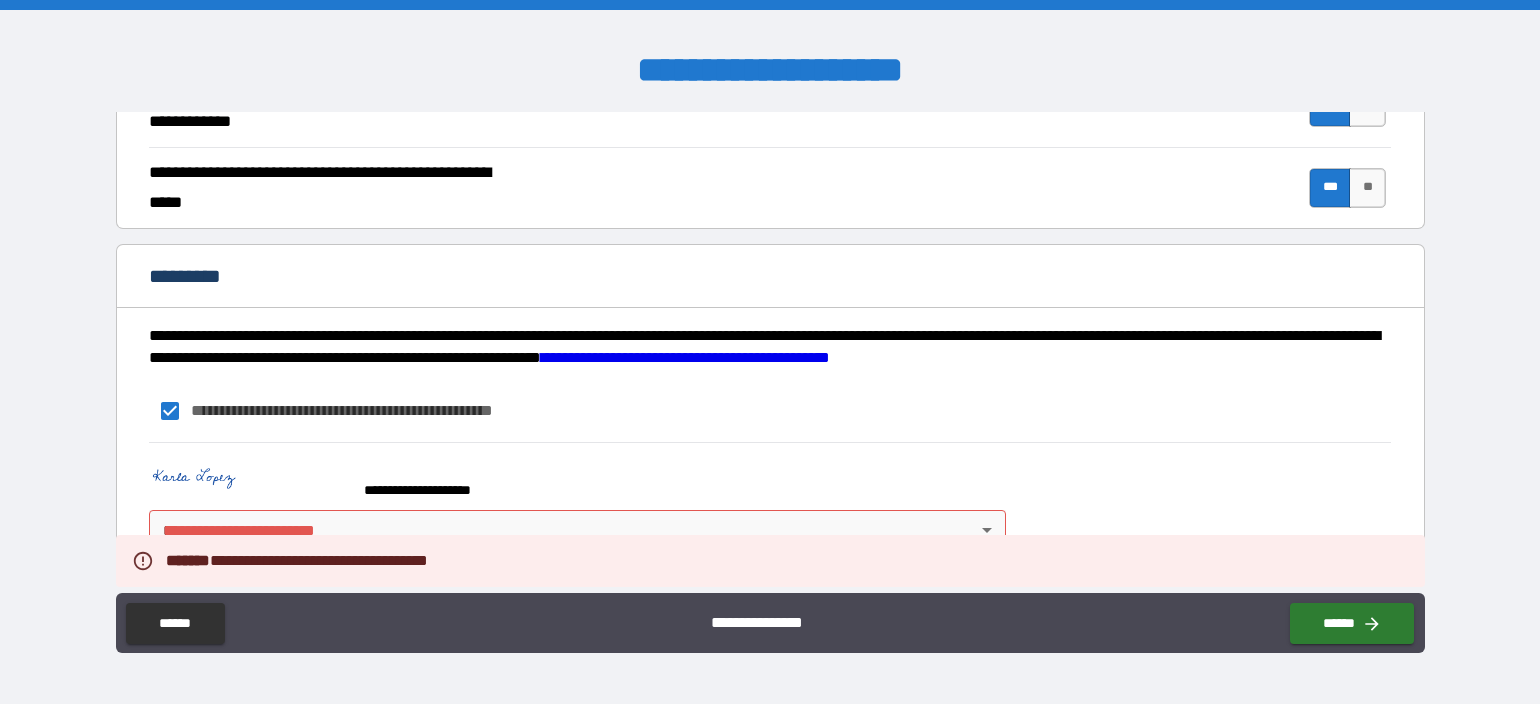 click on "**********" at bounding box center (770, 352) 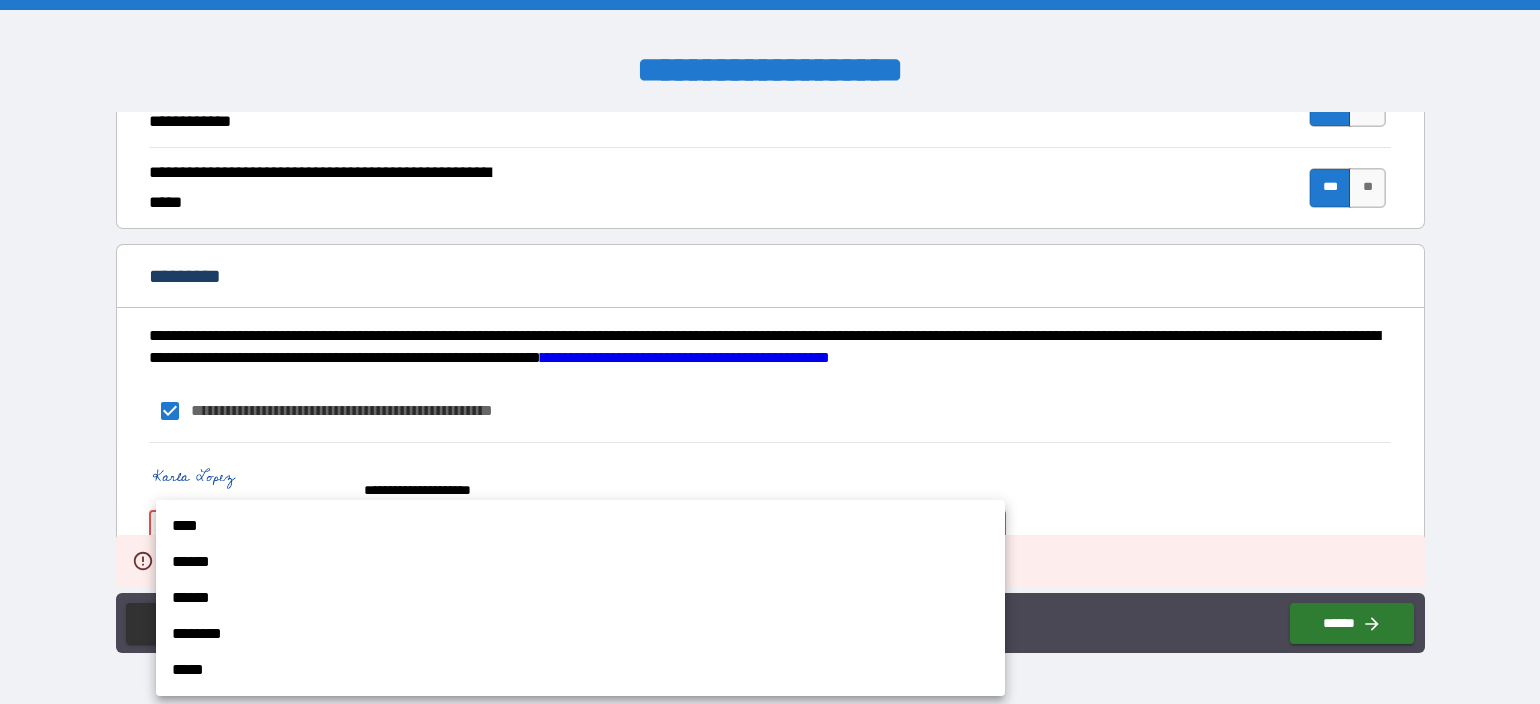 click on "****" at bounding box center [580, 526] 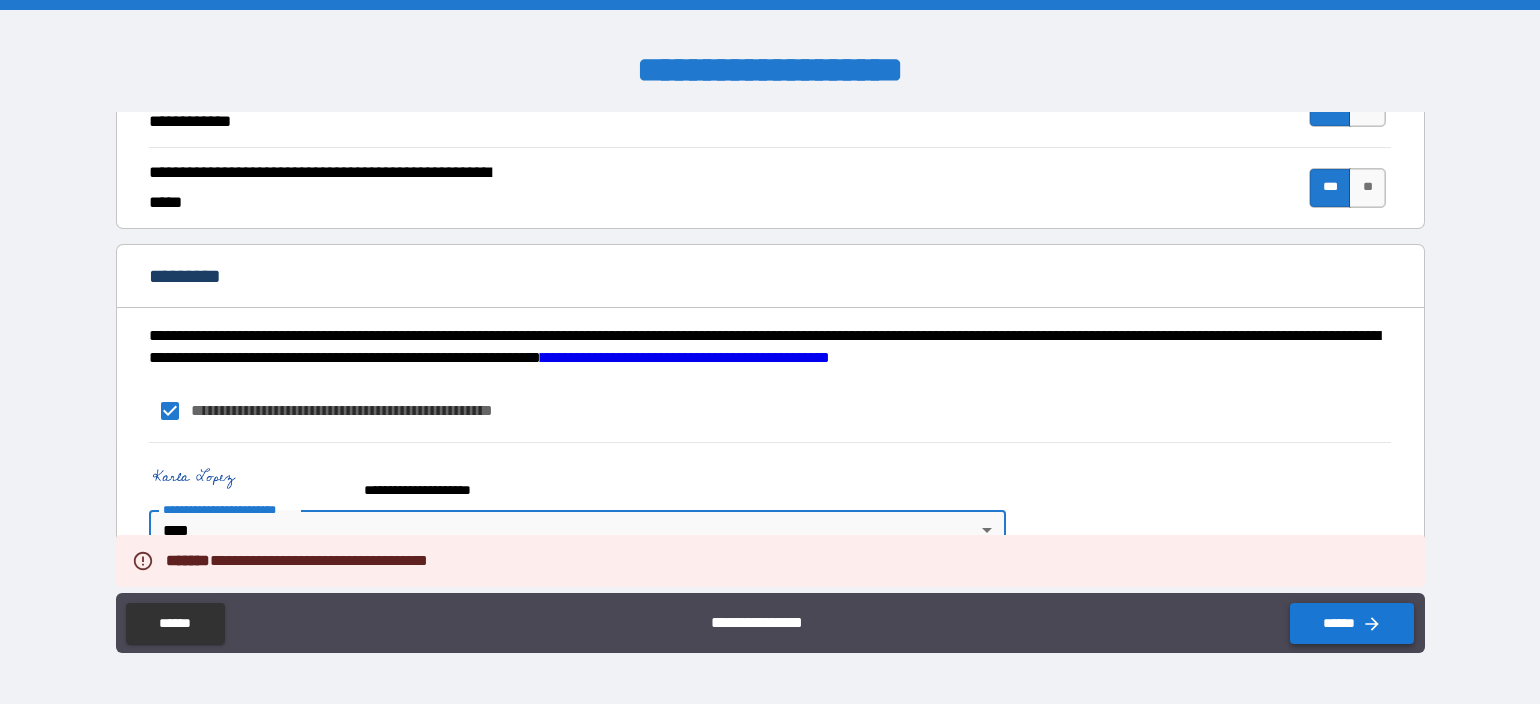 click on "******" at bounding box center (1352, 623) 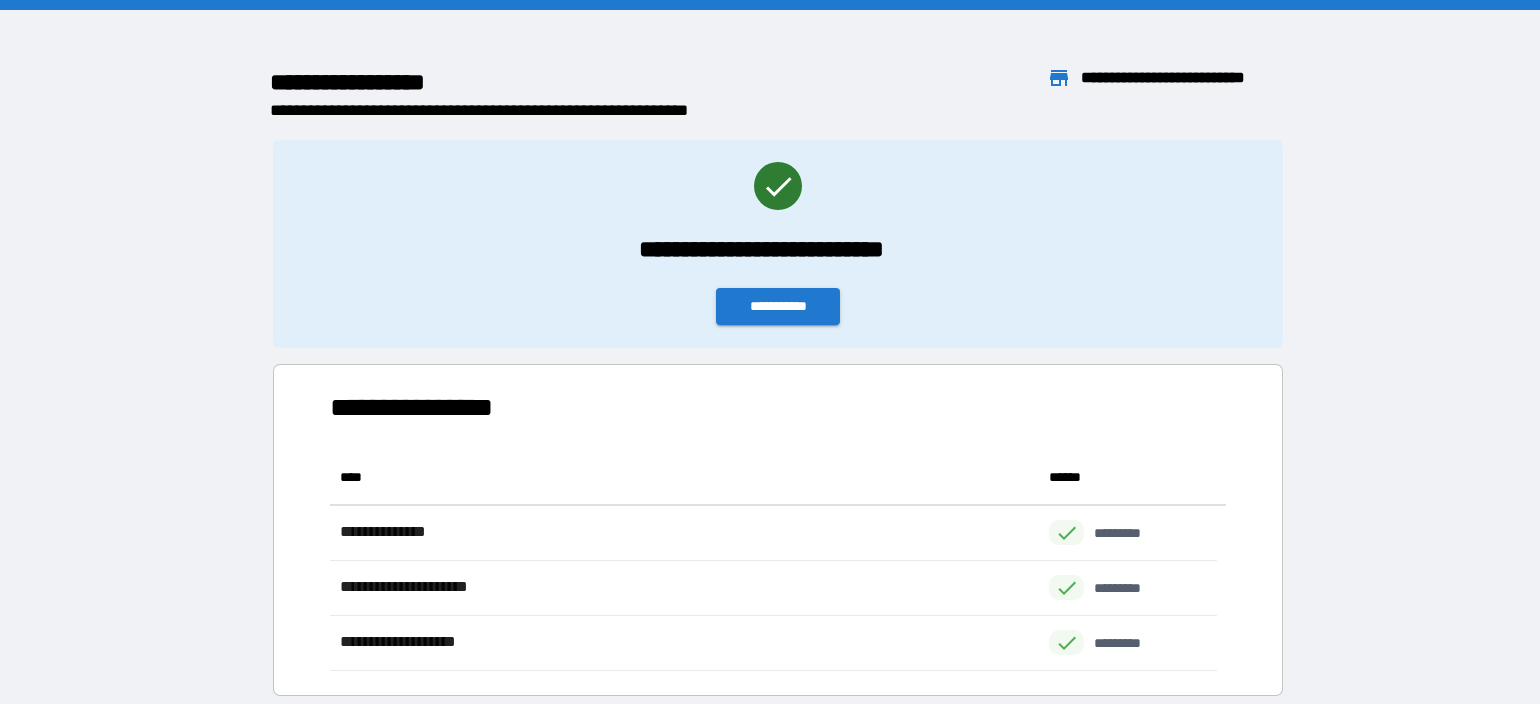 scroll, scrollTop: 16, scrollLeft: 16, axis: both 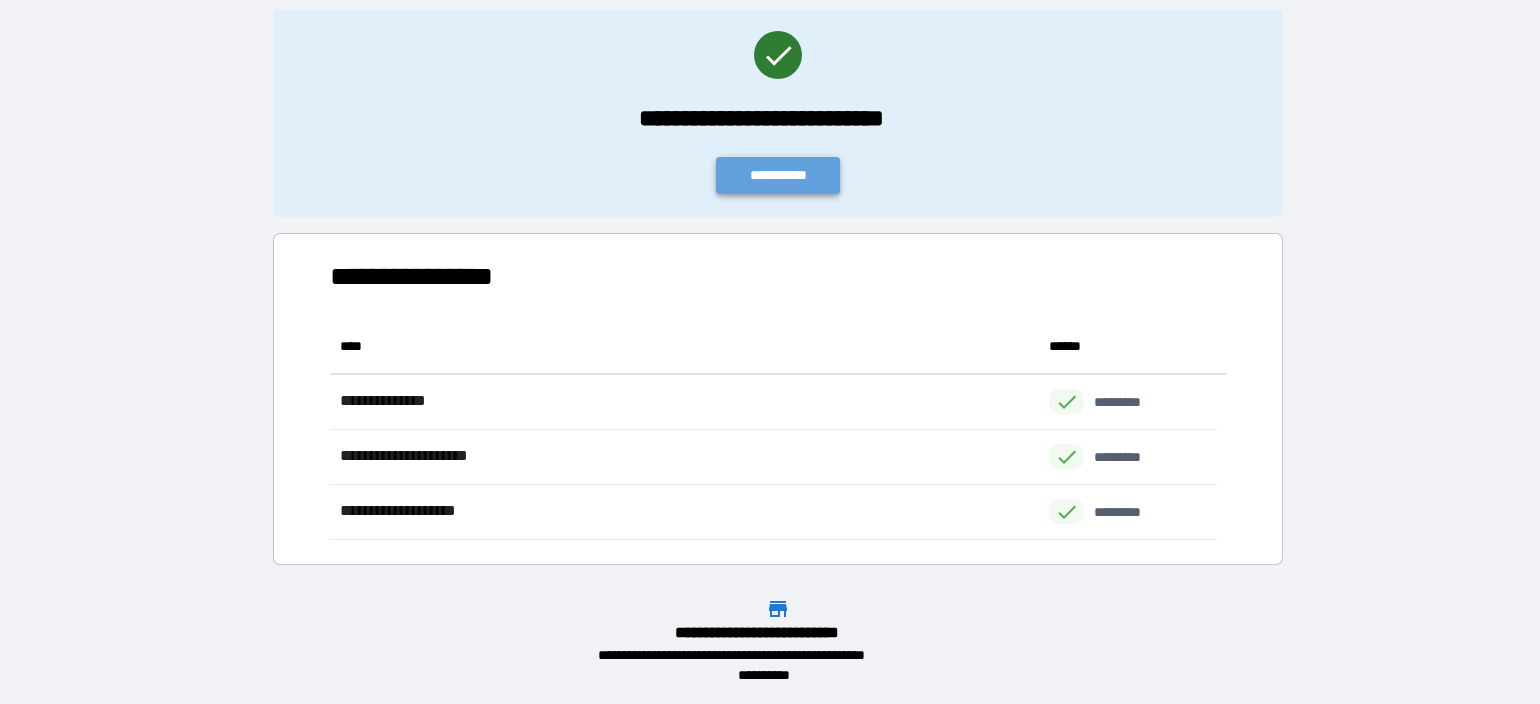 click on "**********" at bounding box center (778, 175) 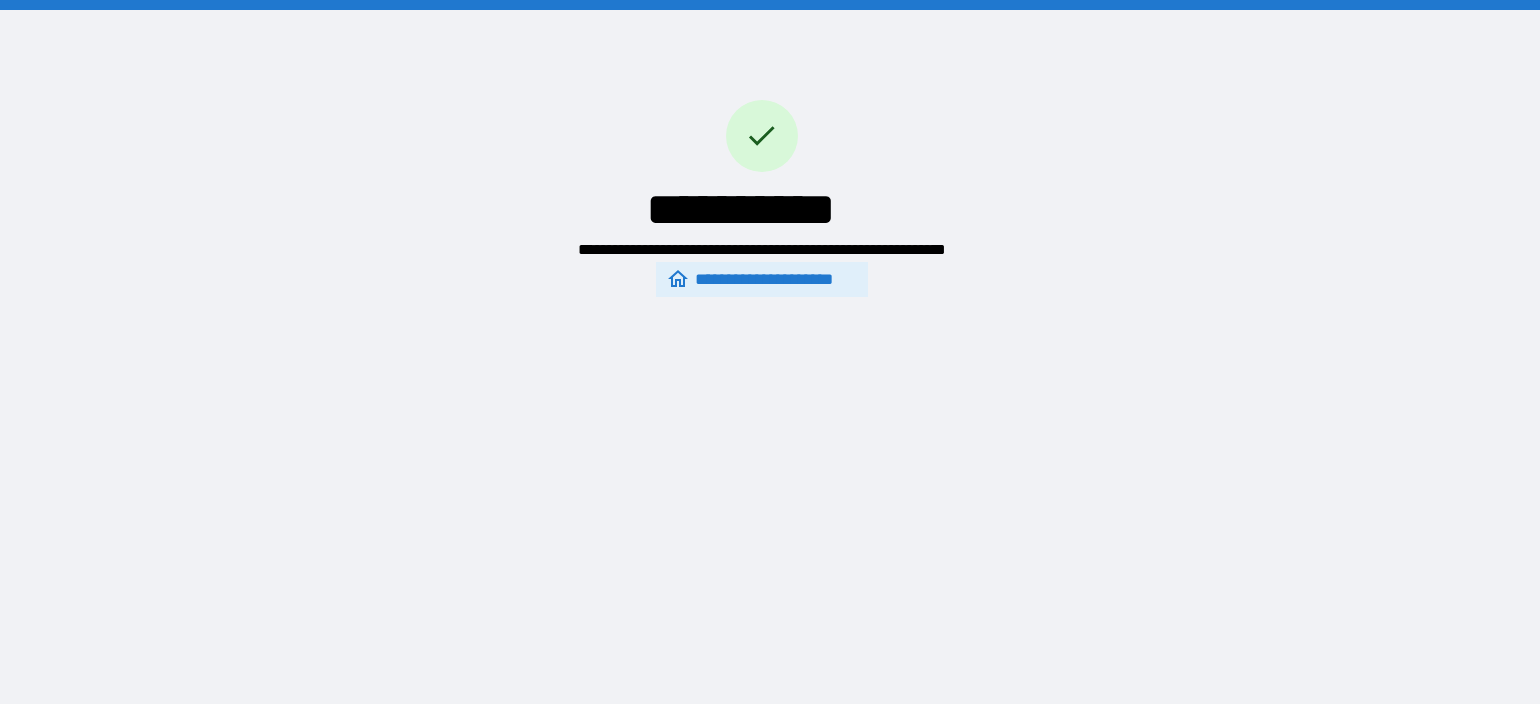 scroll, scrollTop: 0, scrollLeft: 0, axis: both 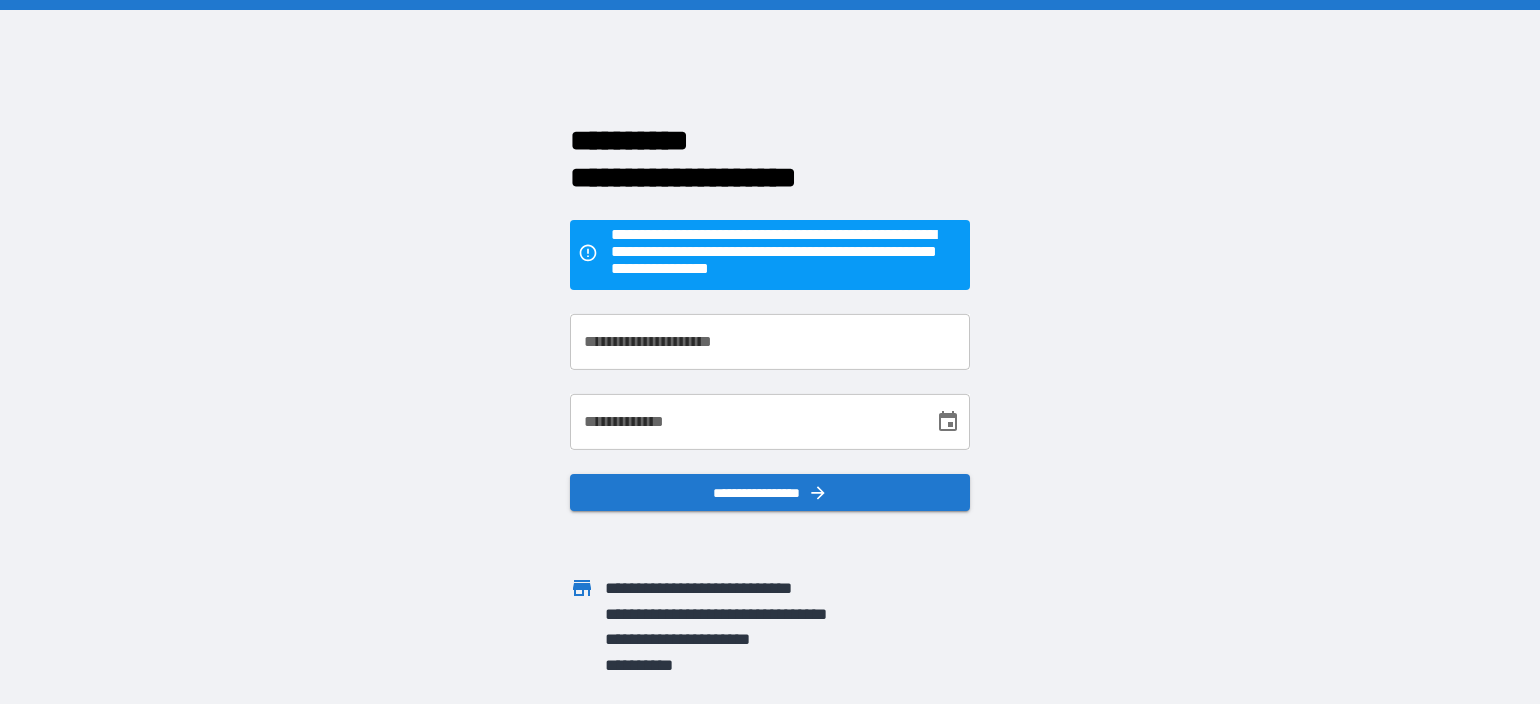 click on "**********" at bounding box center (770, 342) 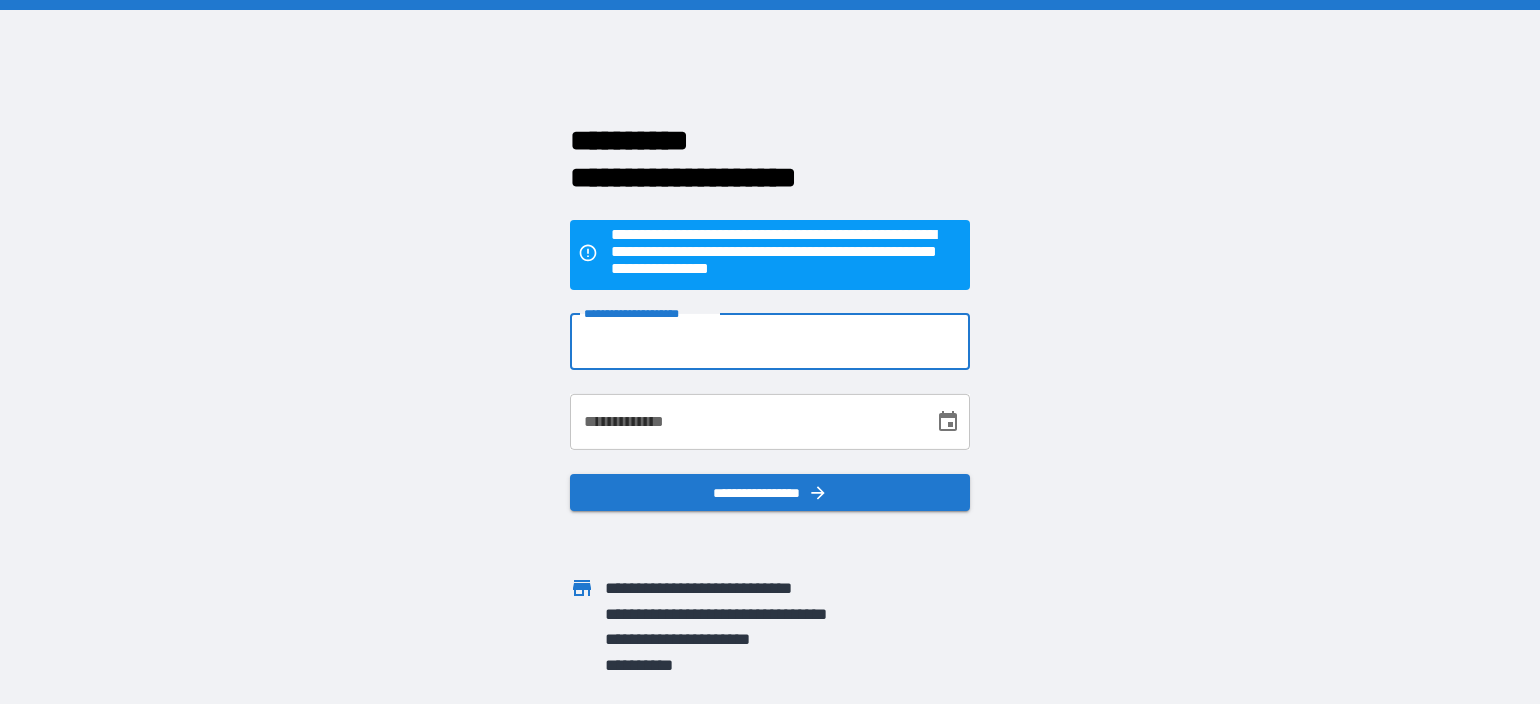 type on "**********" 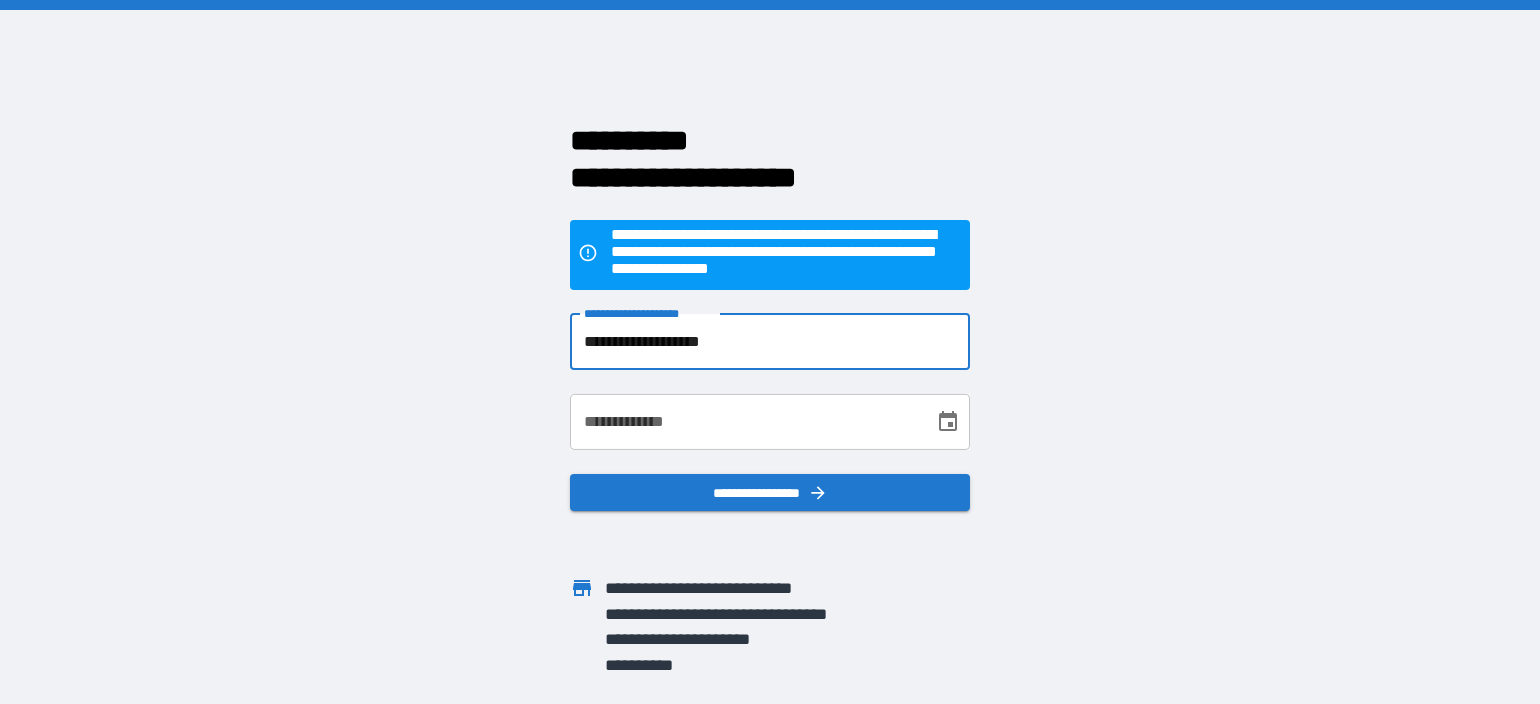 click on "**********" at bounding box center [745, 422] 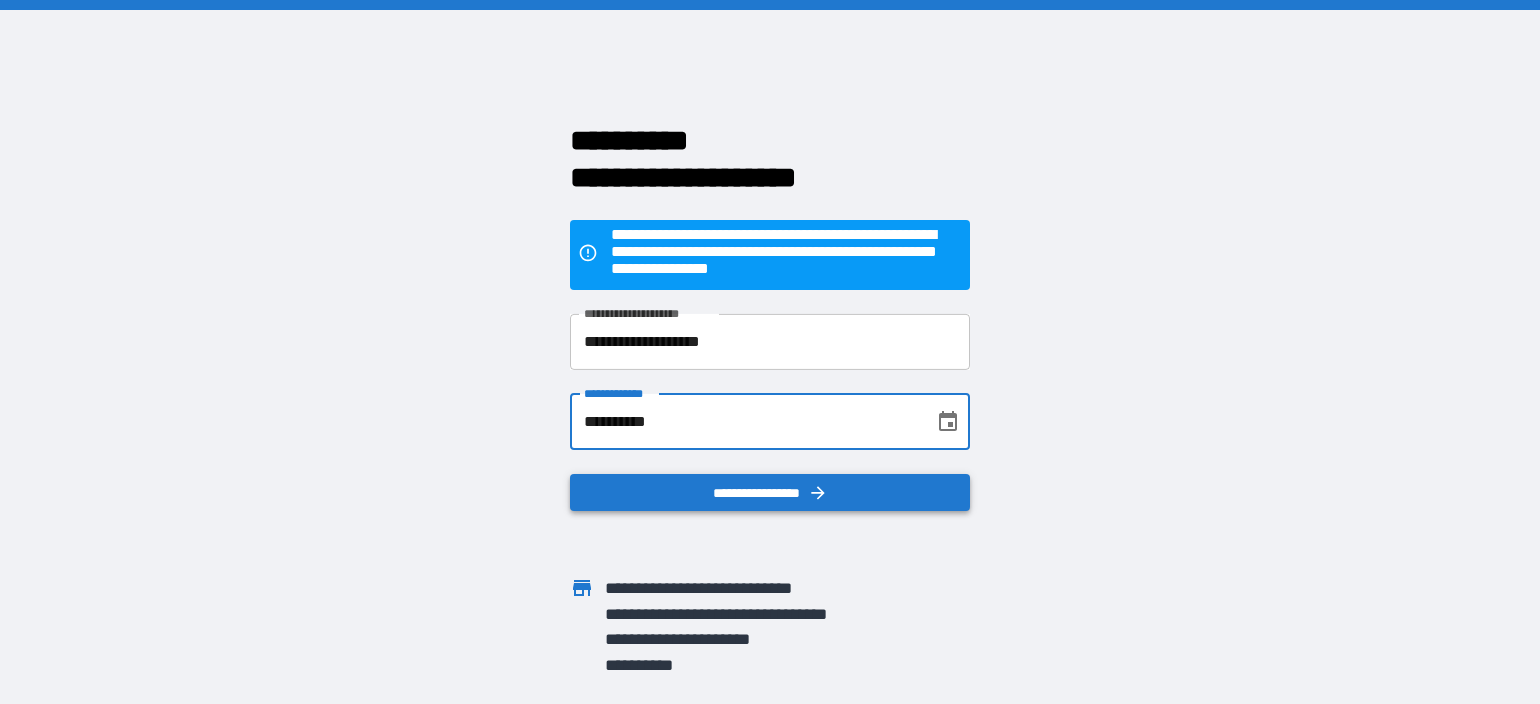 type on "**********" 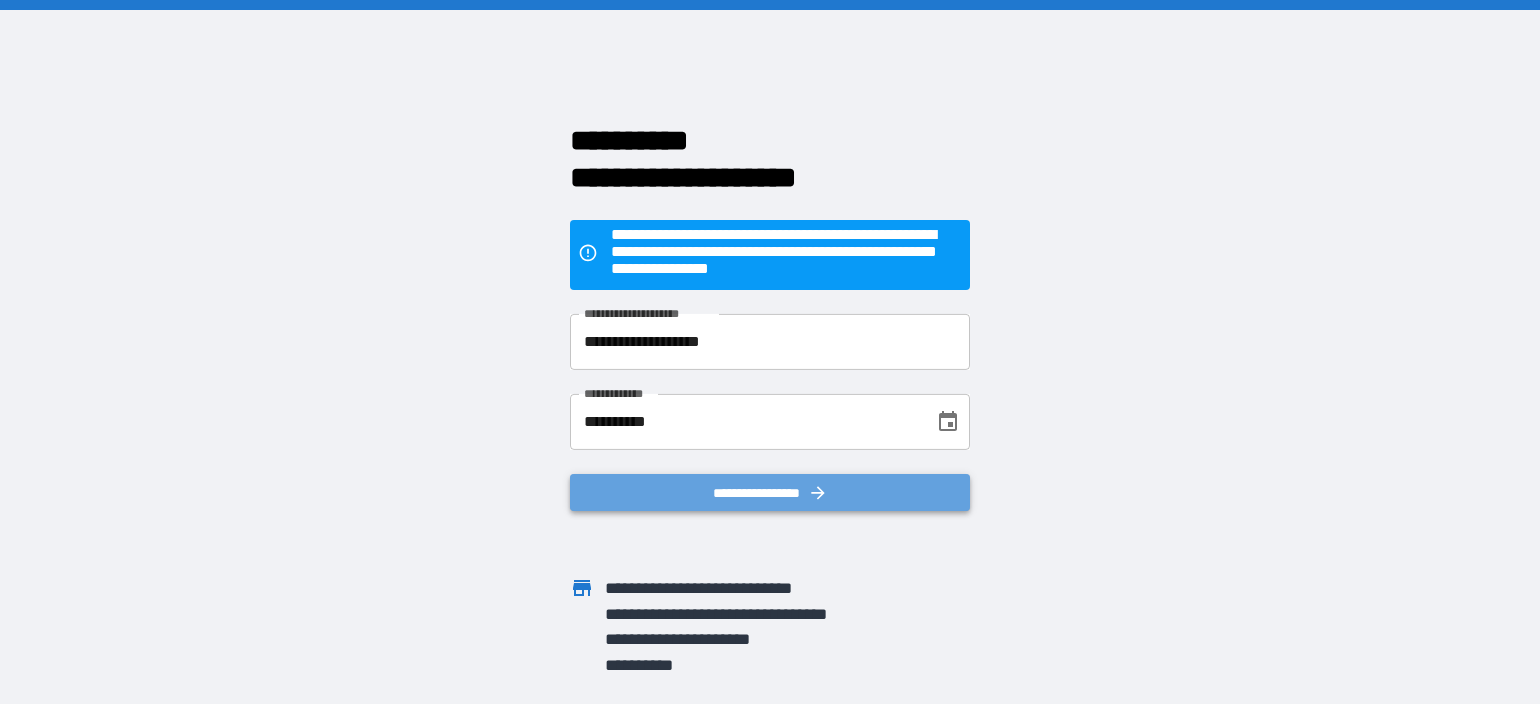 click on "**********" at bounding box center [770, 493] 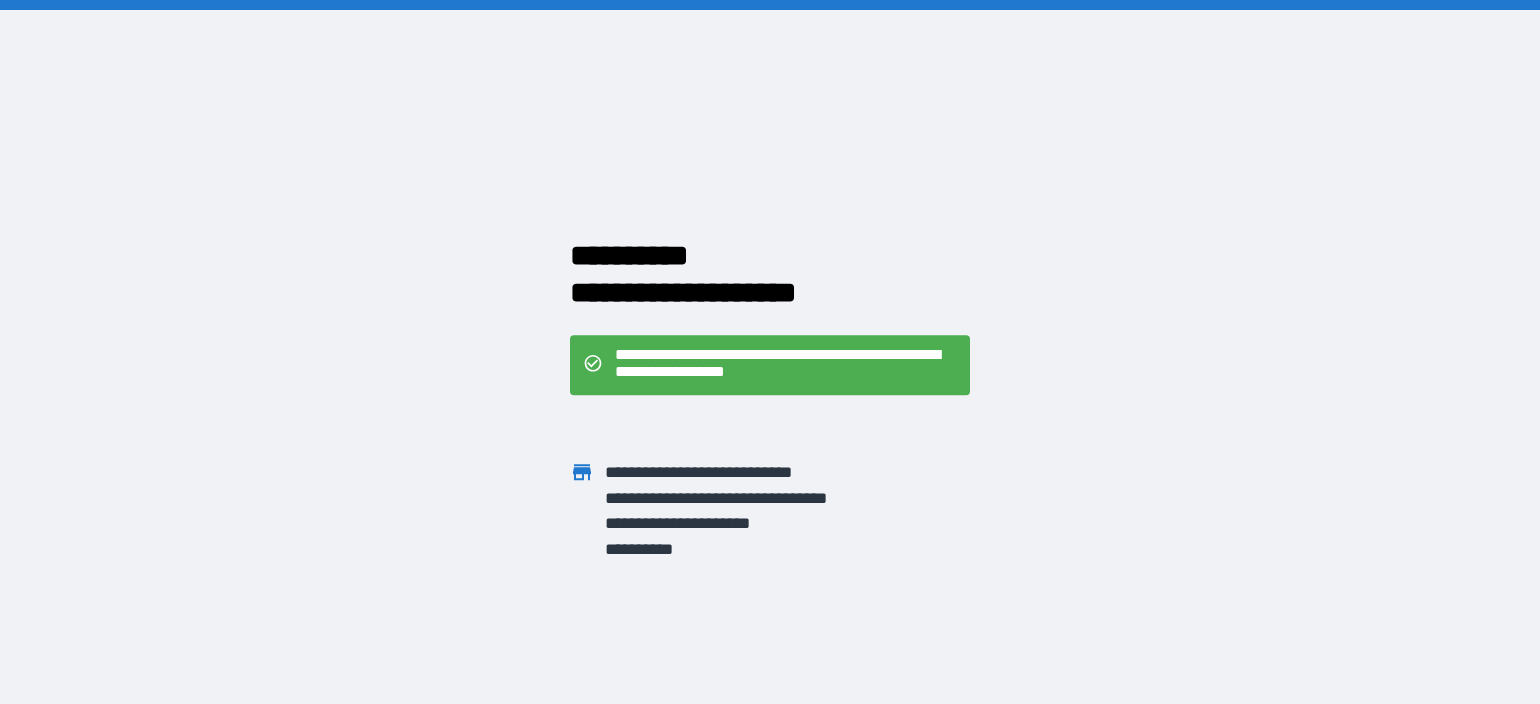 click on "**********" at bounding box center [786, 365] 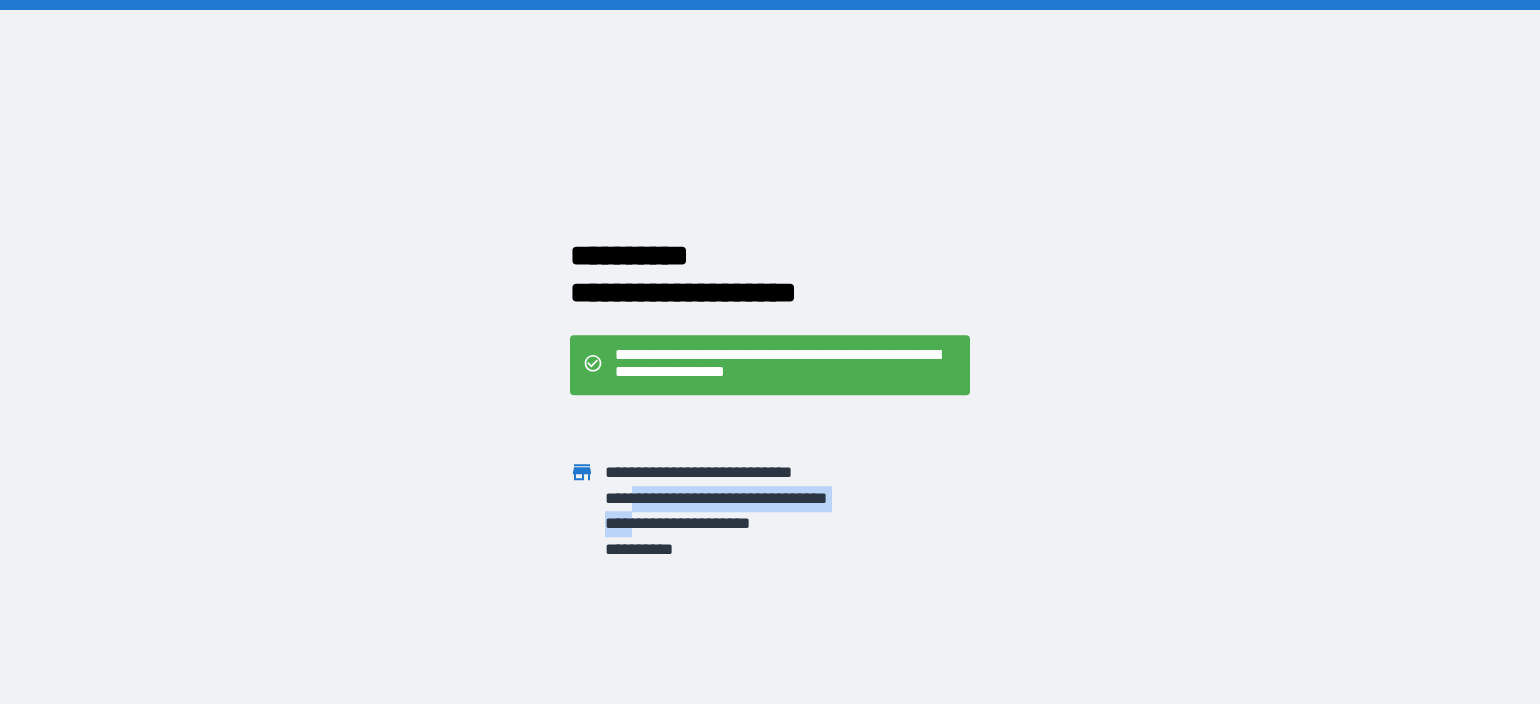 drag, startPoint x: 639, startPoint y: 497, endPoint x: 642, endPoint y: 447, distance: 50.08992 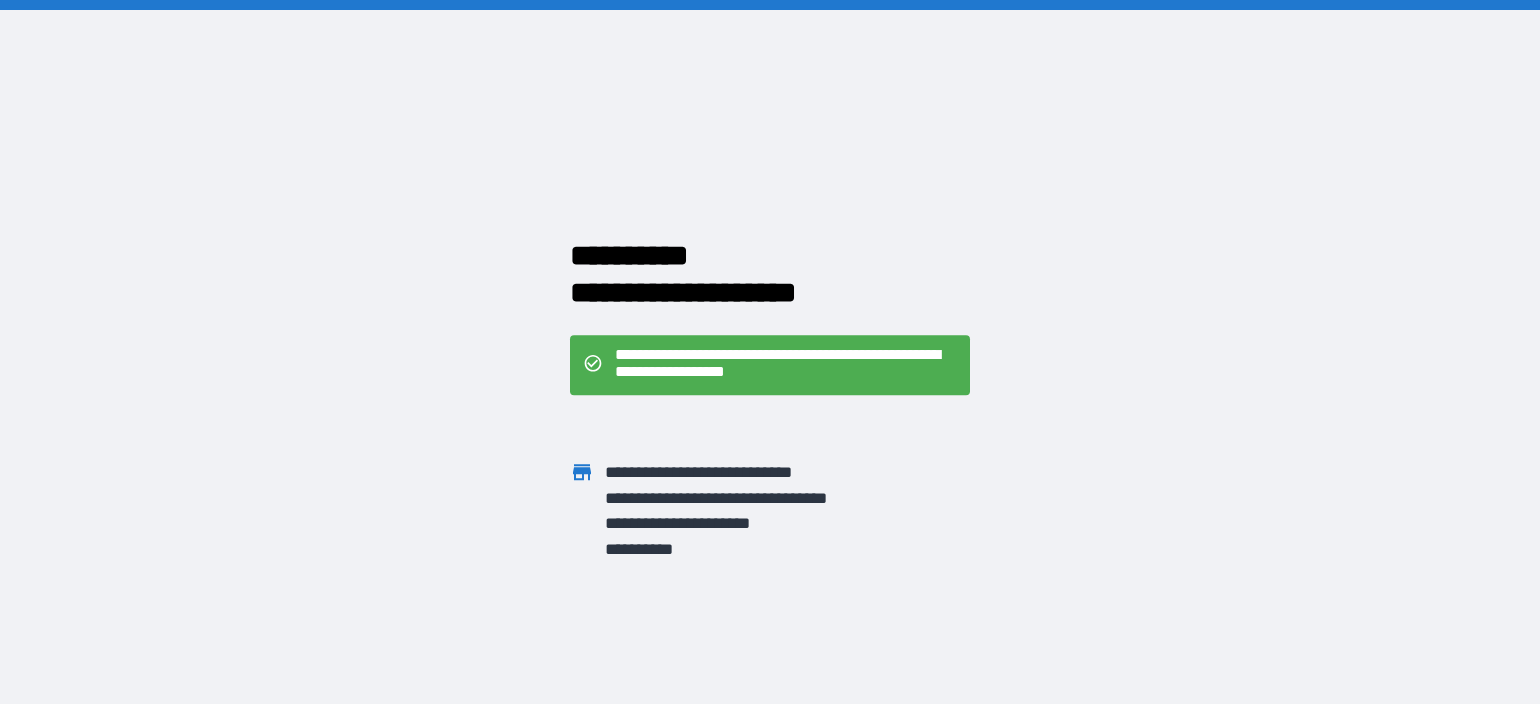 click on "**********" at bounding box center [770, 292] 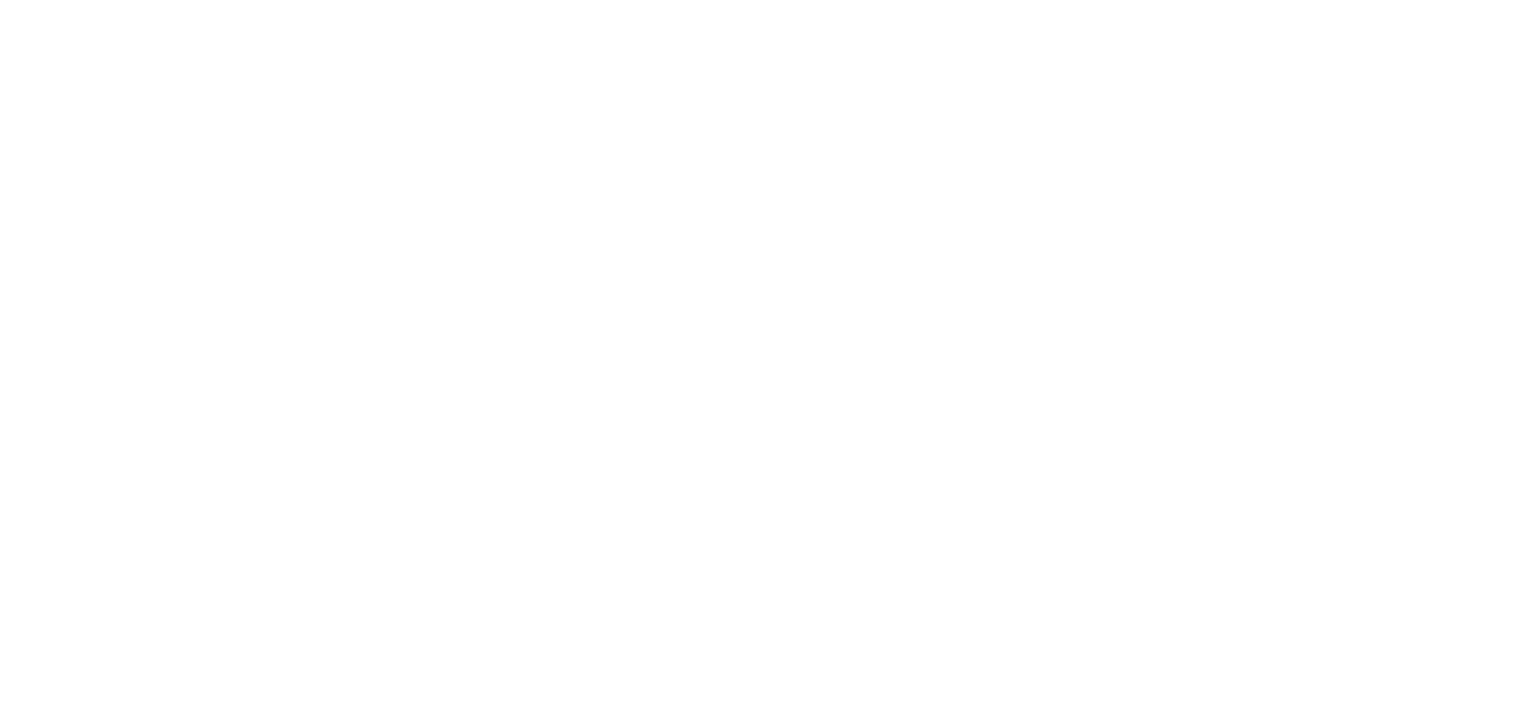 scroll, scrollTop: 0, scrollLeft: 0, axis: both 